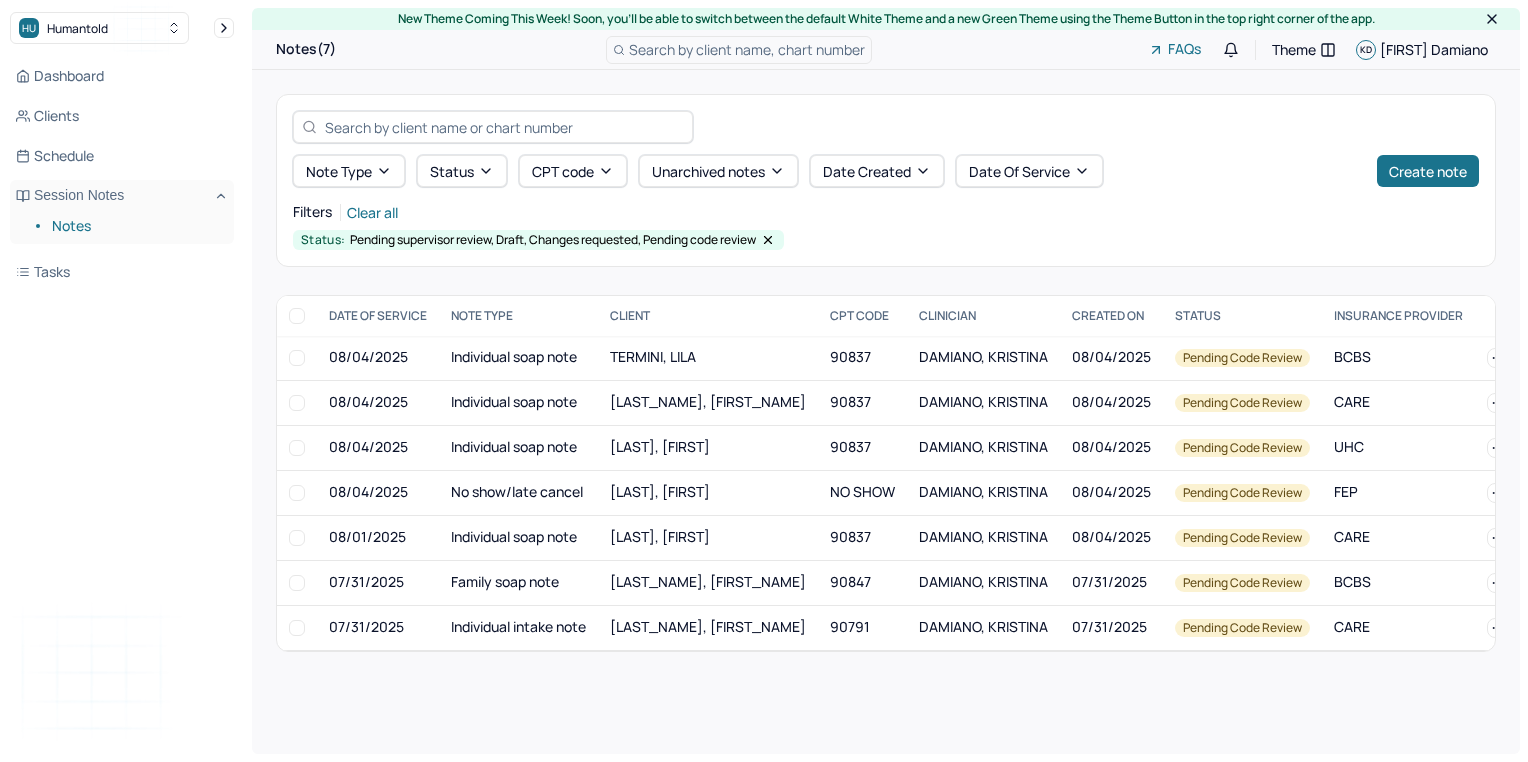 scroll, scrollTop: 0, scrollLeft: 0, axis: both 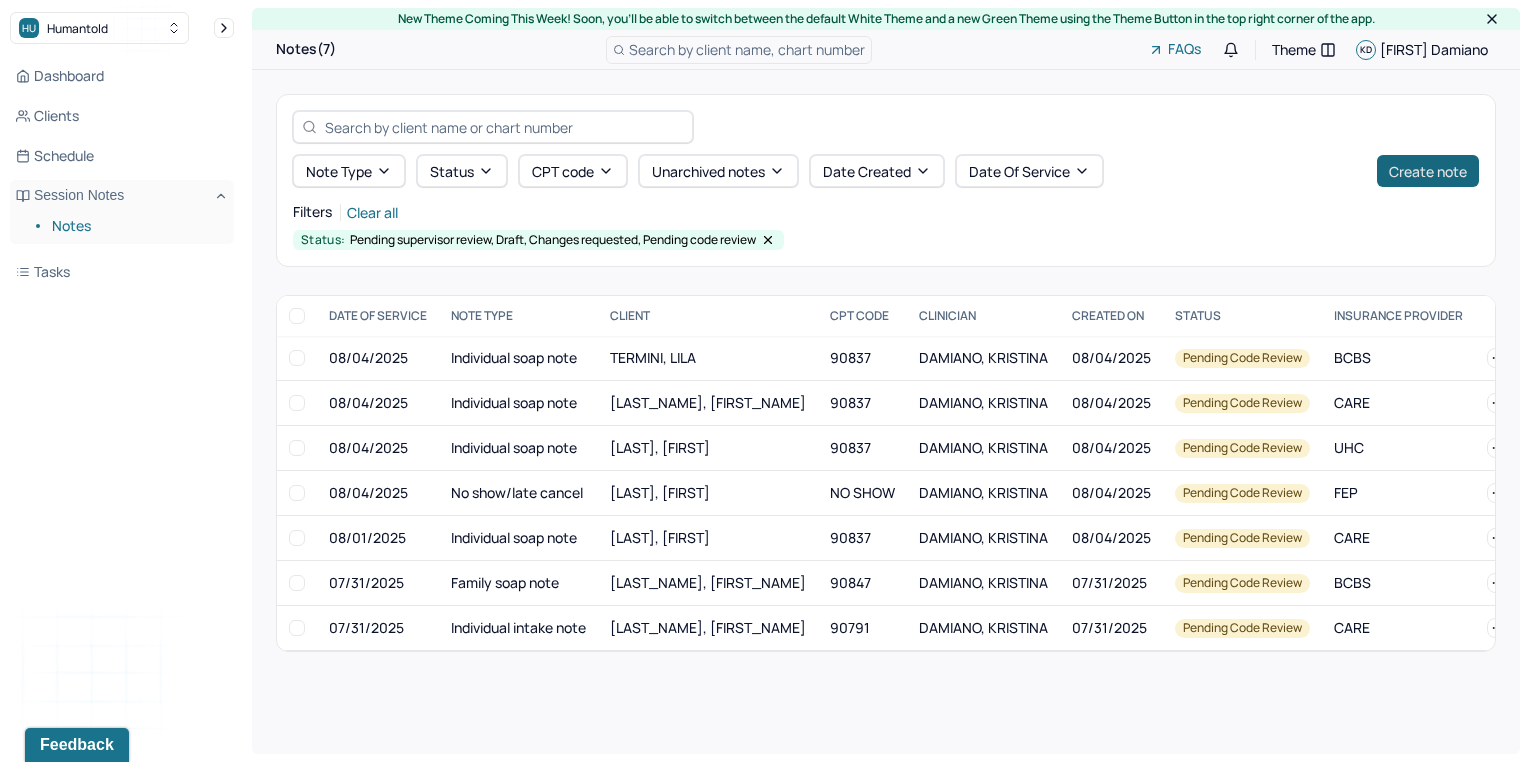 click on "Create note" at bounding box center (1428, 171) 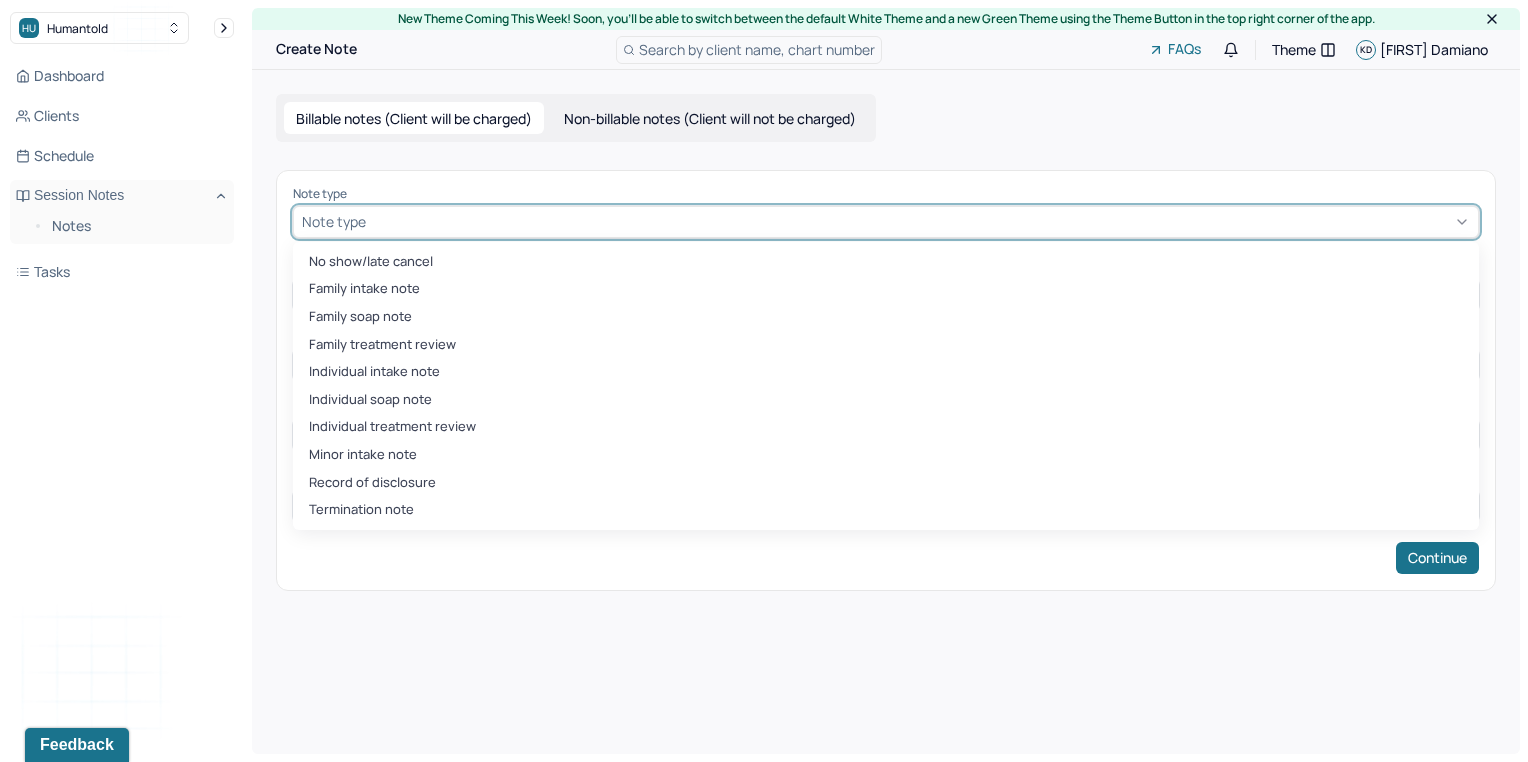 click at bounding box center (920, 221) 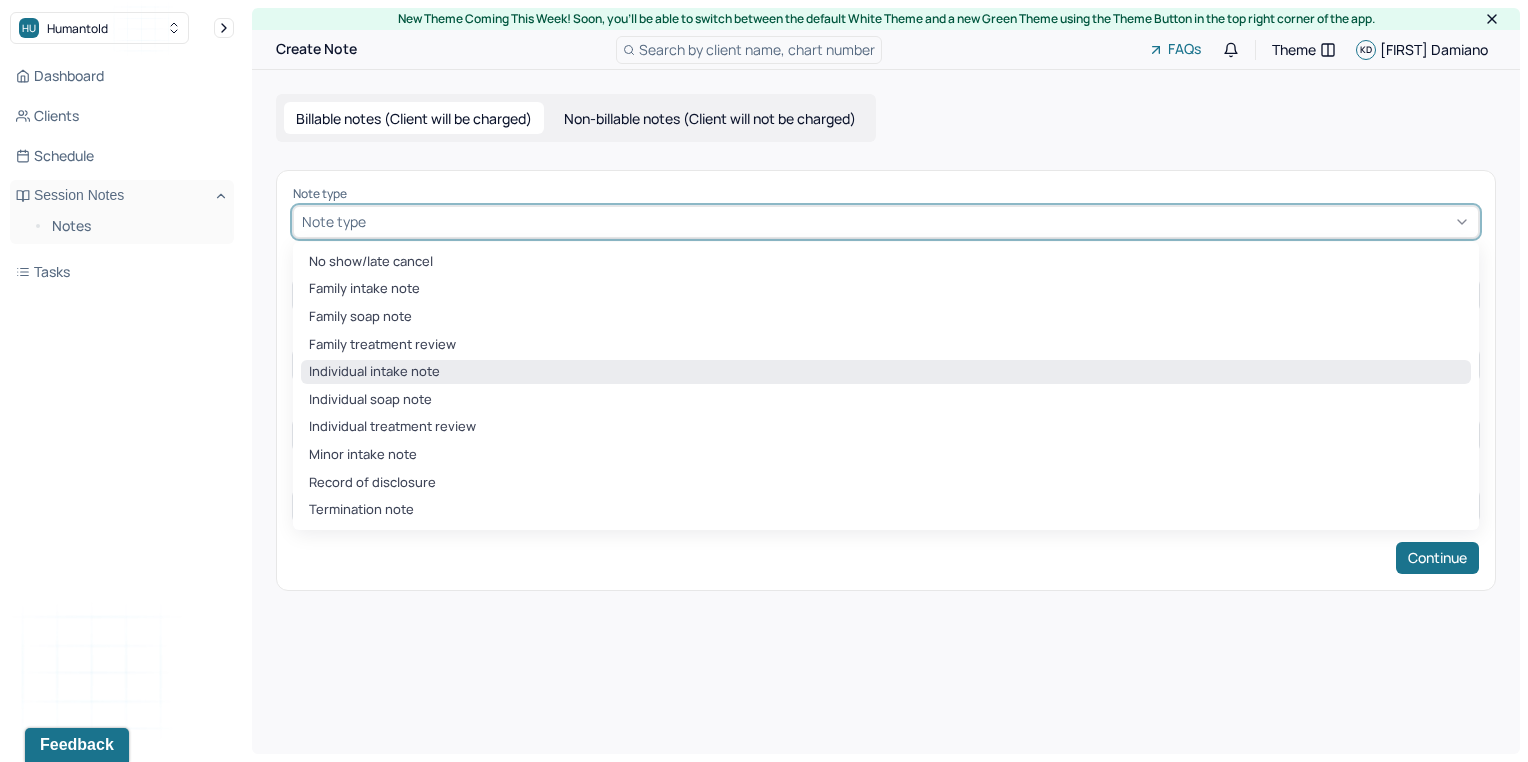 click on "Individual intake note" at bounding box center (886, 372) 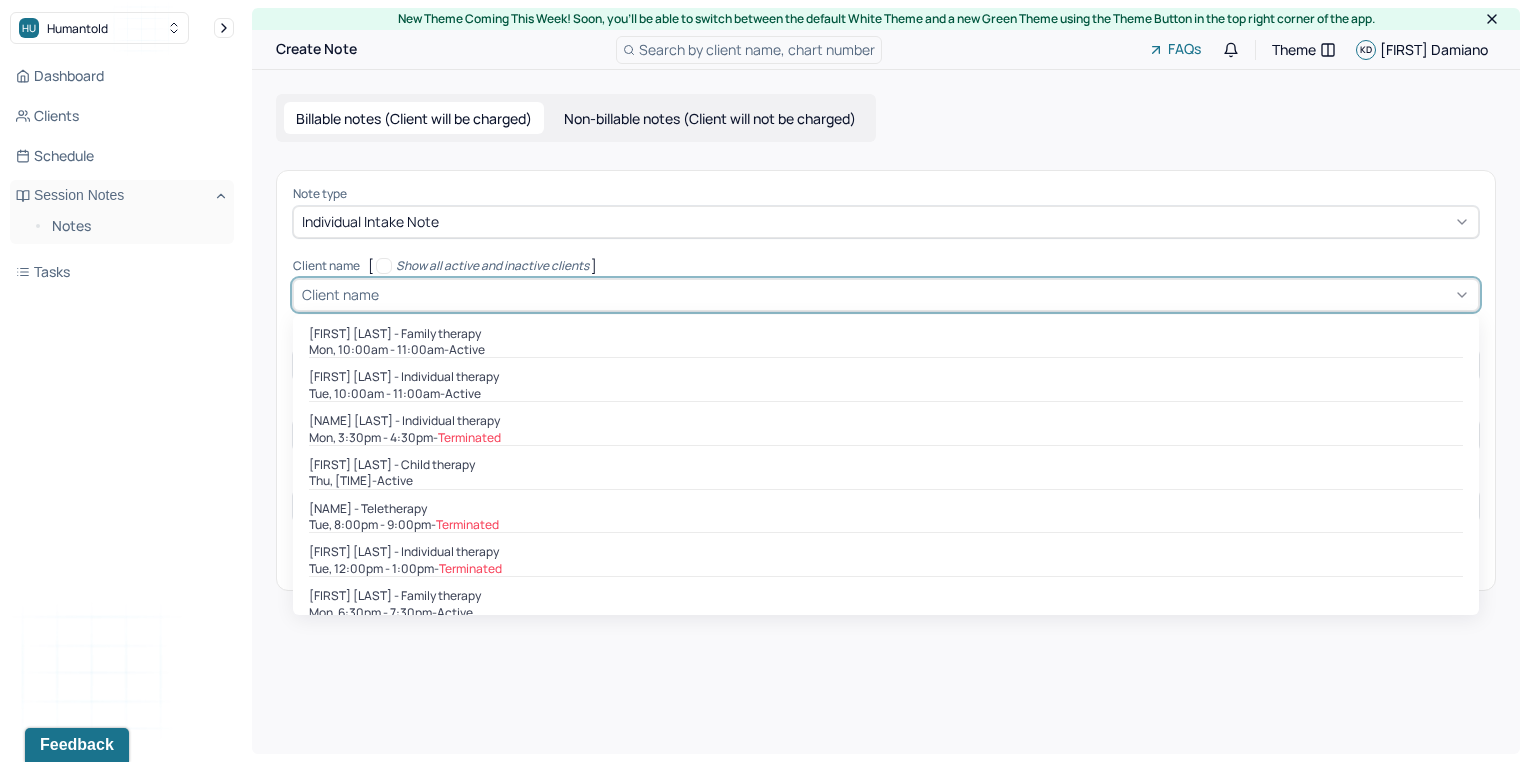 click at bounding box center [926, 294] 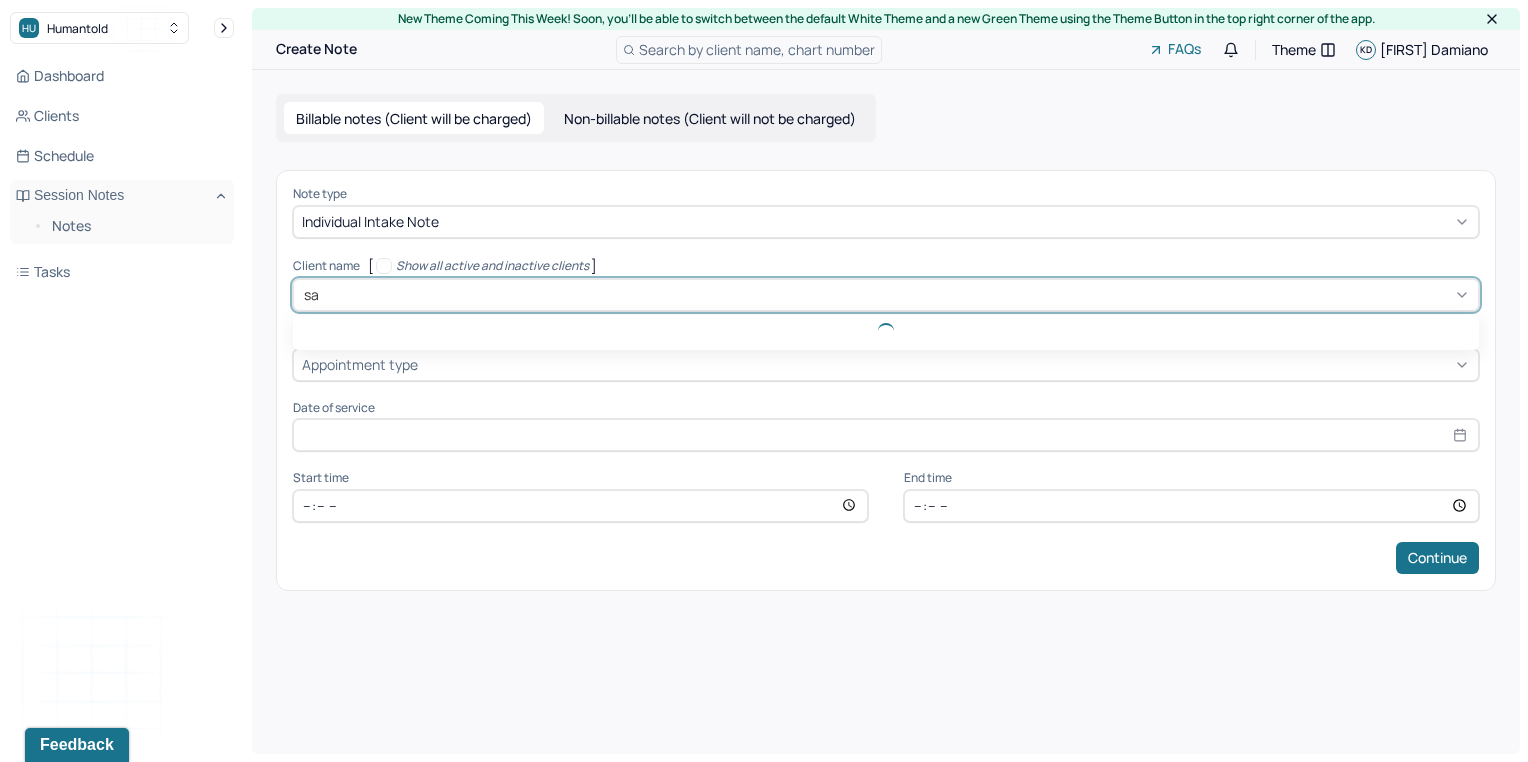 type on "s" 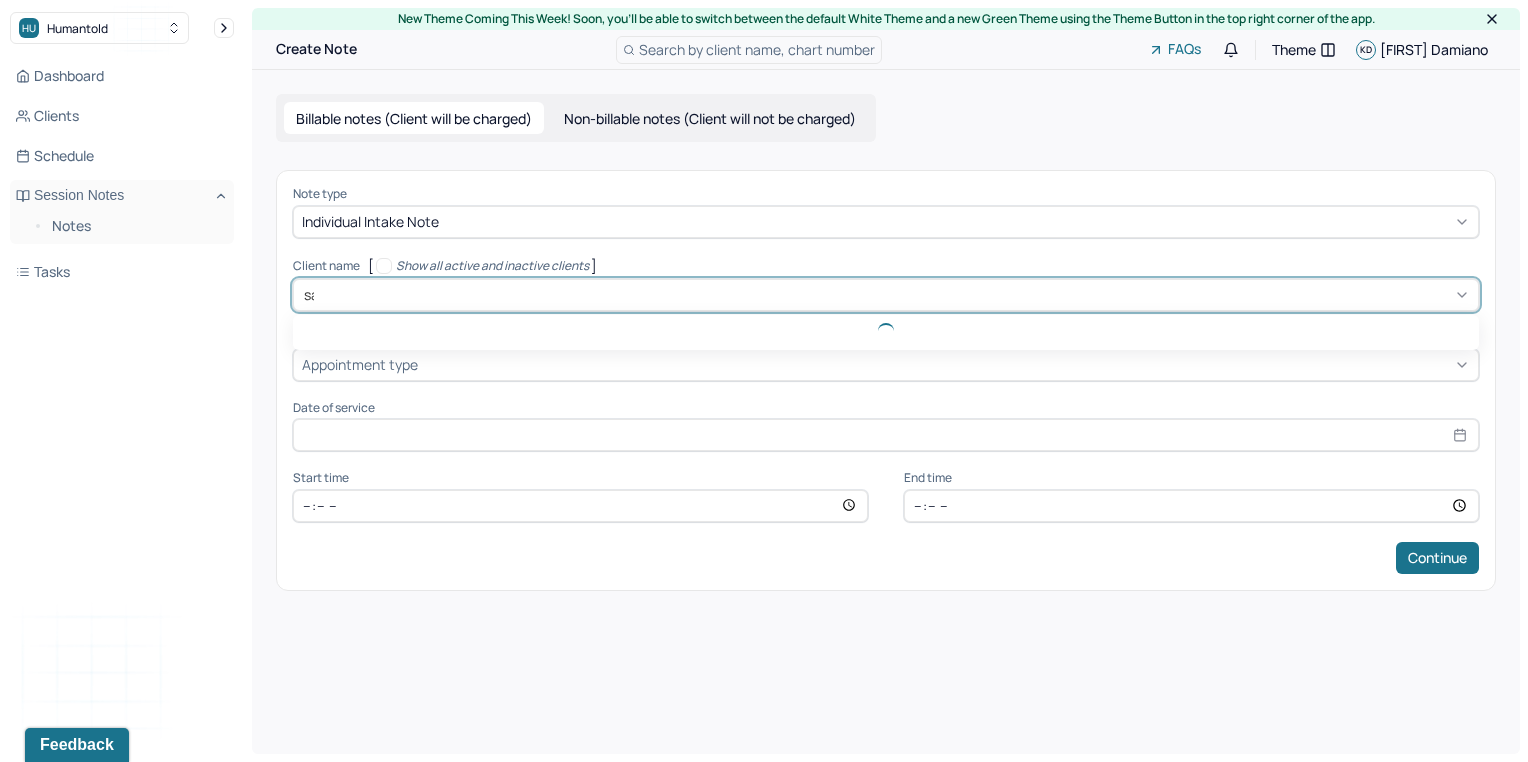 type on "sam" 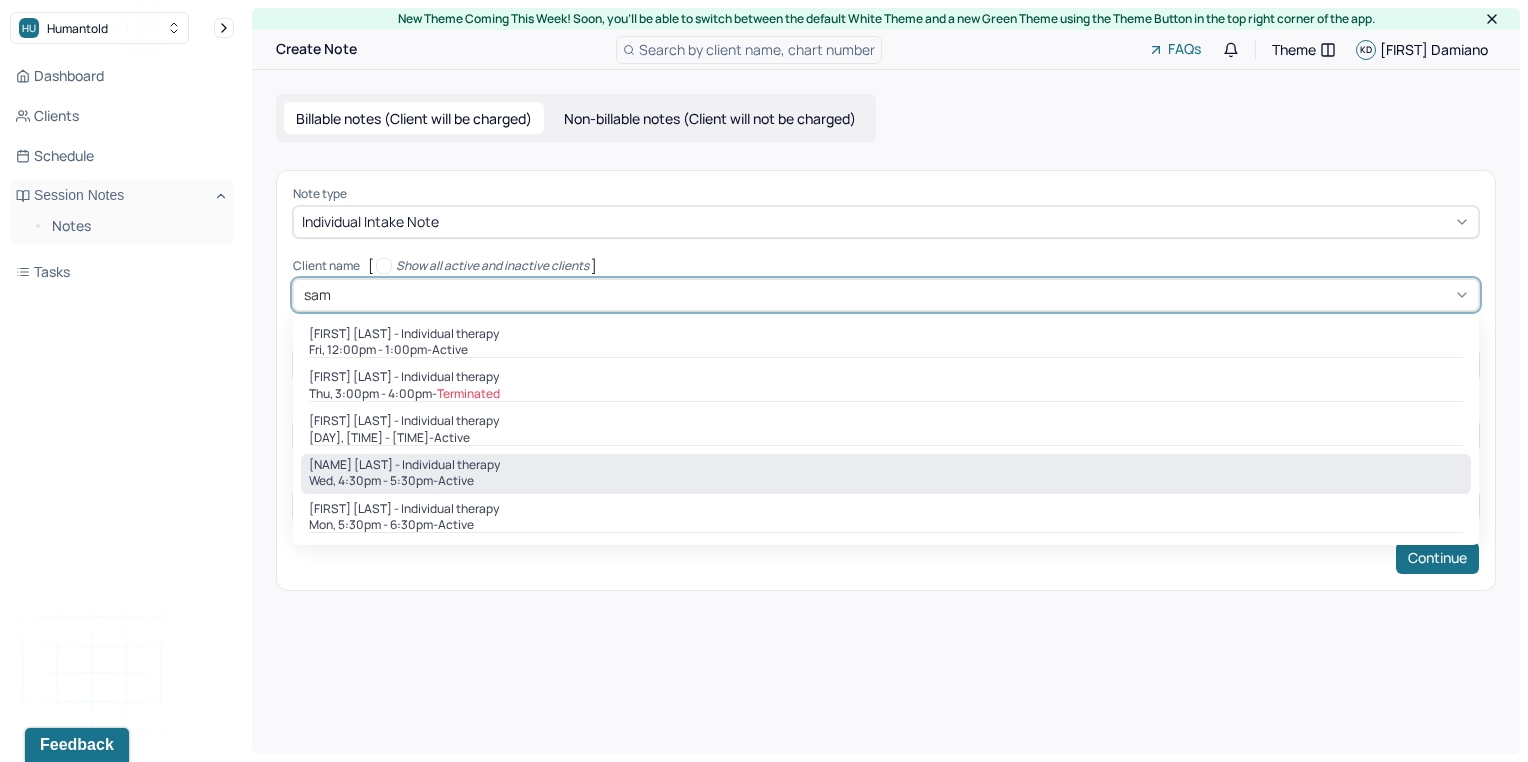 click on "Wed, 4:30pm - 5:30pm  -  active" at bounding box center (886, 481) 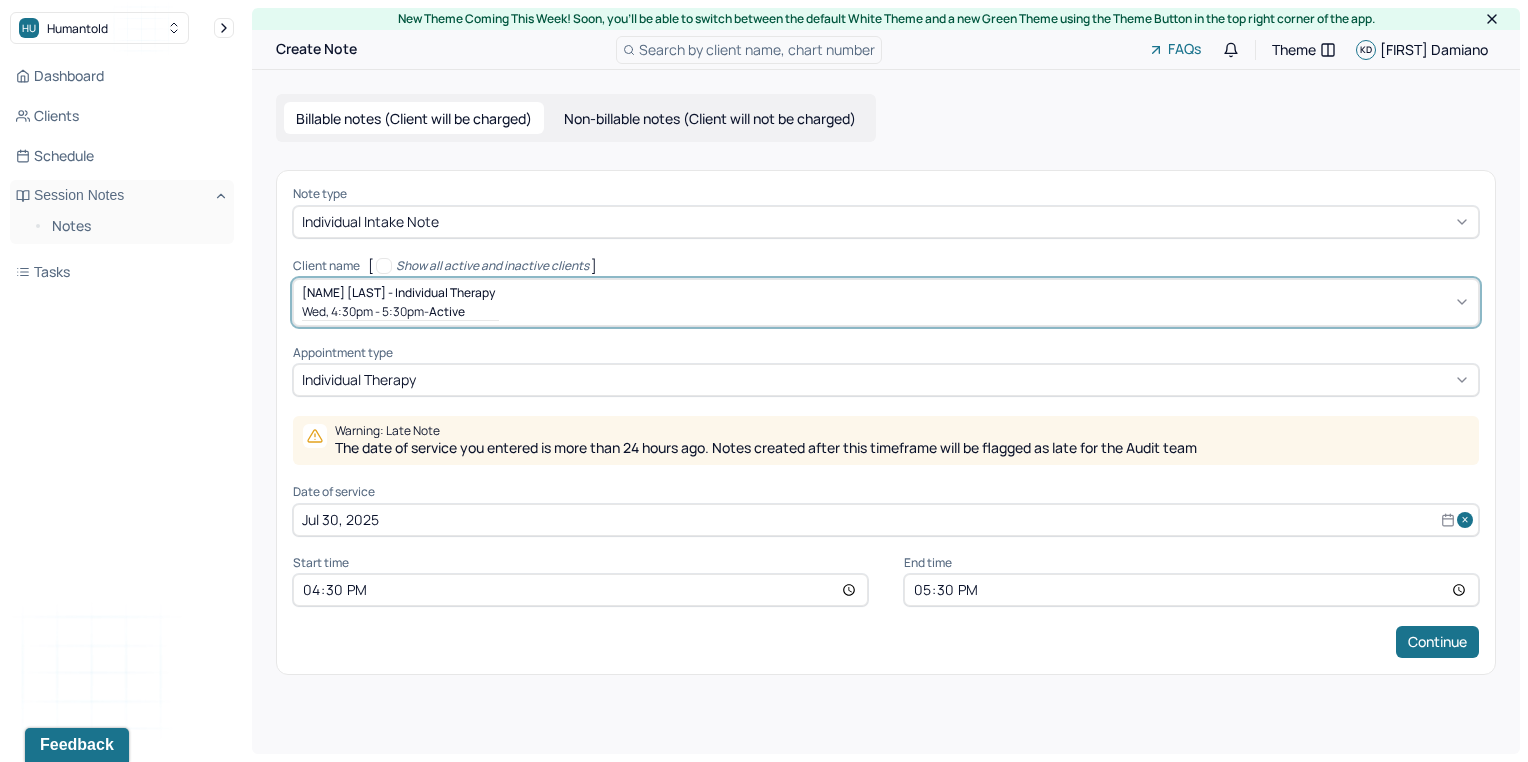 select on "6" 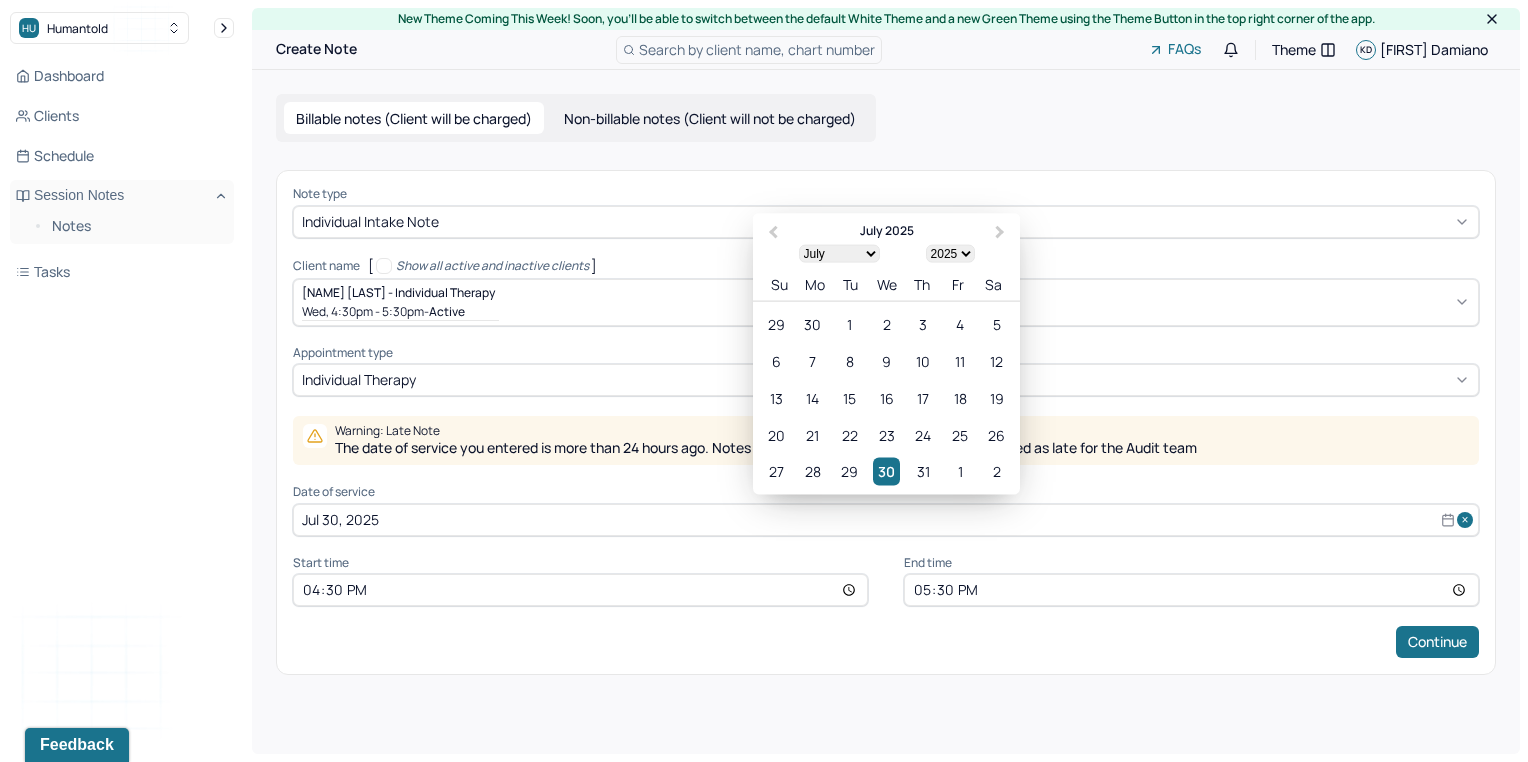 click on "Jul 30, 2025" at bounding box center (886, 520) 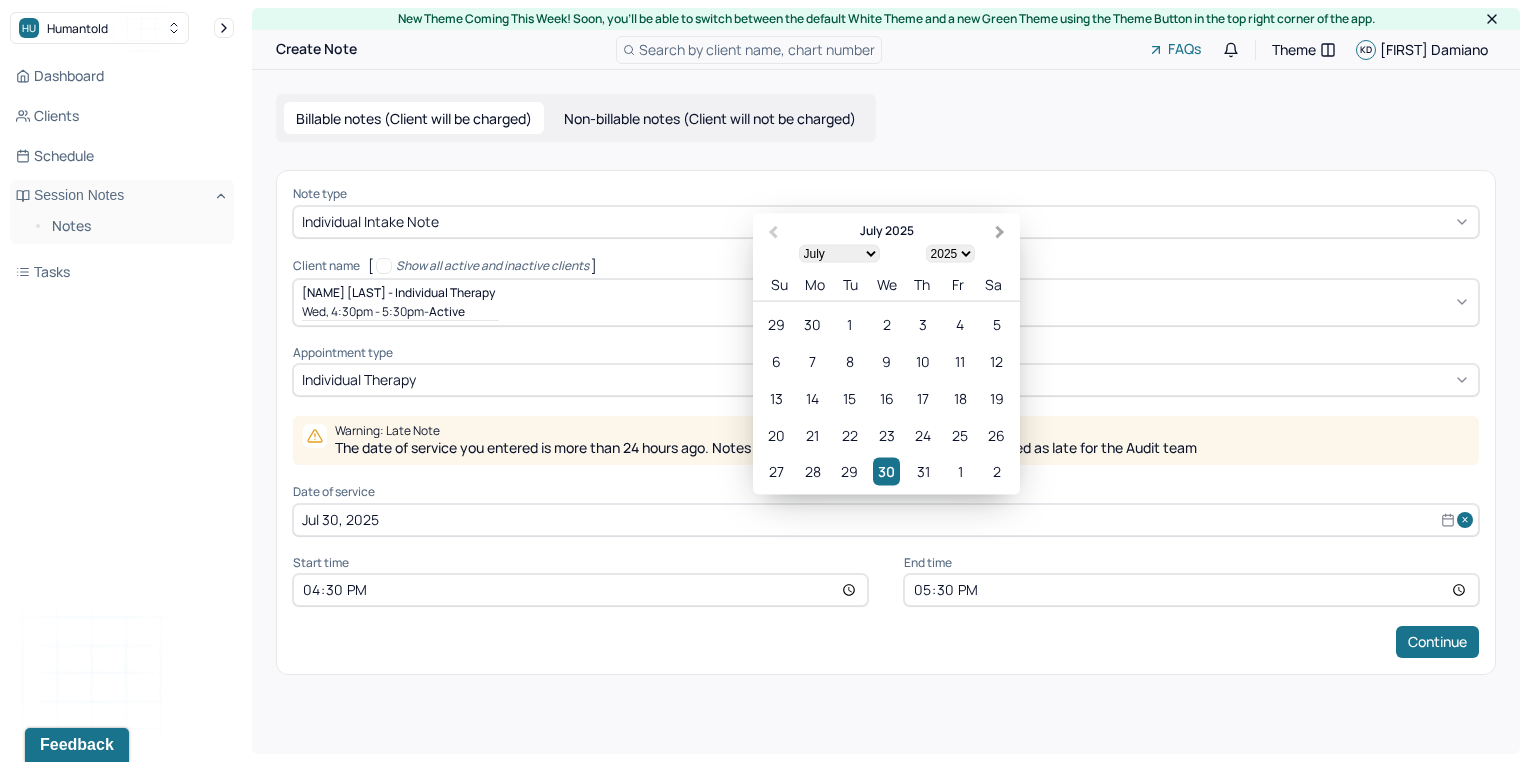 click on "Next Month" at bounding box center [1002, 234] 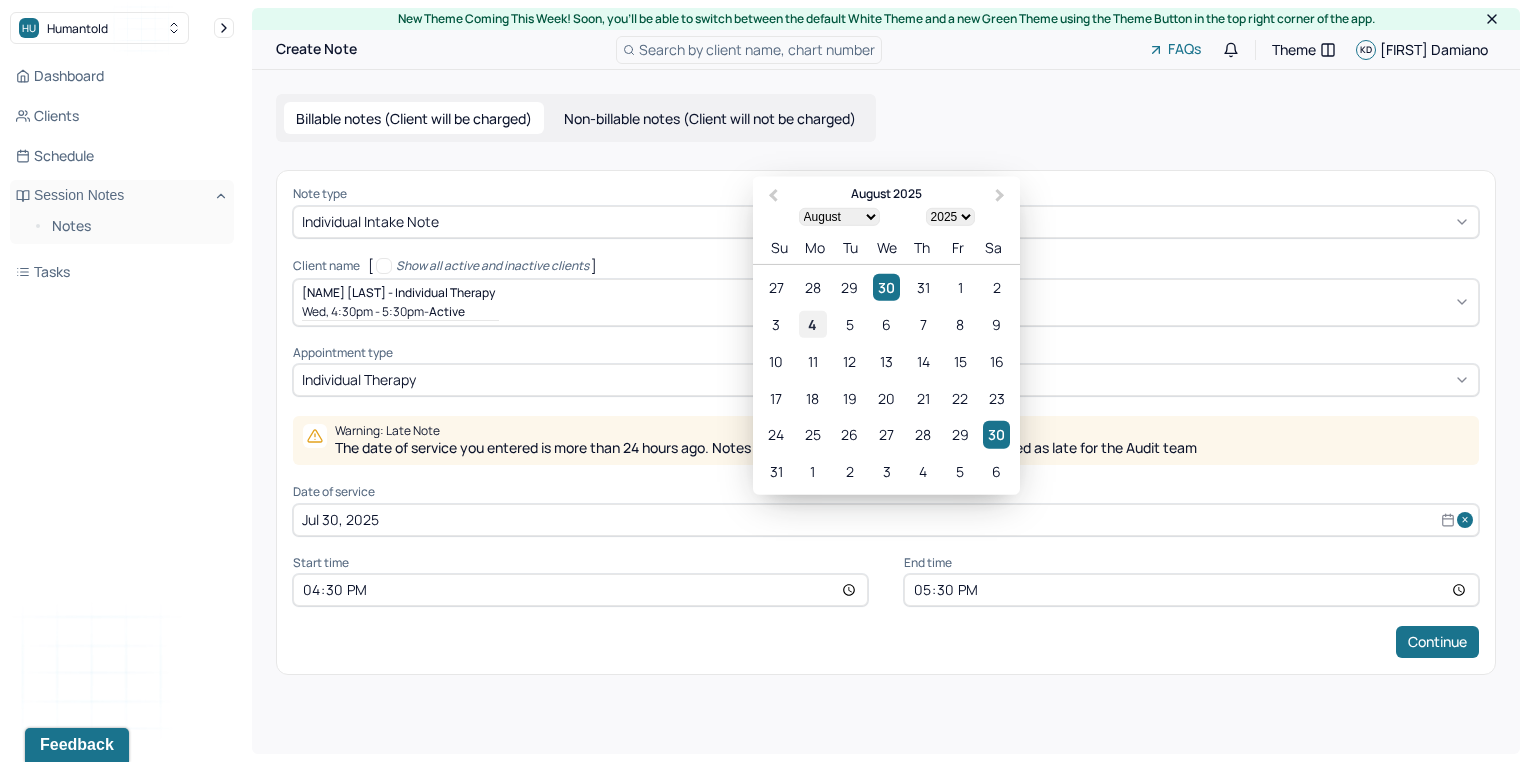 click on "4" at bounding box center [812, 324] 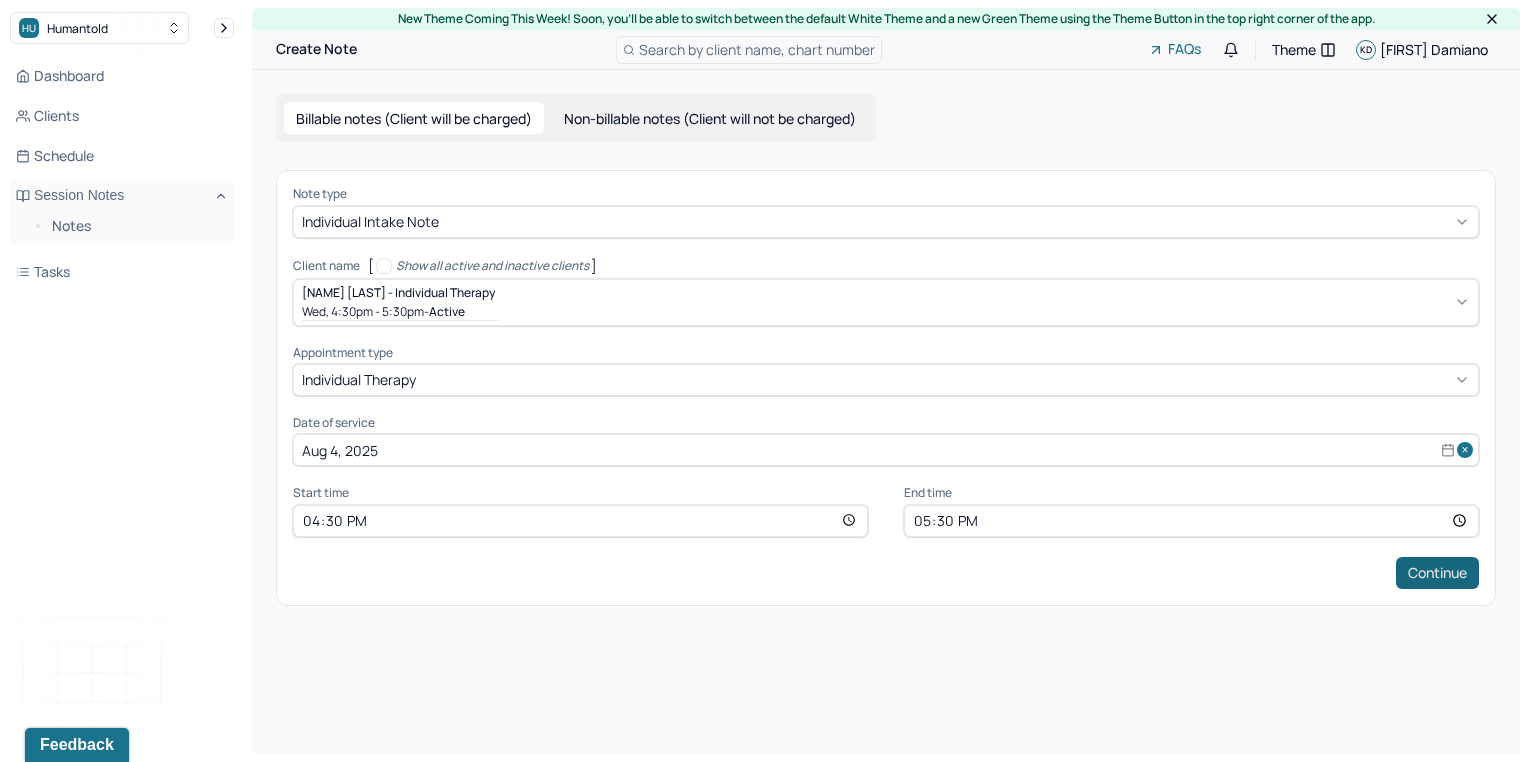click on "Continue" at bounding box center [1437, 573] 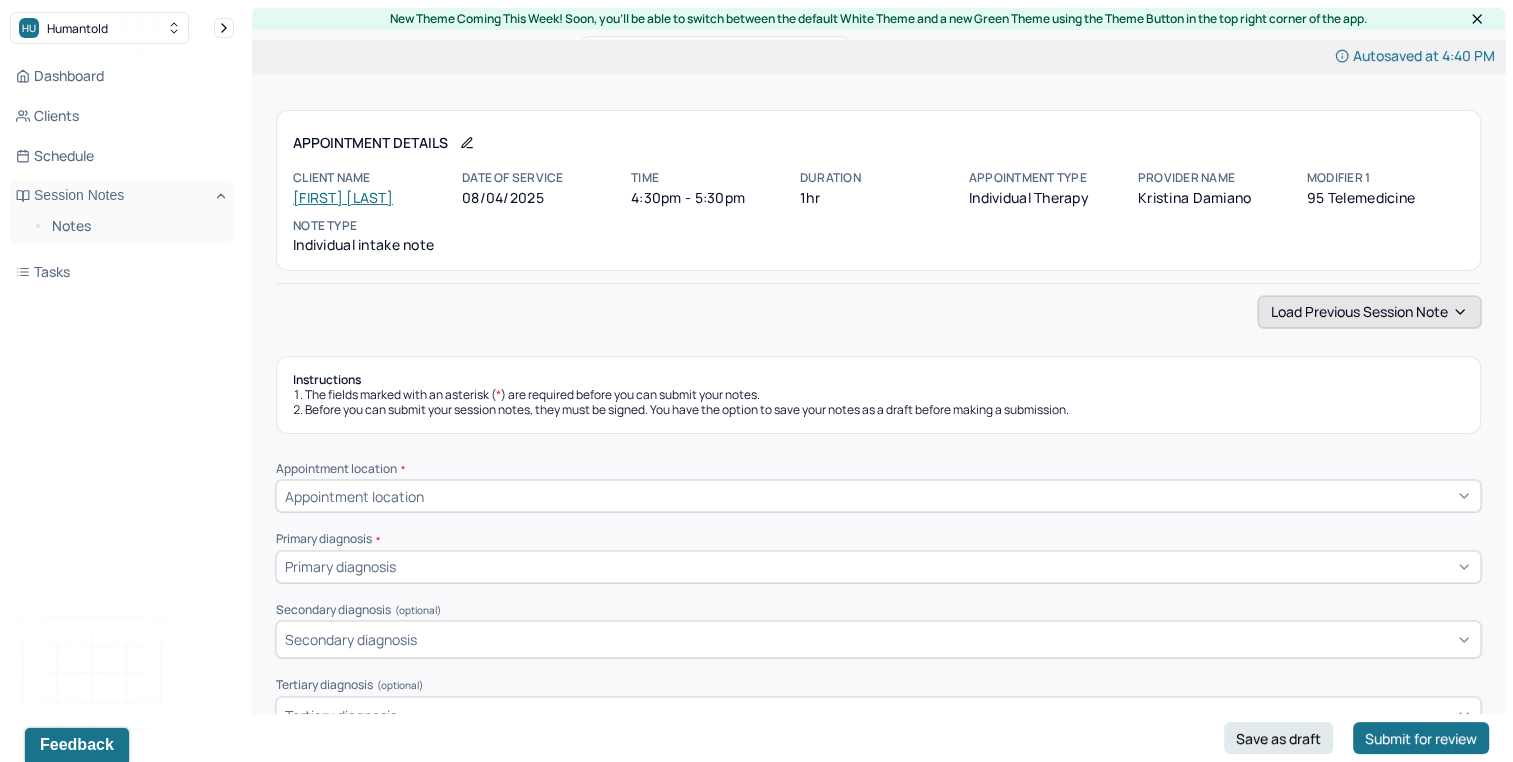 click on "Client name [FIRST] [LAST] Date of service [DATE] Time [TIME] - [TIME] Duration [DURATION] Appointment type individual therapy Provider name [FIRST] [LAST] Modifier [NUMBER] [NUMBER] Telemedicine Note type Individual intake note" at bounding box center [878, 212] 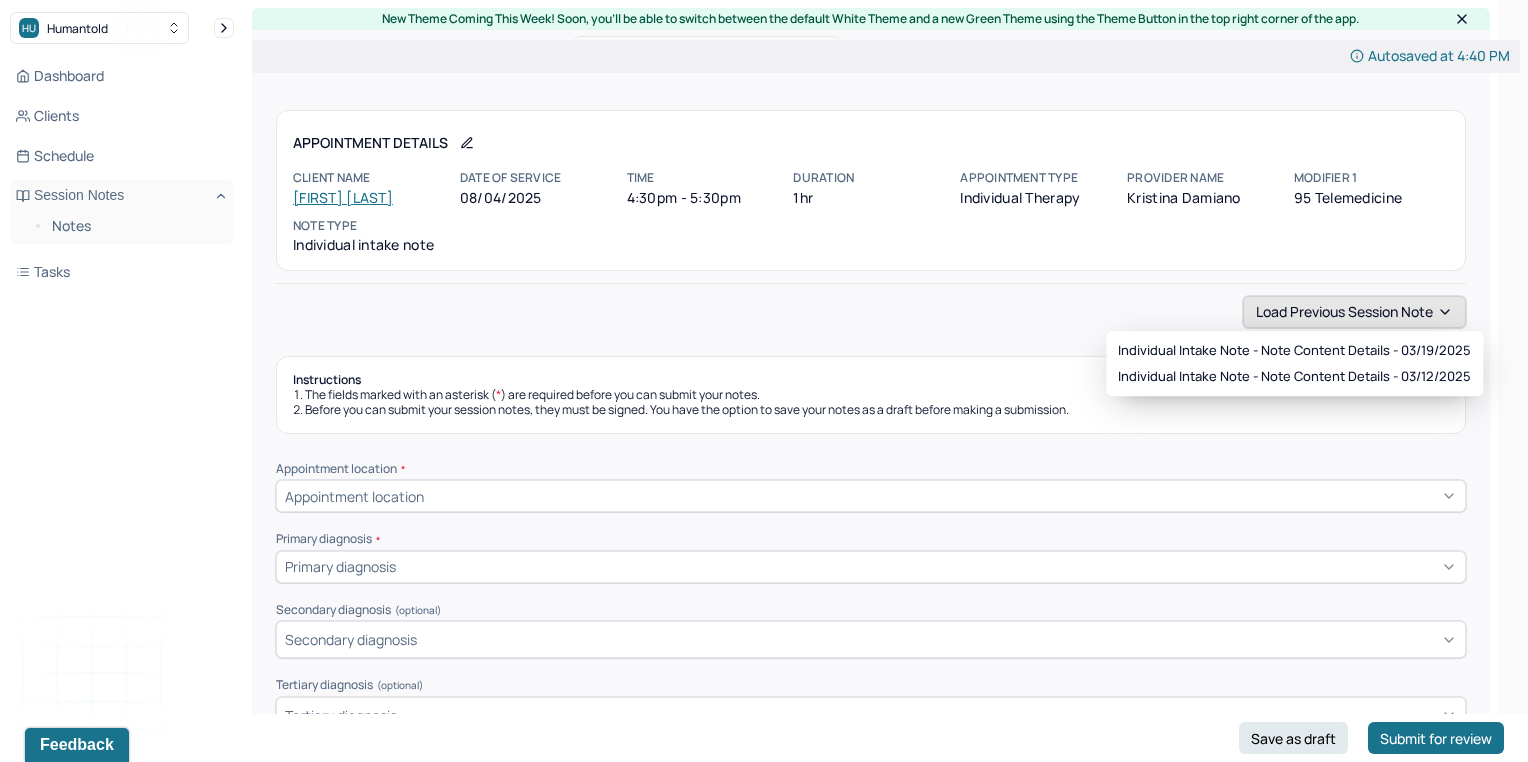 click on "Load previous session note" at bounding box center [1354, 312] 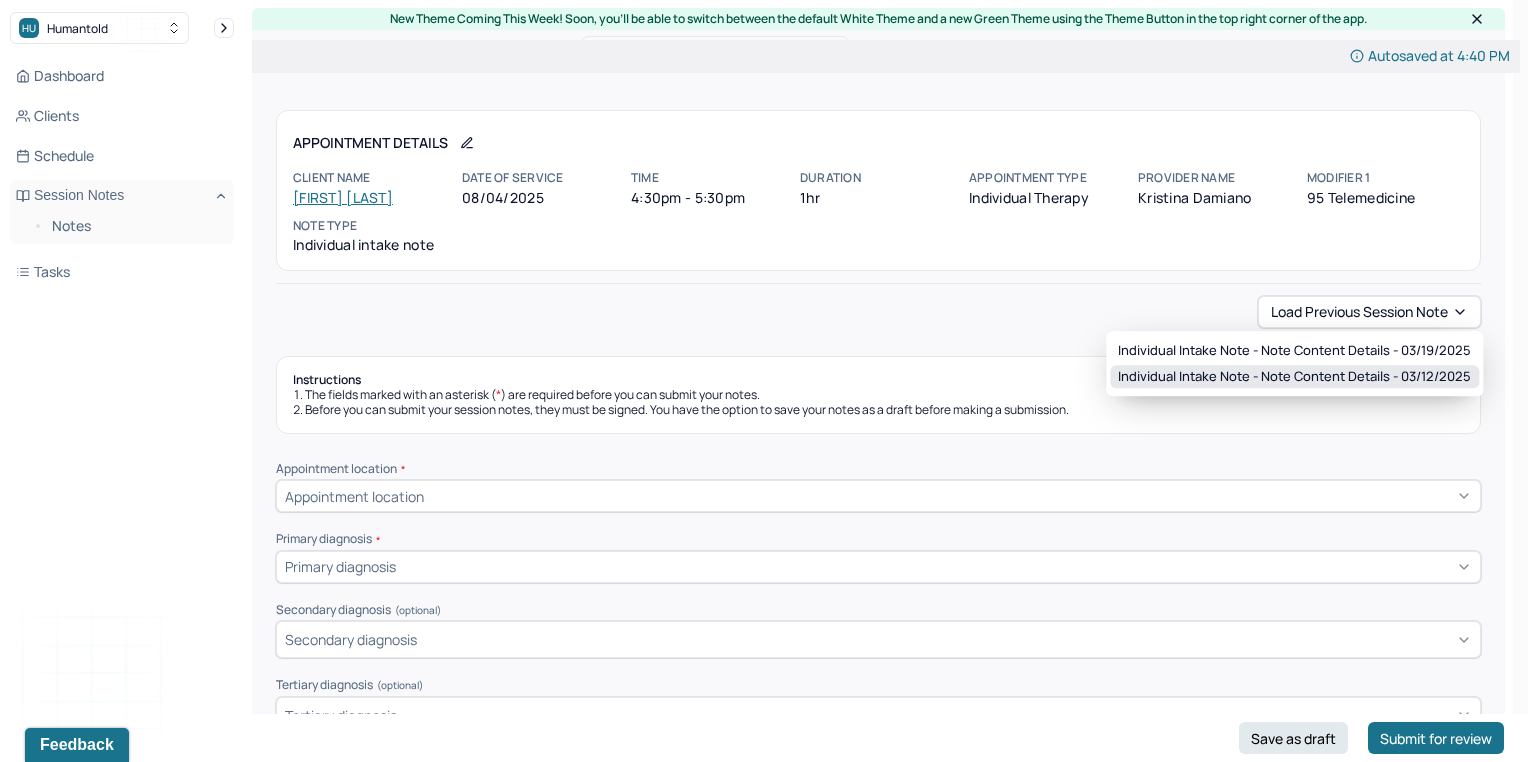 click on "Individual intake note - Note content Details - [DATE]" at bounding box center [1294, 377] 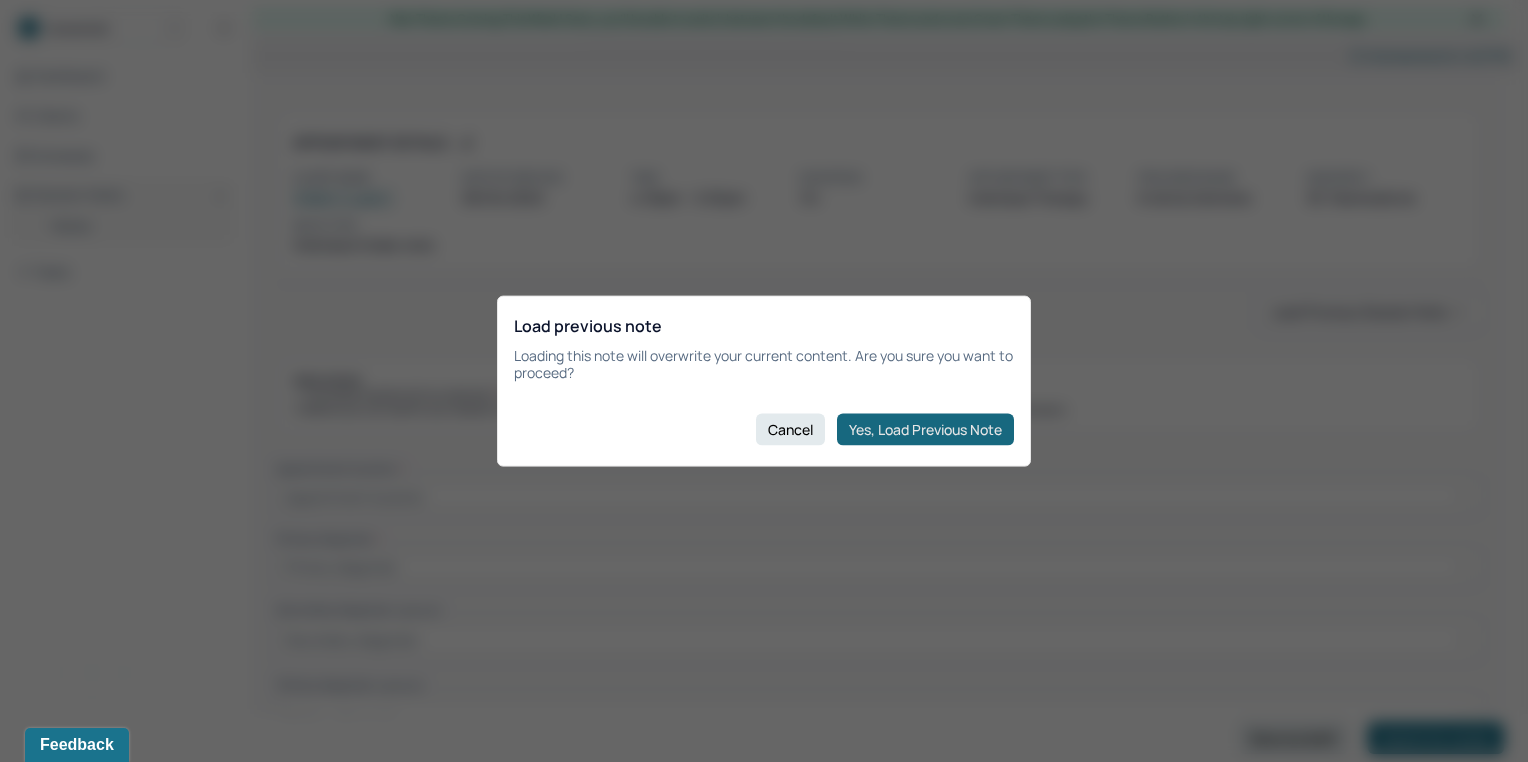 click on "Yes, Load Previous Note" at bounding box center (925, 429) 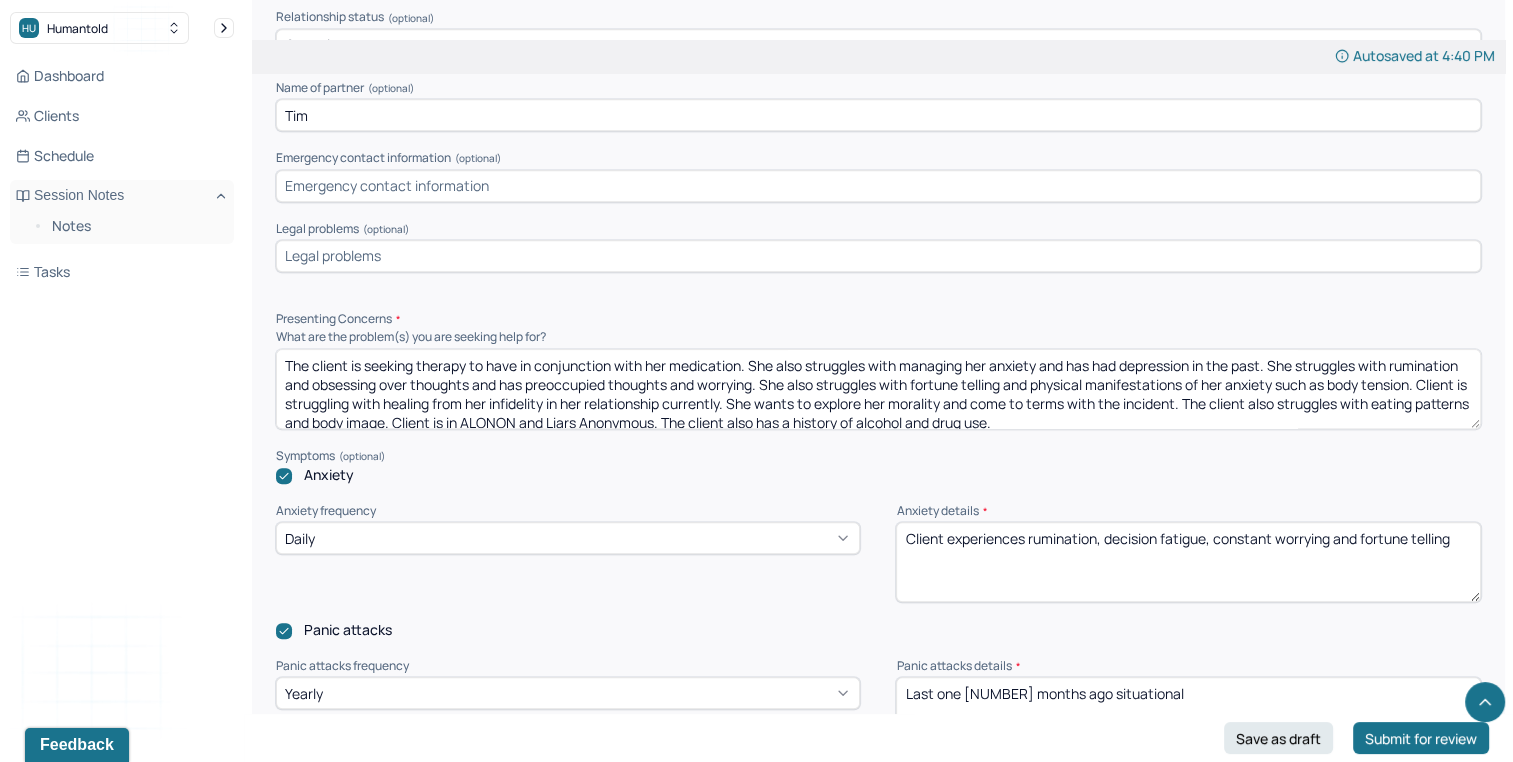 scroll, scrollTop: 1818, scrollLeft: 0, axis: vertical 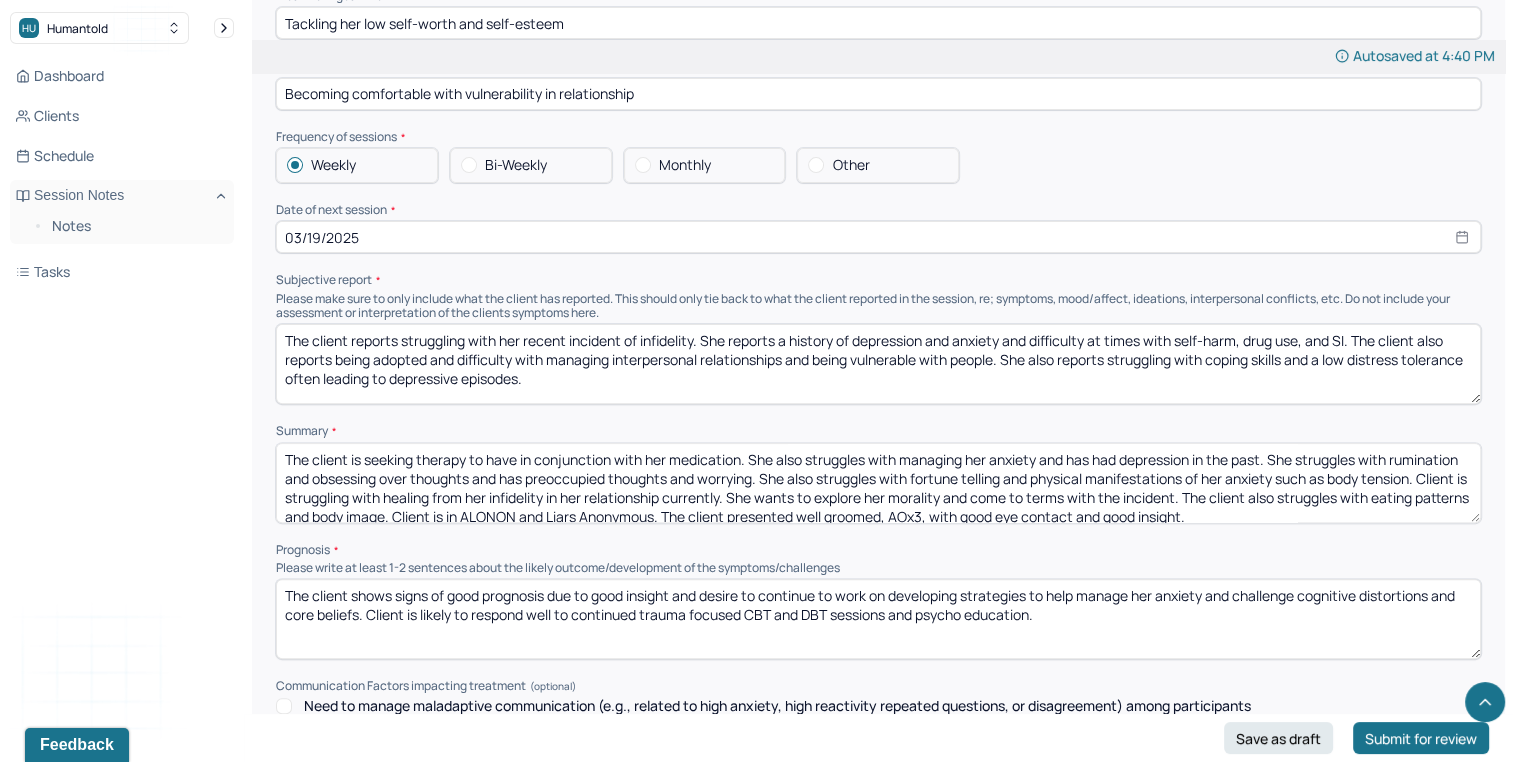 click on "The client reports struggling with her recent incident of infidelity. She reports a history of depression and anxiety and difficulty at times with self-harm, drug use, and SI. The client also reports being adopted and difficulty with managing interpersonal relationships and being vulnerable with people. She also reports struggling with coping skills and a low distress tolerance often leading to depressive episodes." at bounding box center [878, 364] 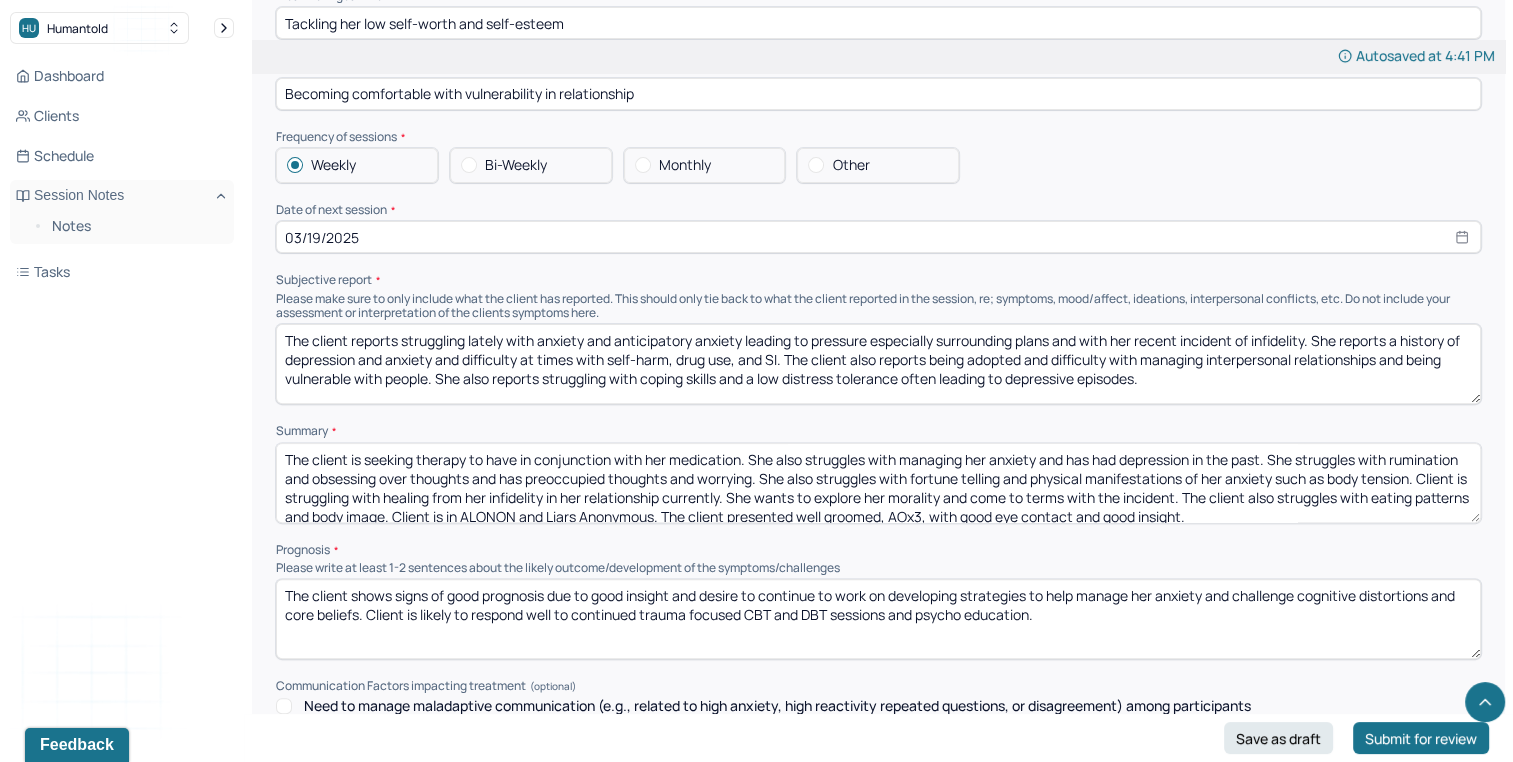 click on "The client reports struggling lately with anxiety and anticipatory anxiety leading to pressure especially surrounding plans and with her recent incident of infidelity. She reports a history of depression and anxiety and difficulty at times with self-harm, drug use, and SI. The client also reports being adopted and difficulty with managing interpersonal relationships and being vulnerable with people. She also reports struggling with coping skills and a low distress tolerance often leading to depressive episodes." at bounding box center (878, 364) 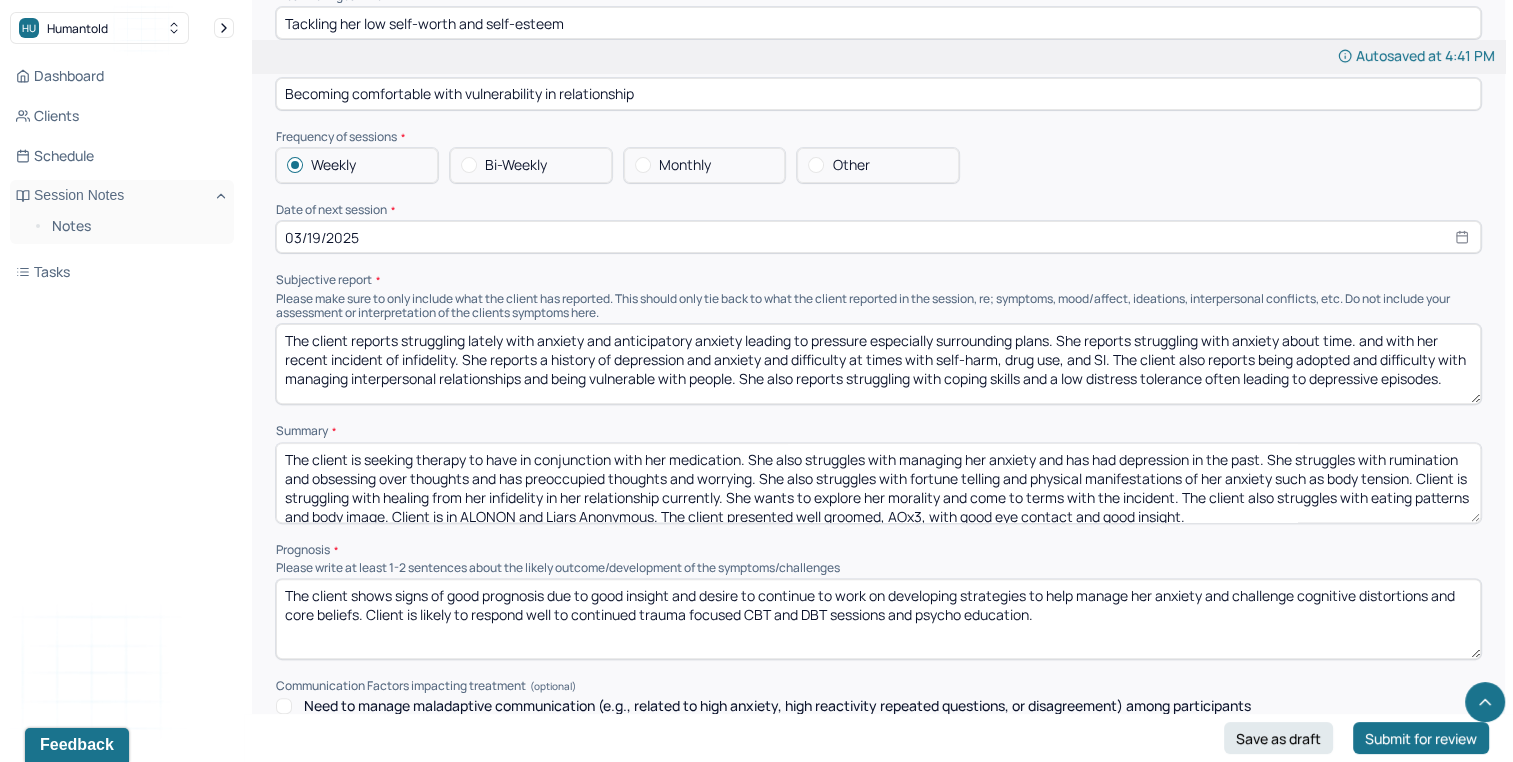 click on "The client reports struggling lately with anxiety and anticipatory anxiety leading to pressure especially surrounding plans. She reports struggling with anxiety about time. and with her recent incident of infidelity. She reports a history of depression and anxiety and difficulty at times with self-harm, drug use, and SI. The client also reports being adopted and difficulty with managing interpersonal relationships and being vulnerable with people. She also reports struggling with coping skills and a low distress tolerance often leading to depressive episodes." at bounding box center (878, 364) 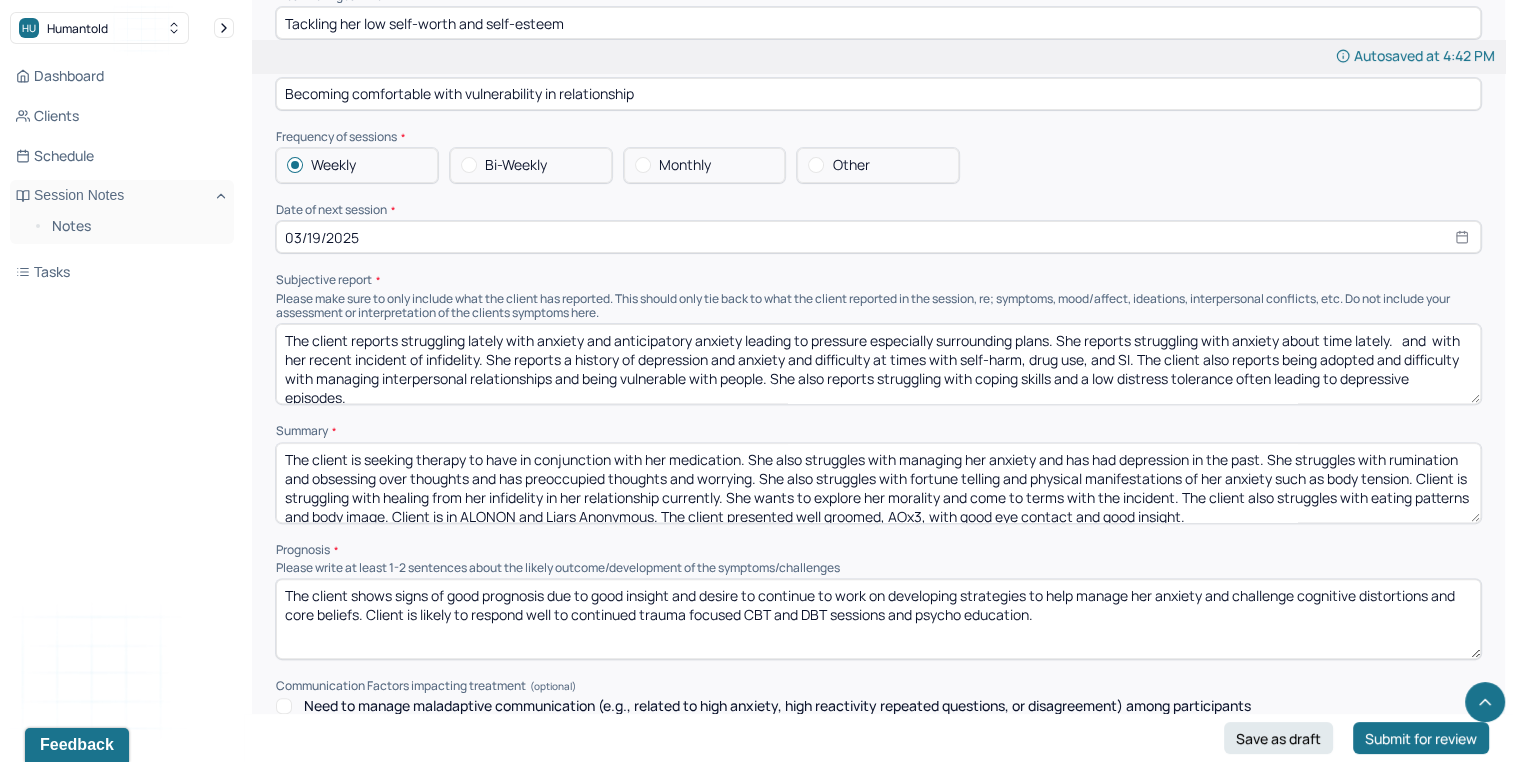 scroll, scrollTop: 10, scrollLeft: 0, axis: vertical 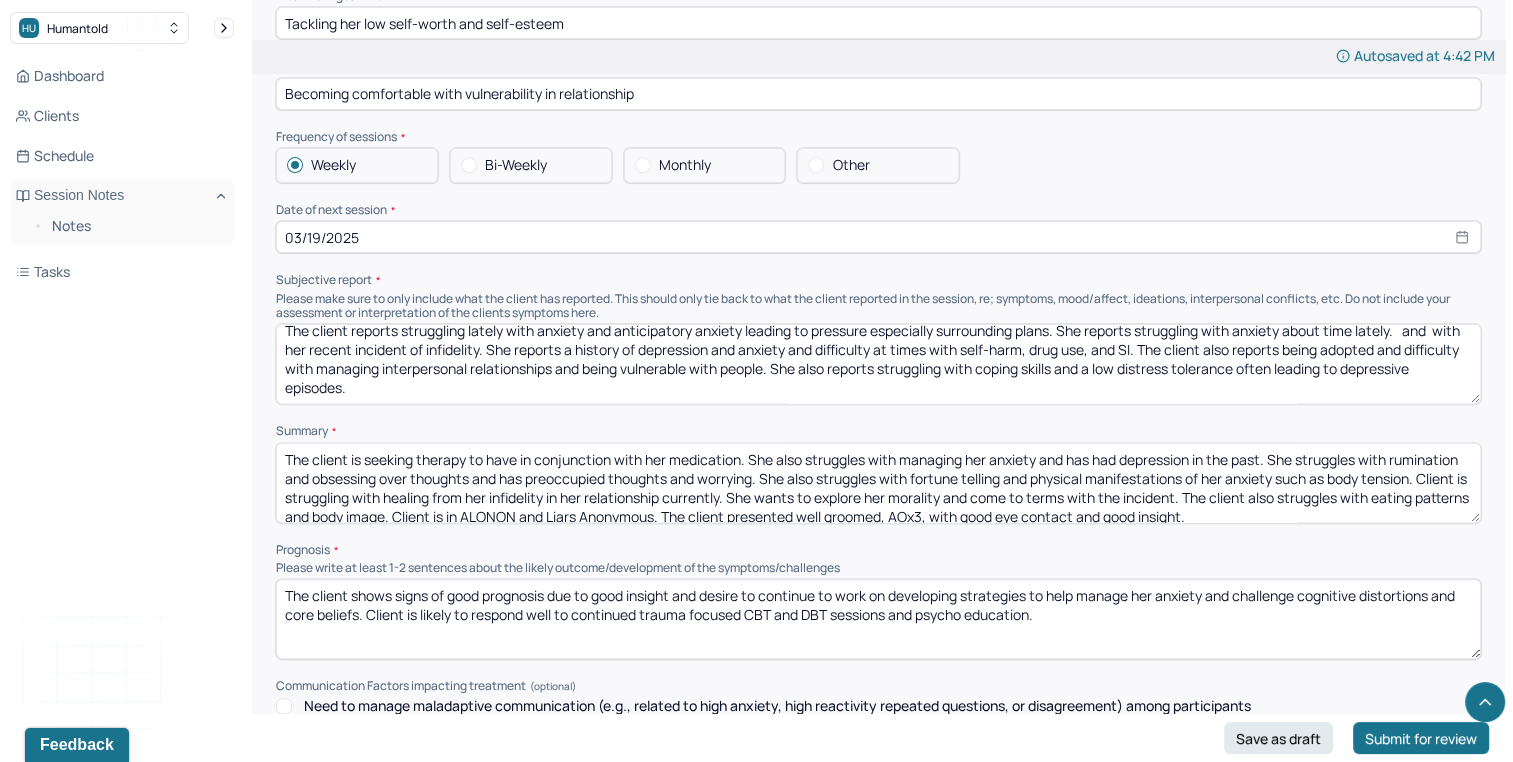drag, startPoint x: 1413, startPoint y: 328, endPoint x: 515, endPoint y: 336, distance: 898.03564 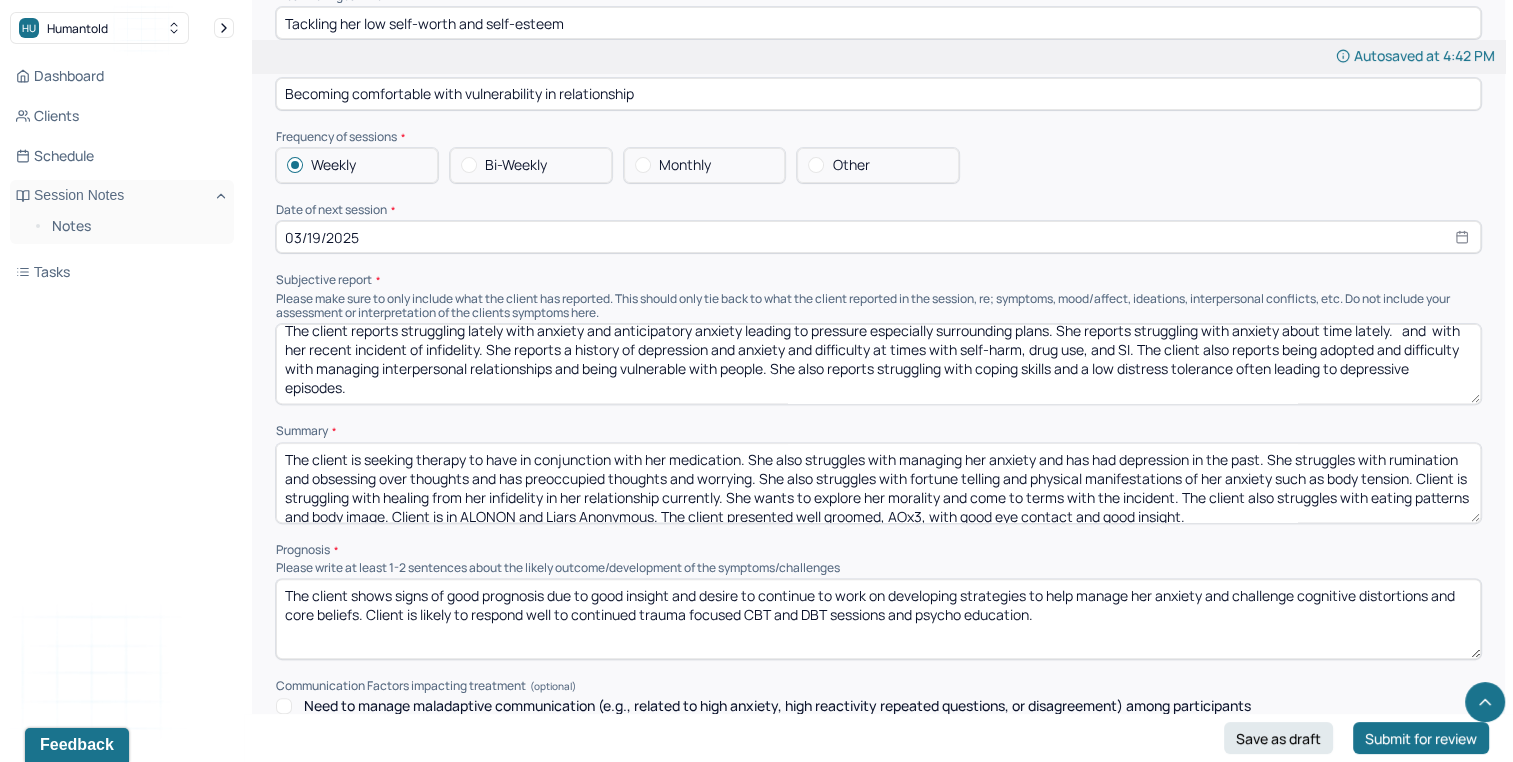 click on "The client reports struggling lately with anxiety and anticipatory anxiety leading to pressure especially surrounding plans. She reports struggling with anxiety about time lately.  and  with her recent incident of infidelity. She reports a history of depression and anxiety and difficulty at times with self-harm, drug use, and SI. The client also reports being adopted and difficulty with managing interpersonal relationships and being vulnerable with people. She also reports struggling with coping skills and a low distress tolerance often leading to depressive episodes." at bounding box center [878, 364] 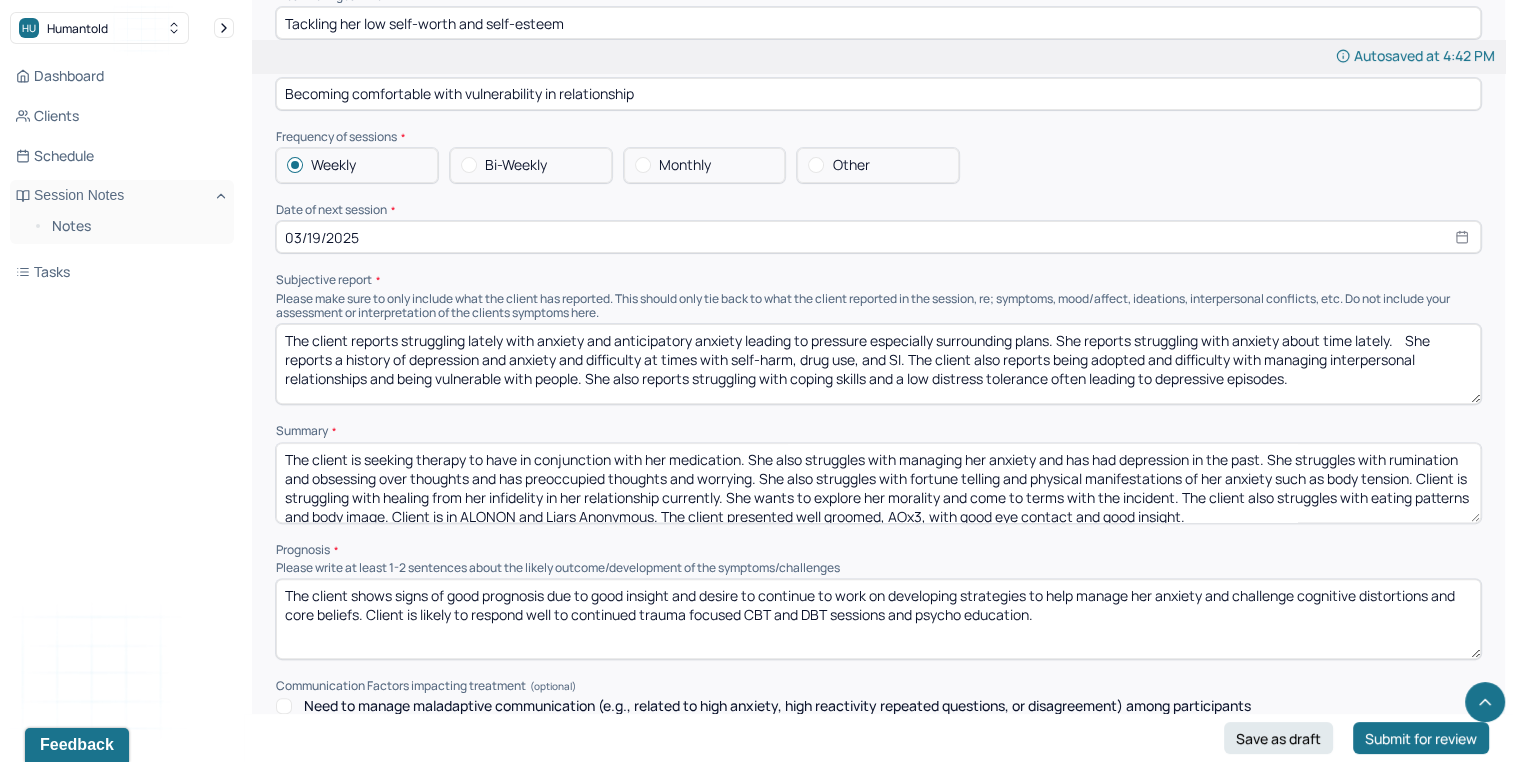 scroll, scrollTop: 0, scrollLeft: 0, axis: both 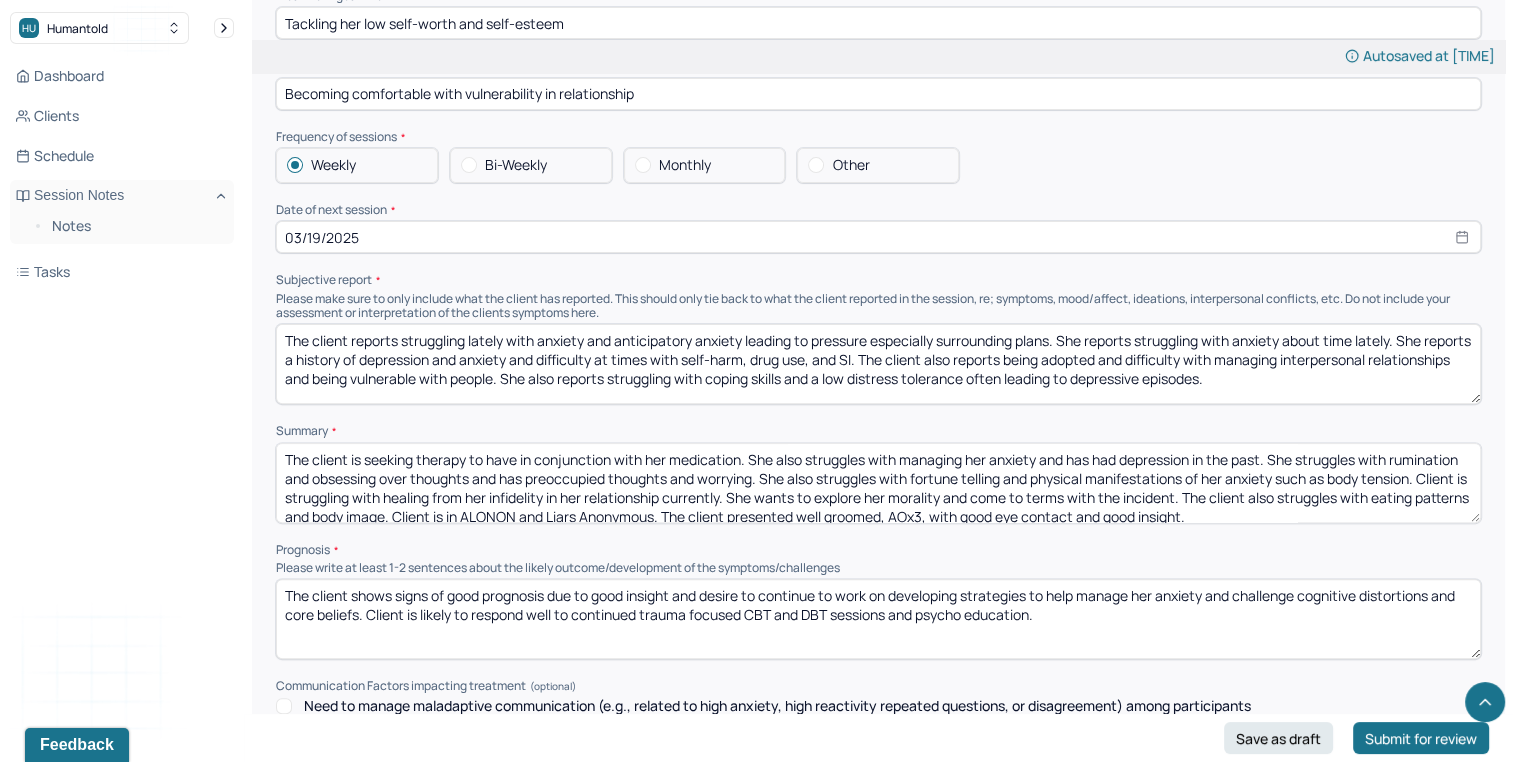 click on "The client reports struggling lately with anxiety and anticipatory anxiety leading to pressure especially surrounding plans. She reports struggling with anxiety about time lately. She reports a history of depression and anxiety and difficulty at times with self-harm, drug use, and SI. The client also reports being adopted and difficulty with managing interpersonal relationships and being vulnerable with people. She also reports struggling with coping skills and a low distress tolerance often leading to depressive episodes." at bounding box center (878, 364) 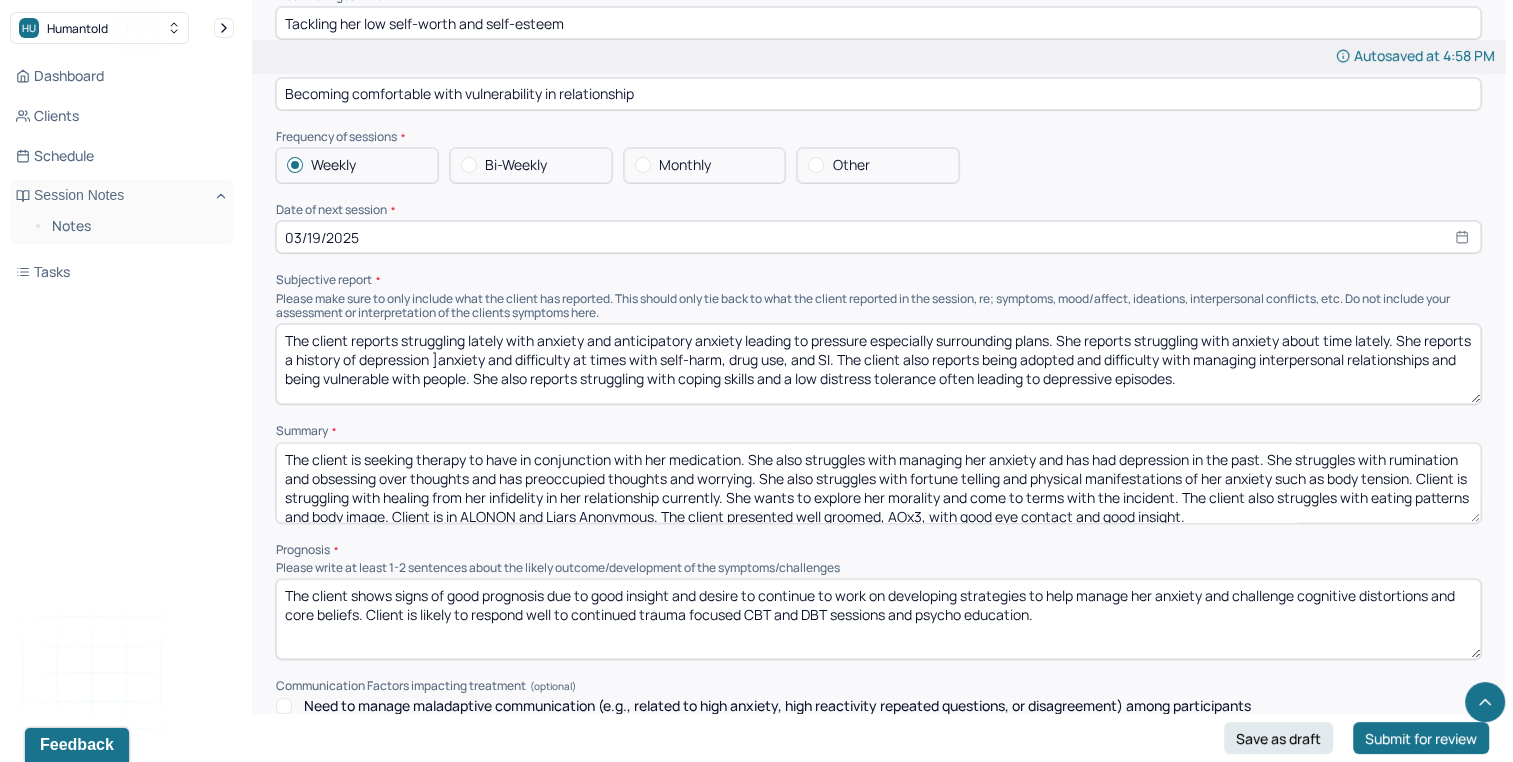 drag, startPoint x: 479, startPoint y: 346, endPoint x: 490, endPoint y: 355, distance: 14.21267 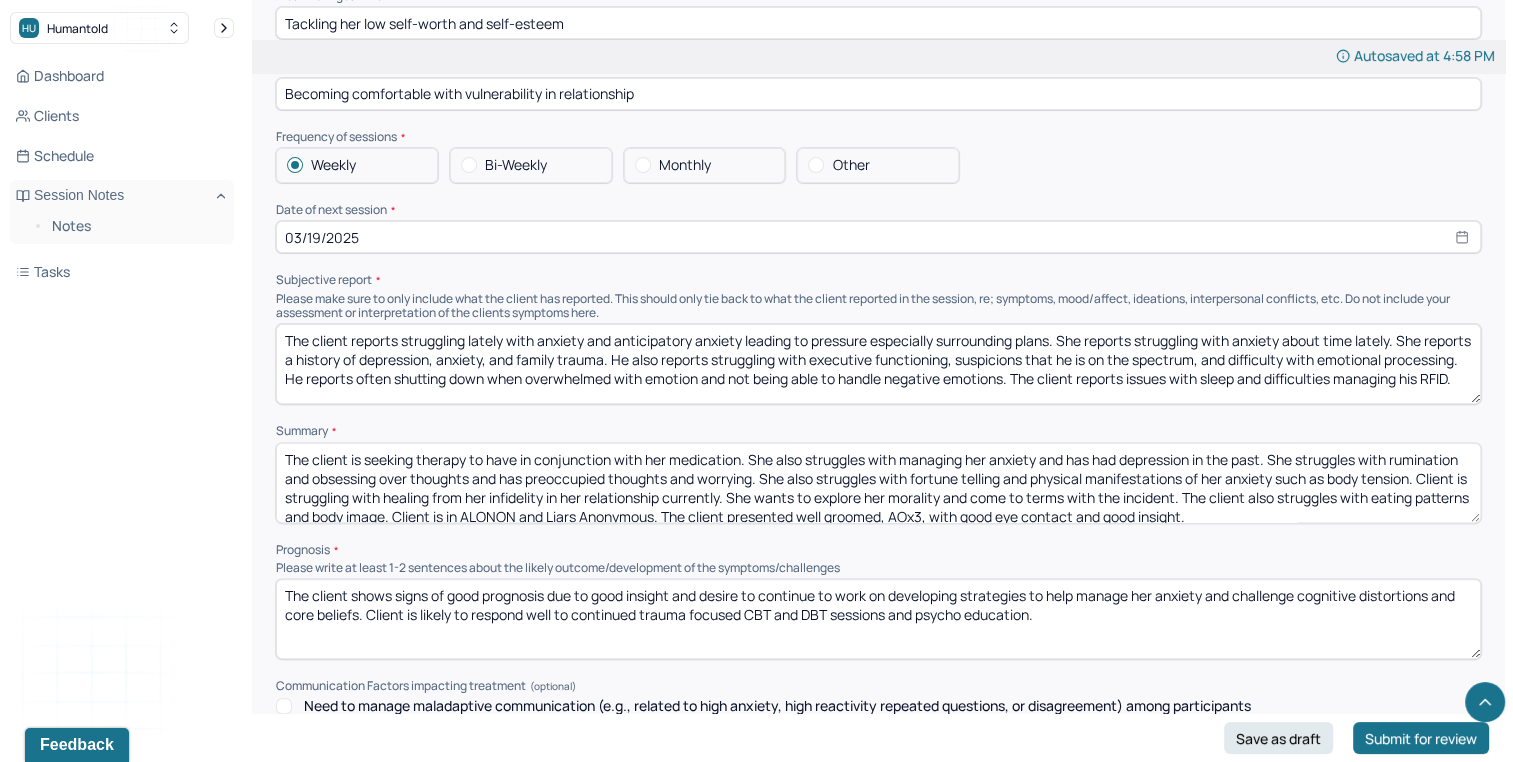 drag, startPoint x: 541, startPoint y: 348, endPoint x: 710, endPoint y: 347, distance: 169.00296 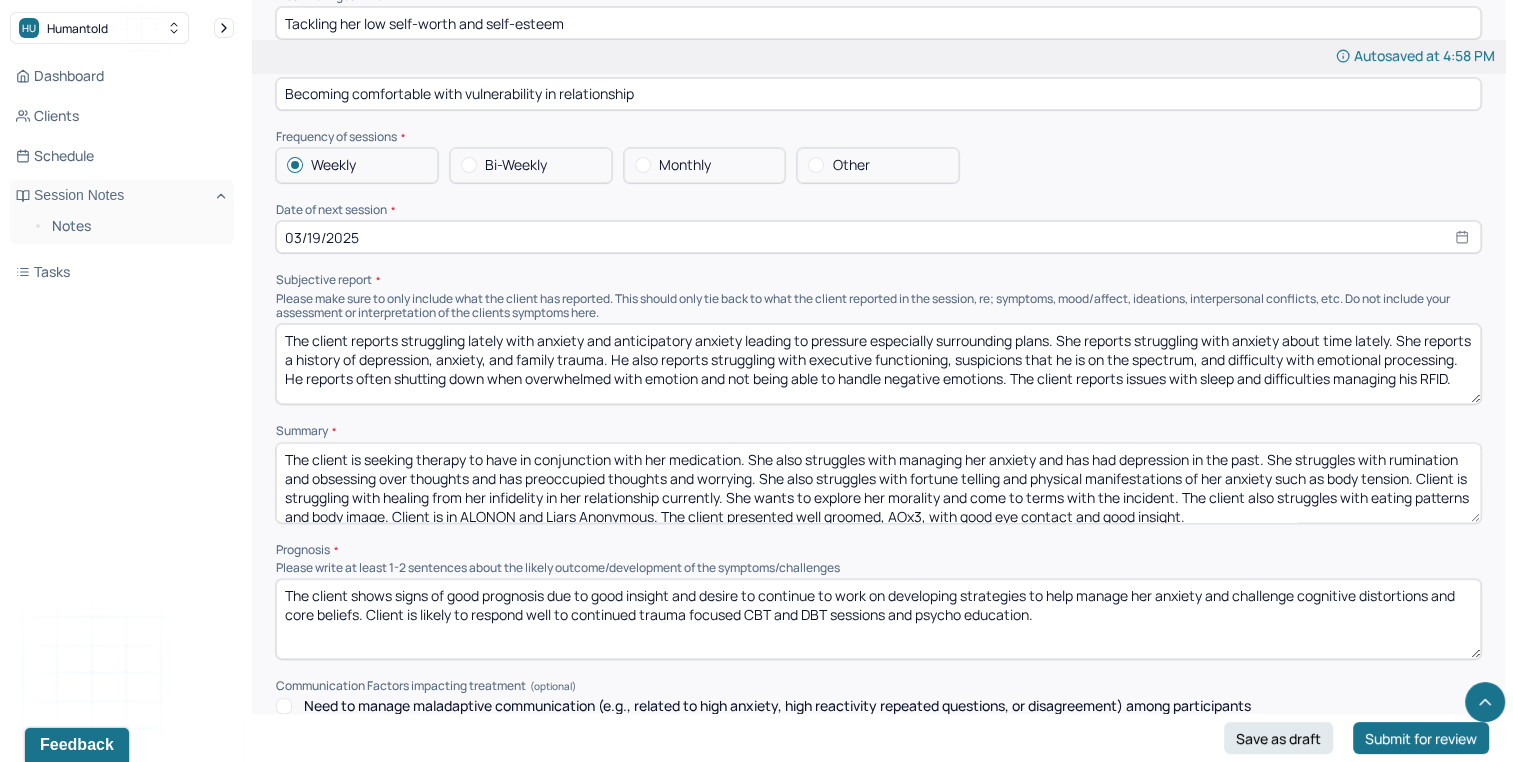 click on "The client reports struggling lately with anxiety and anticipatory anxiety leading to pressure especially surrounding plans. She reports struggling with anxiety about time lately. She reports a history of depression, anxiety, and family trauma. He also reports struggling with executive functioning, suspicions that he is on the spectrum, and difficulty with emotional processing. He reports often shutting down when overwhelmed with emotion and not being able to handle negative emotions. The client reports issues with sleep and difficulties managing his RFID." at bounding box center [878, 364] 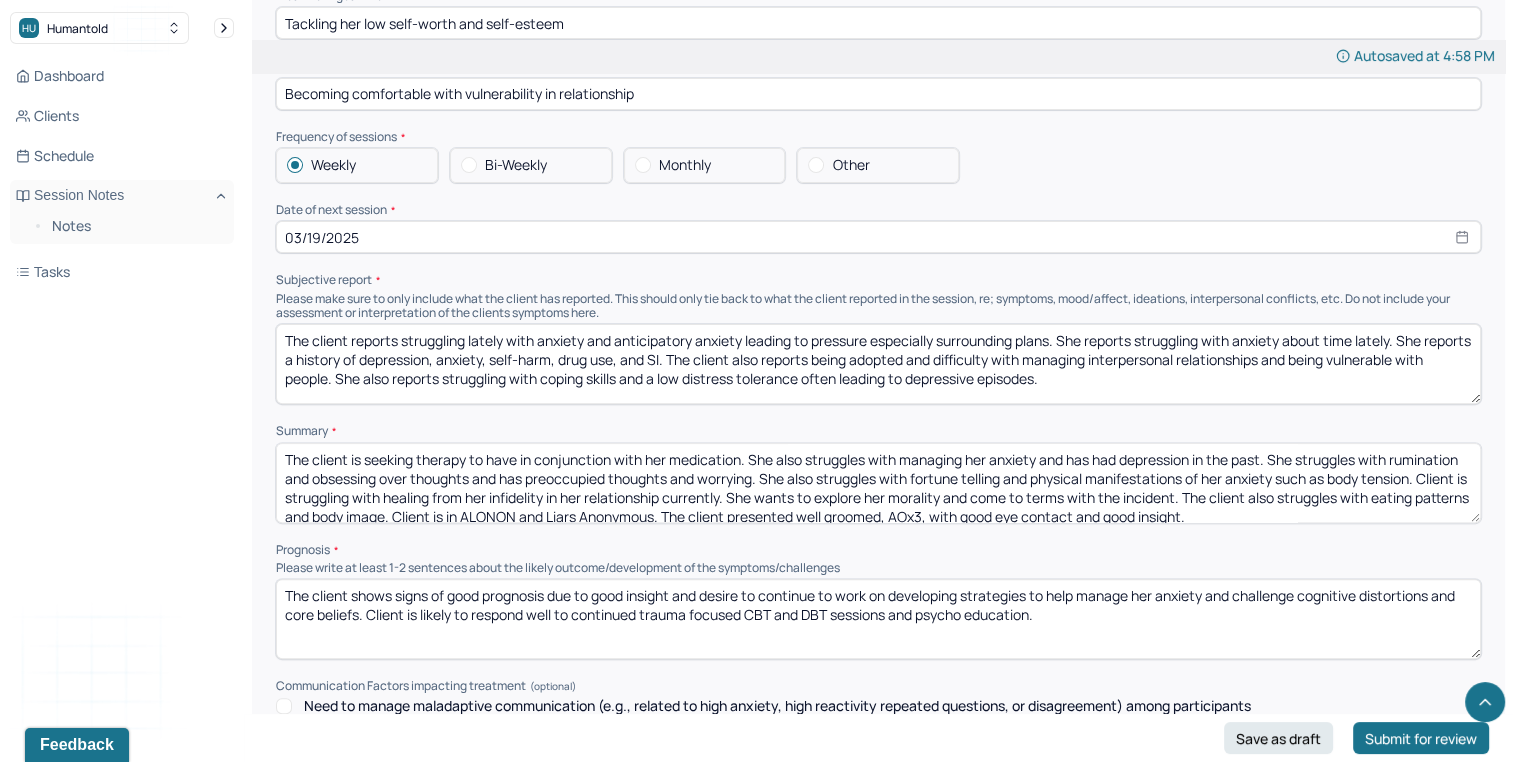 type on "The client reports struggling lately with anxiety and anticipatory anxiety leading to pressure especially surrounding plans. She reports struggling with anxiety about time lately. She reports a history of depression, anxiety, self-harm, drug use, and SI. The client also reports being adopted and difficulty with managing interpersonal relationships and being vulnerable with people. She also reports struggling with coping skills and a low distress tolerance often leading to depressive episodes." 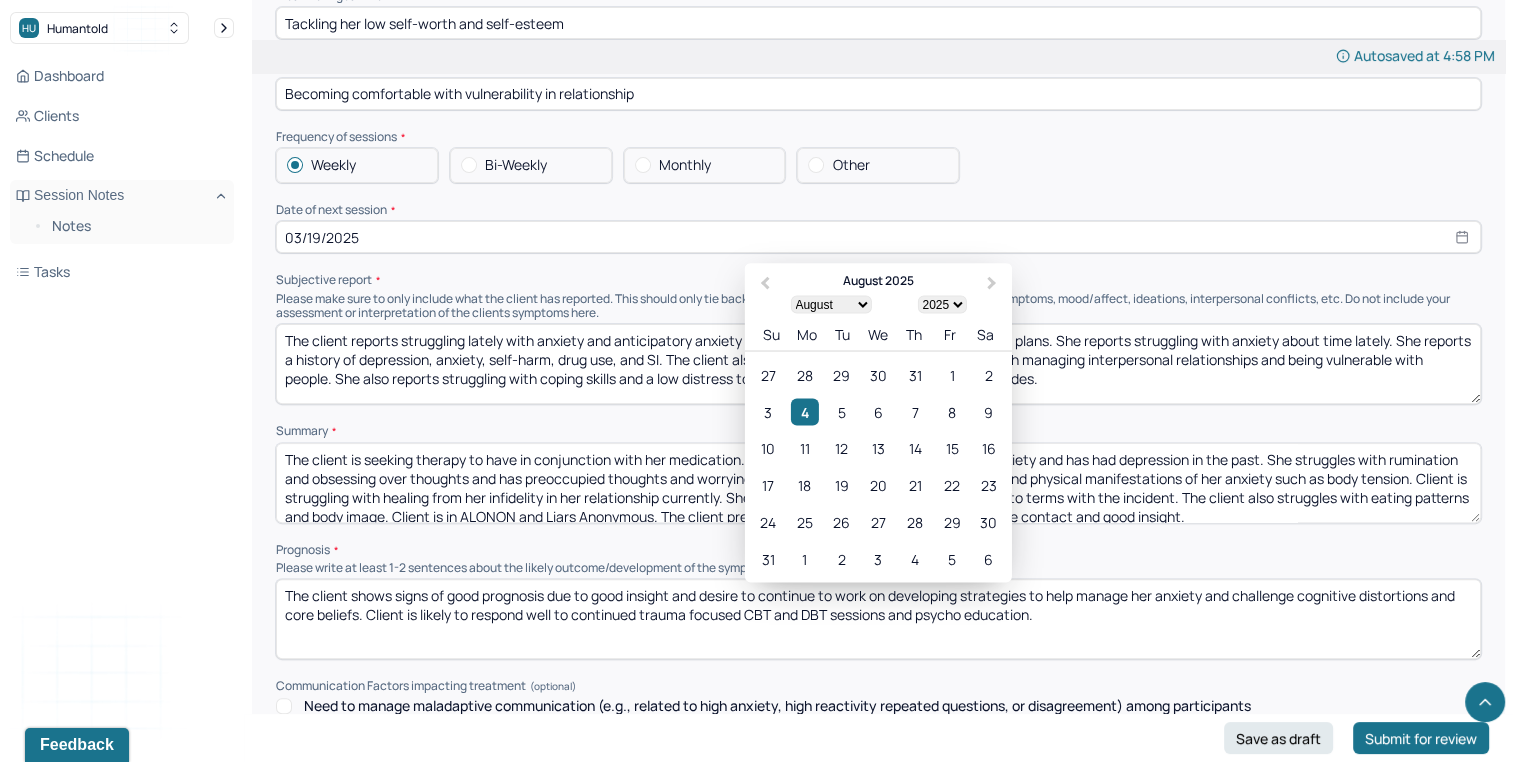 click on "03/19/2025" at bounding box center (878, 237) 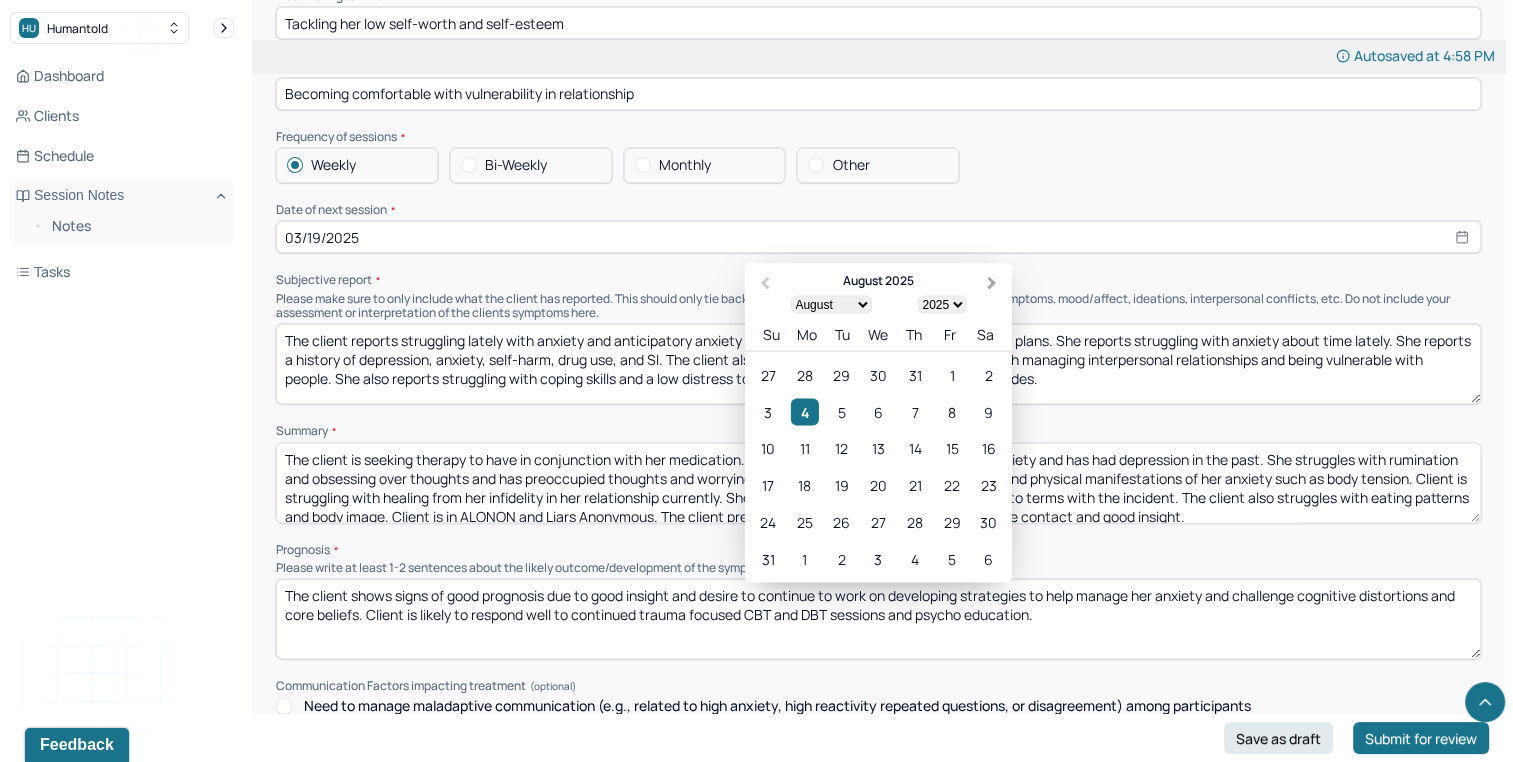 click on "Next Month" at bounding box center [994, 285] 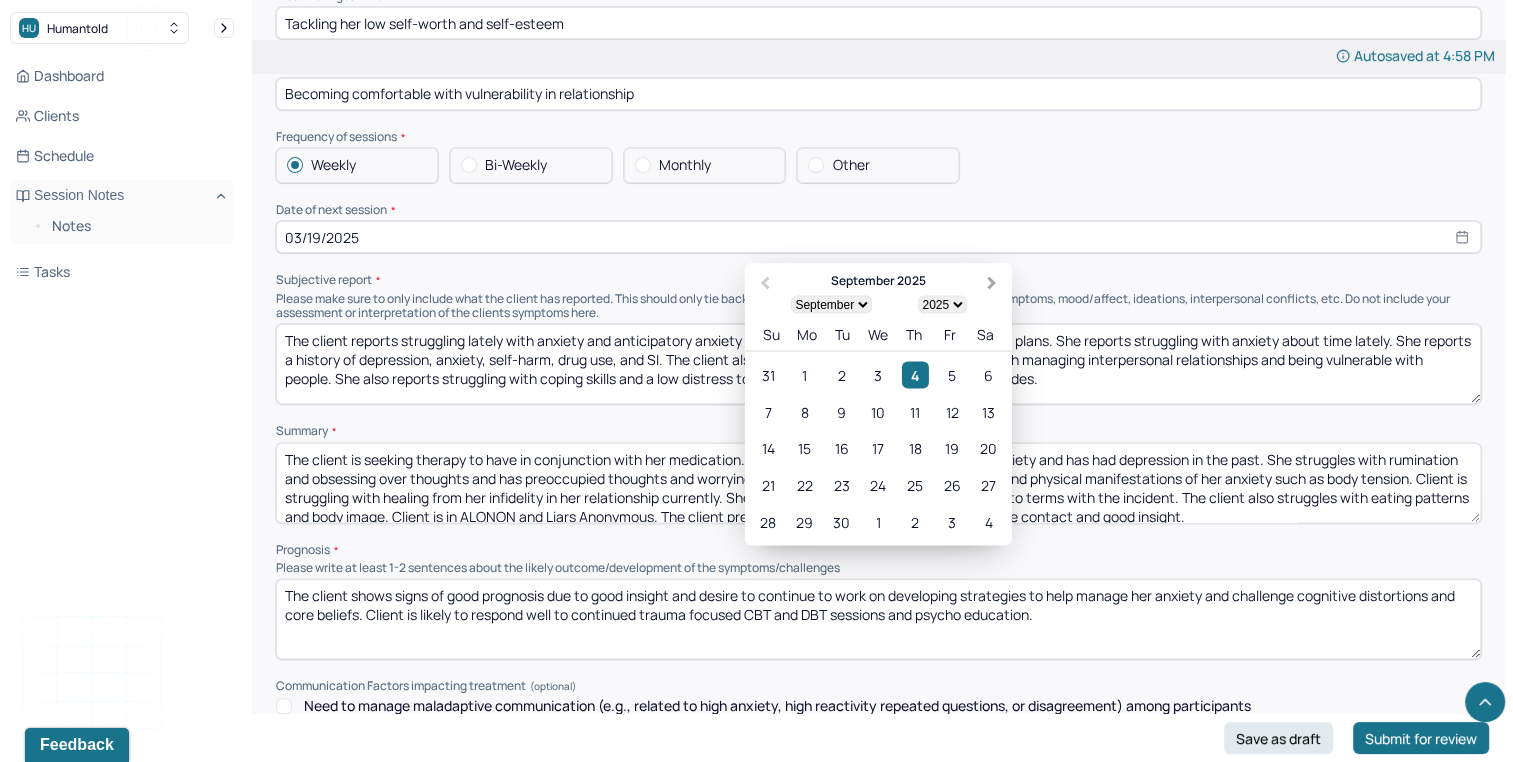 click on "Next Month" at bounding box center (994, 285) 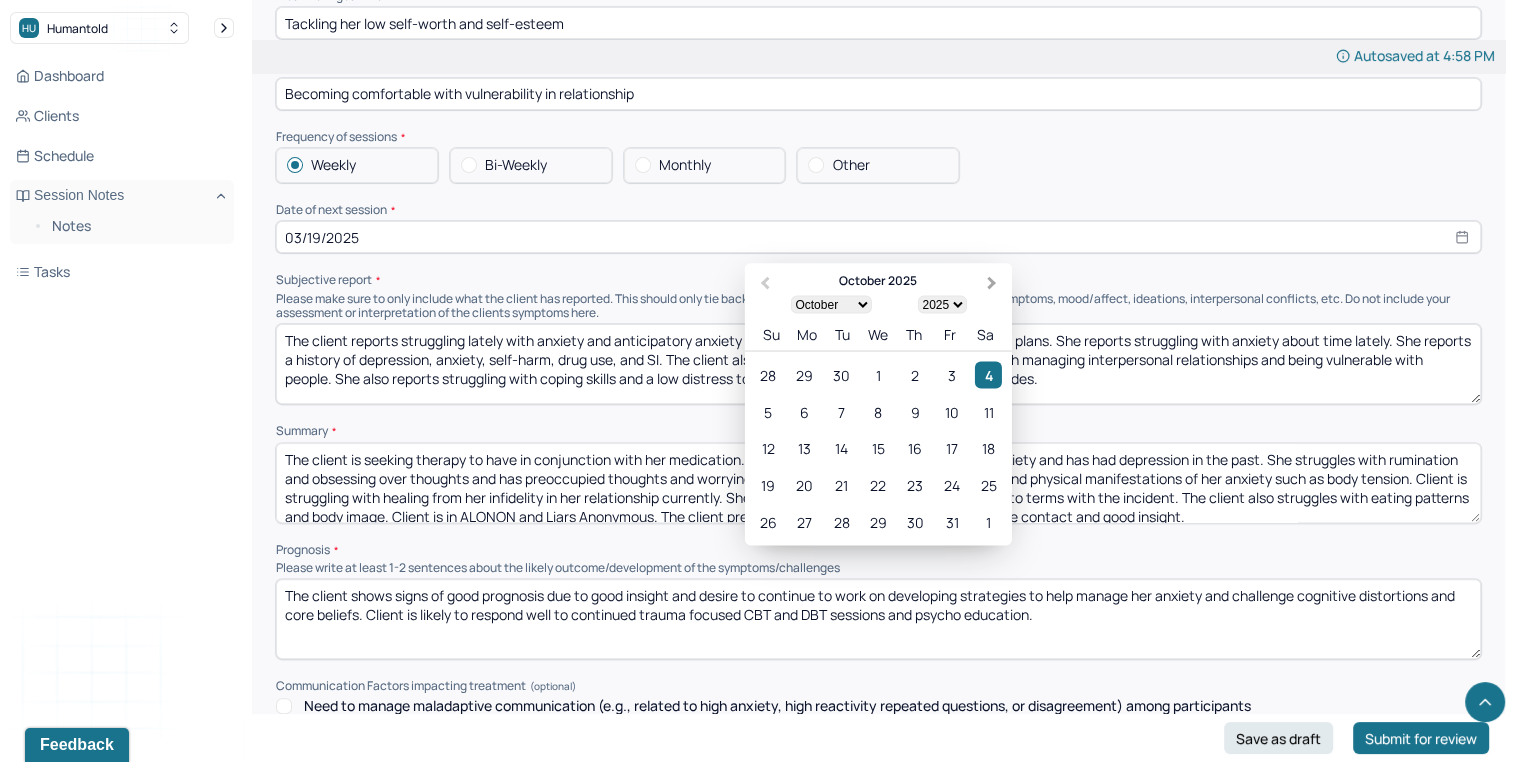 click on "Next Month" at bounding box center (994, 285) 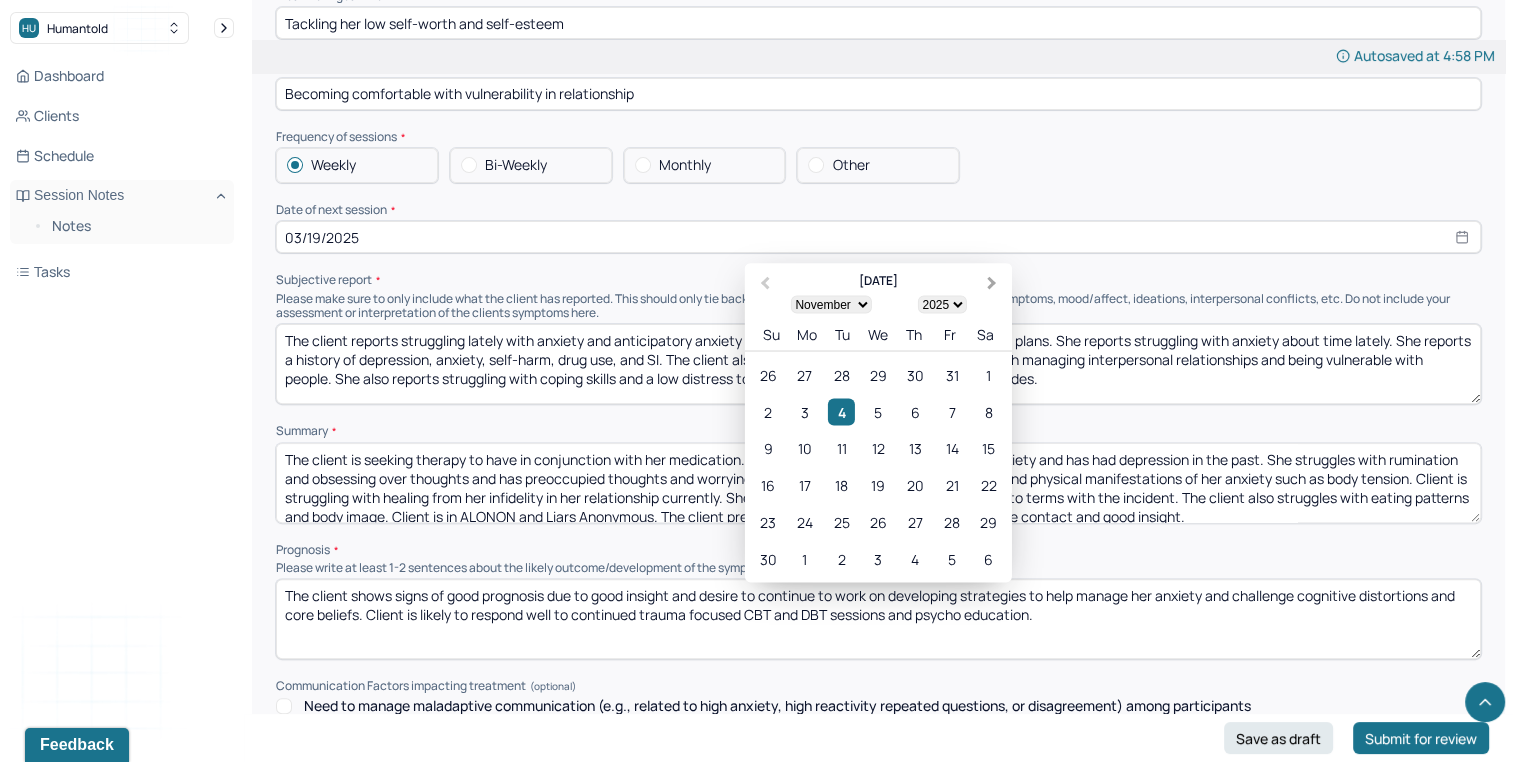 click on "Next Month" at bounding box center (994, 285) 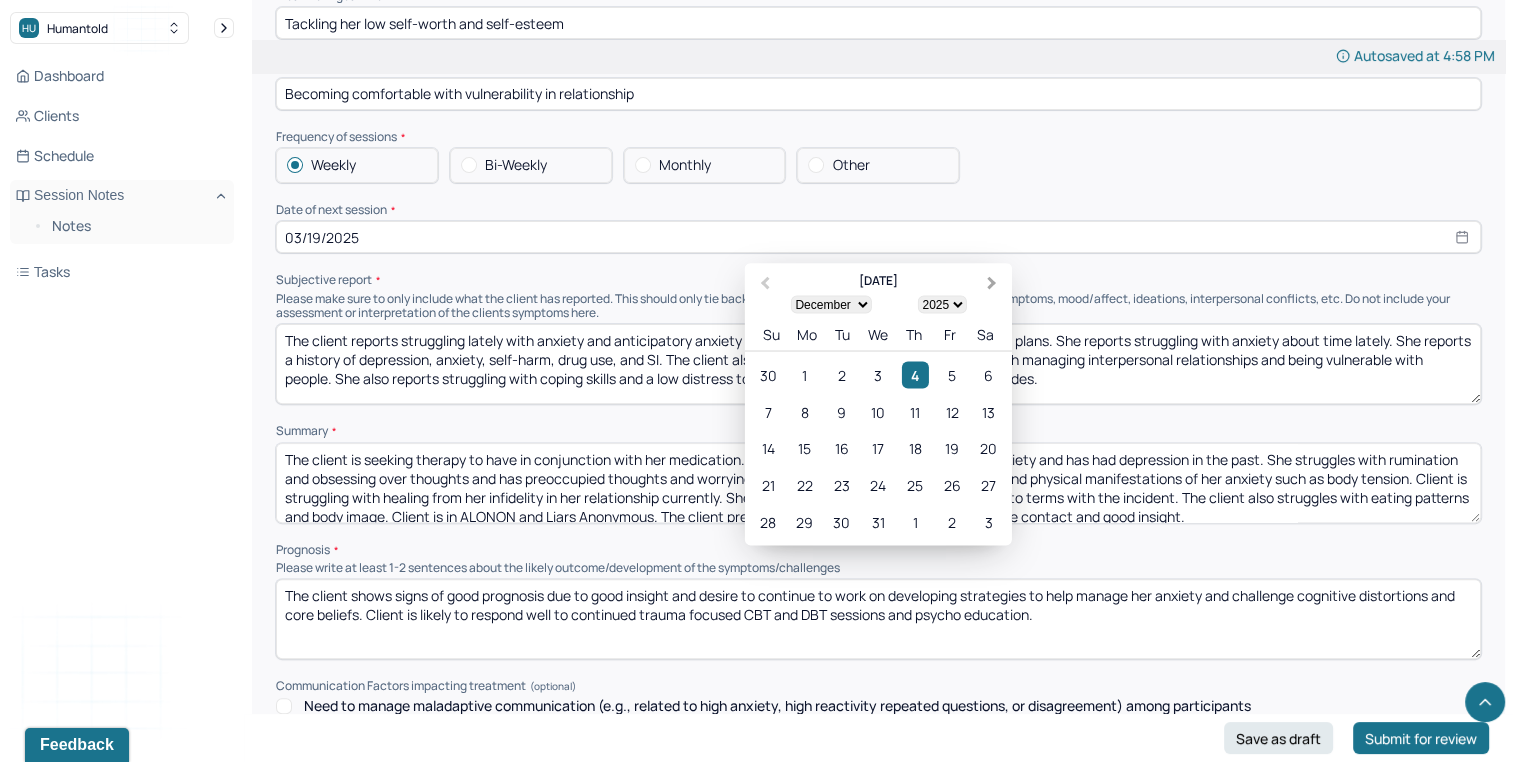 click on "Next Month" at bounding box center [994, 285] 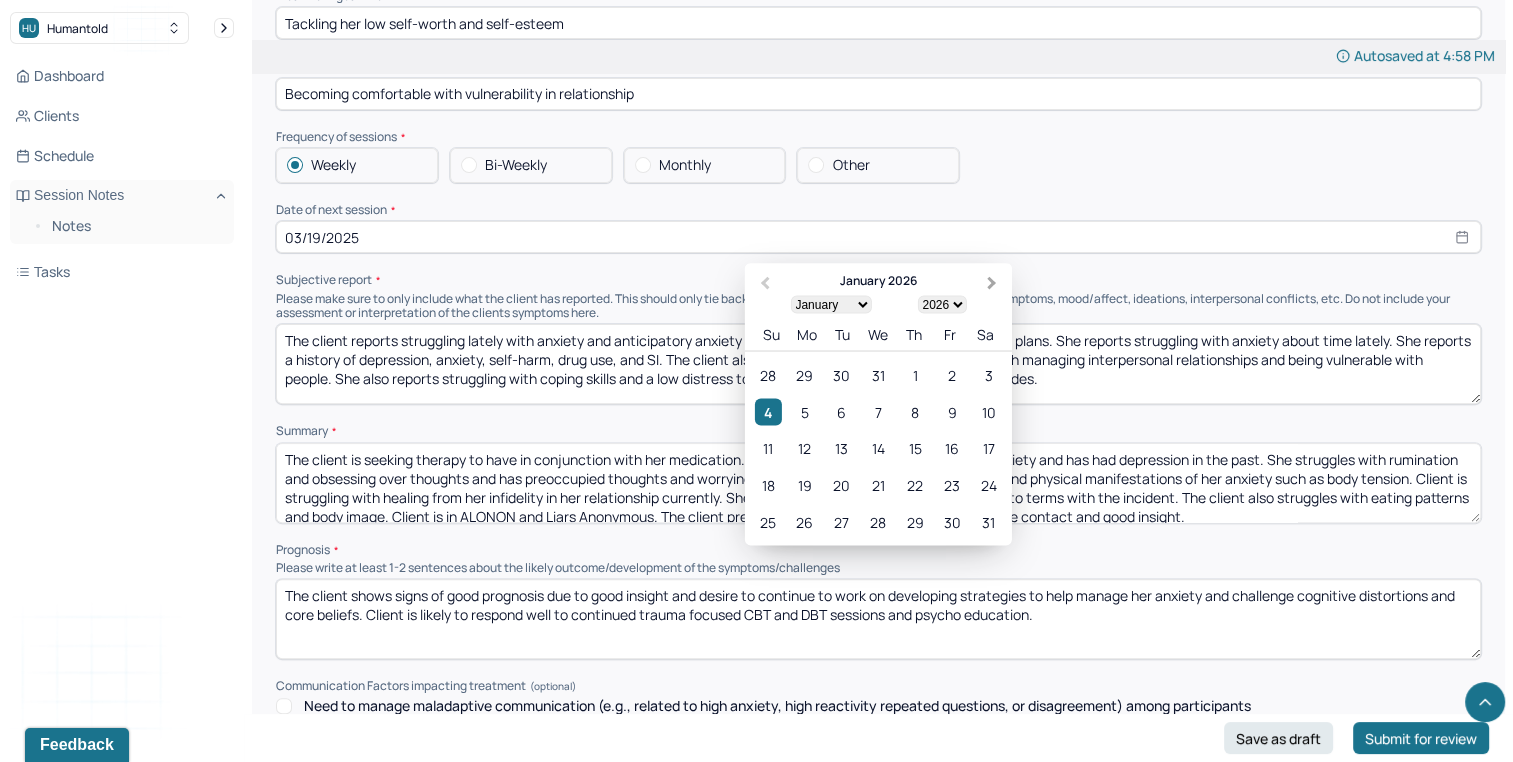 click on "Next Month" at bounding box center [994, 285] 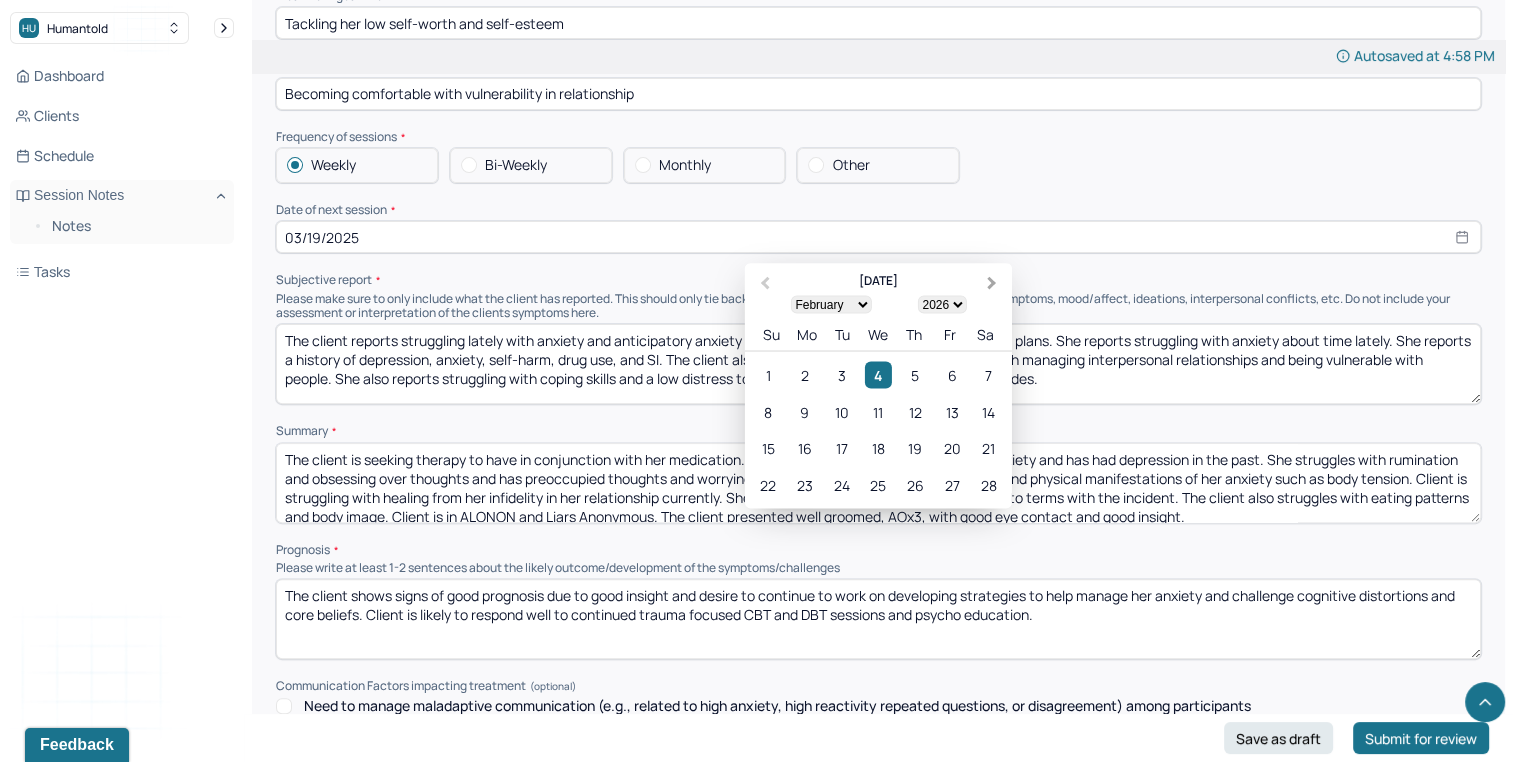 click on "Next Month" at bounding box center [994, 285] 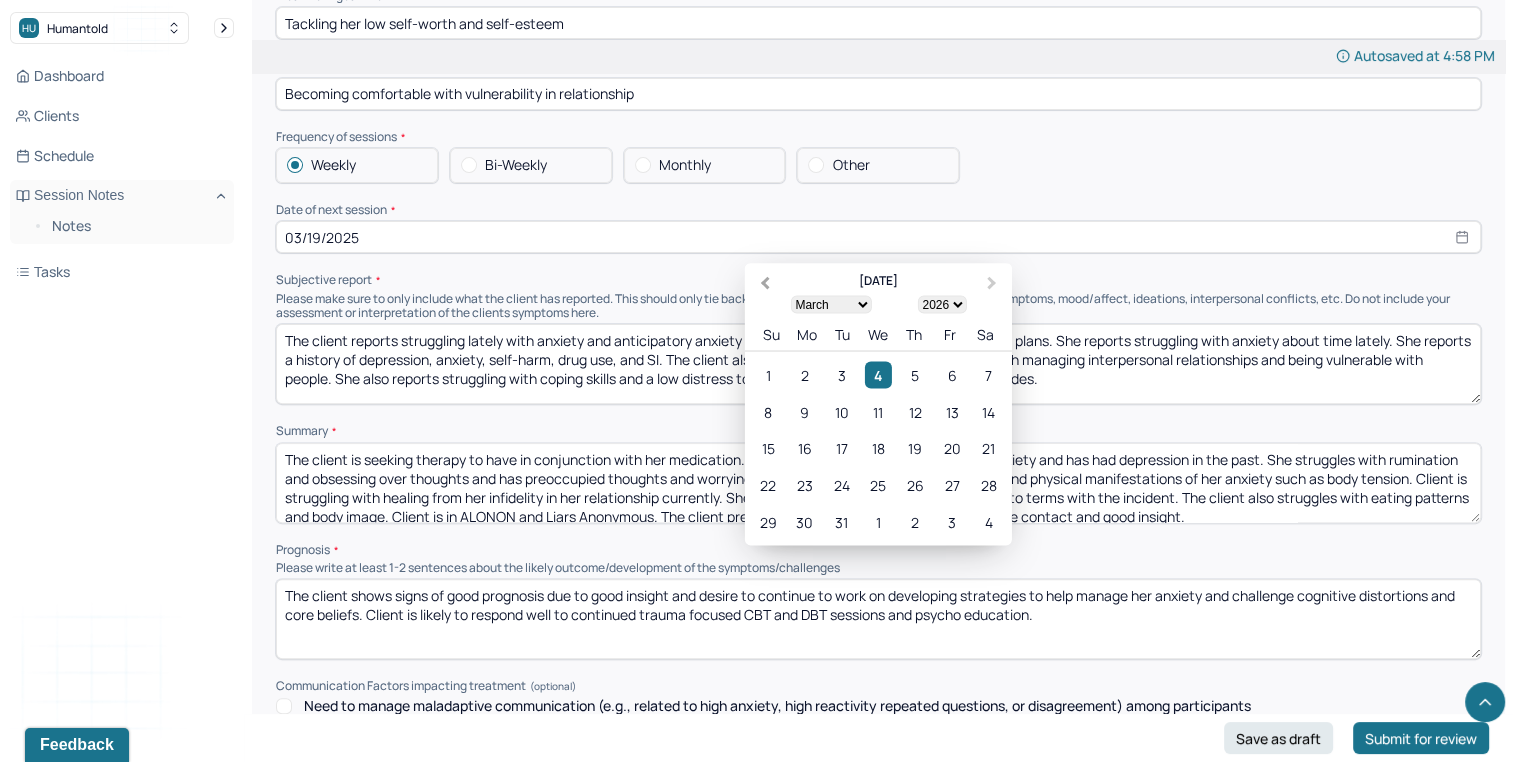 click on "Previous Month" at bounding box center [765, 283] 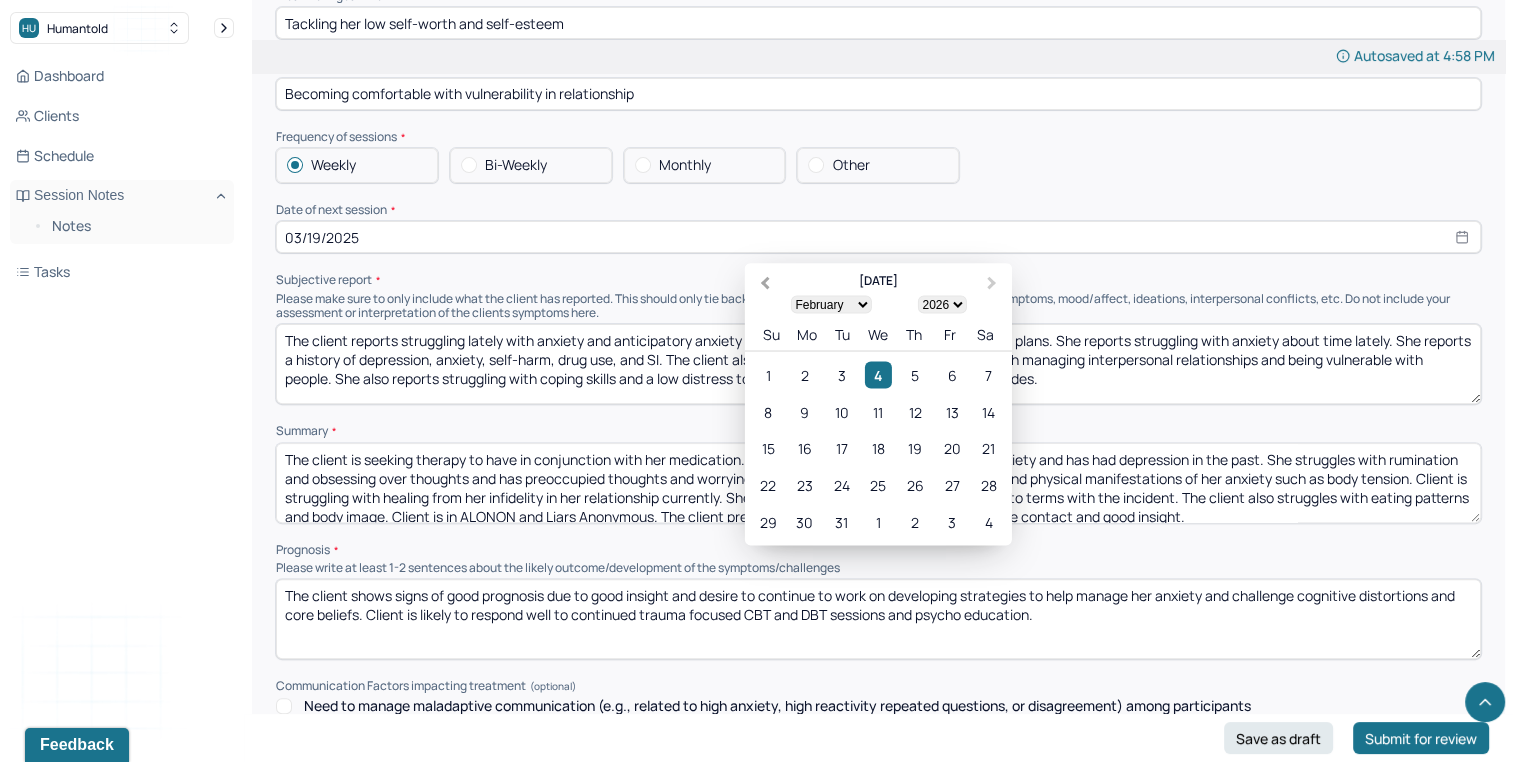 click on "Previous Month" at bounding box center (765, 283) 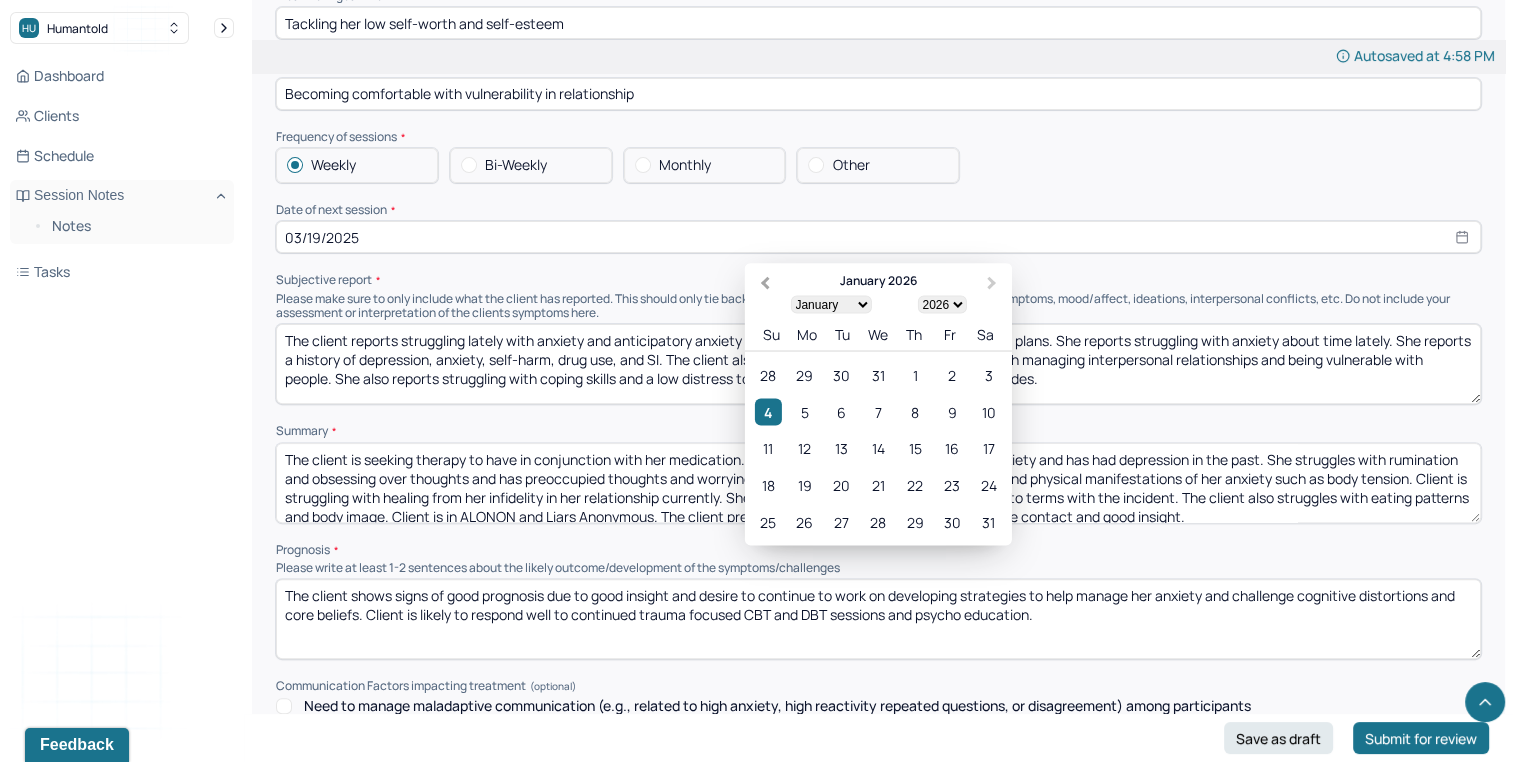 click on "Previous Month" at bounding box center (765, 283) 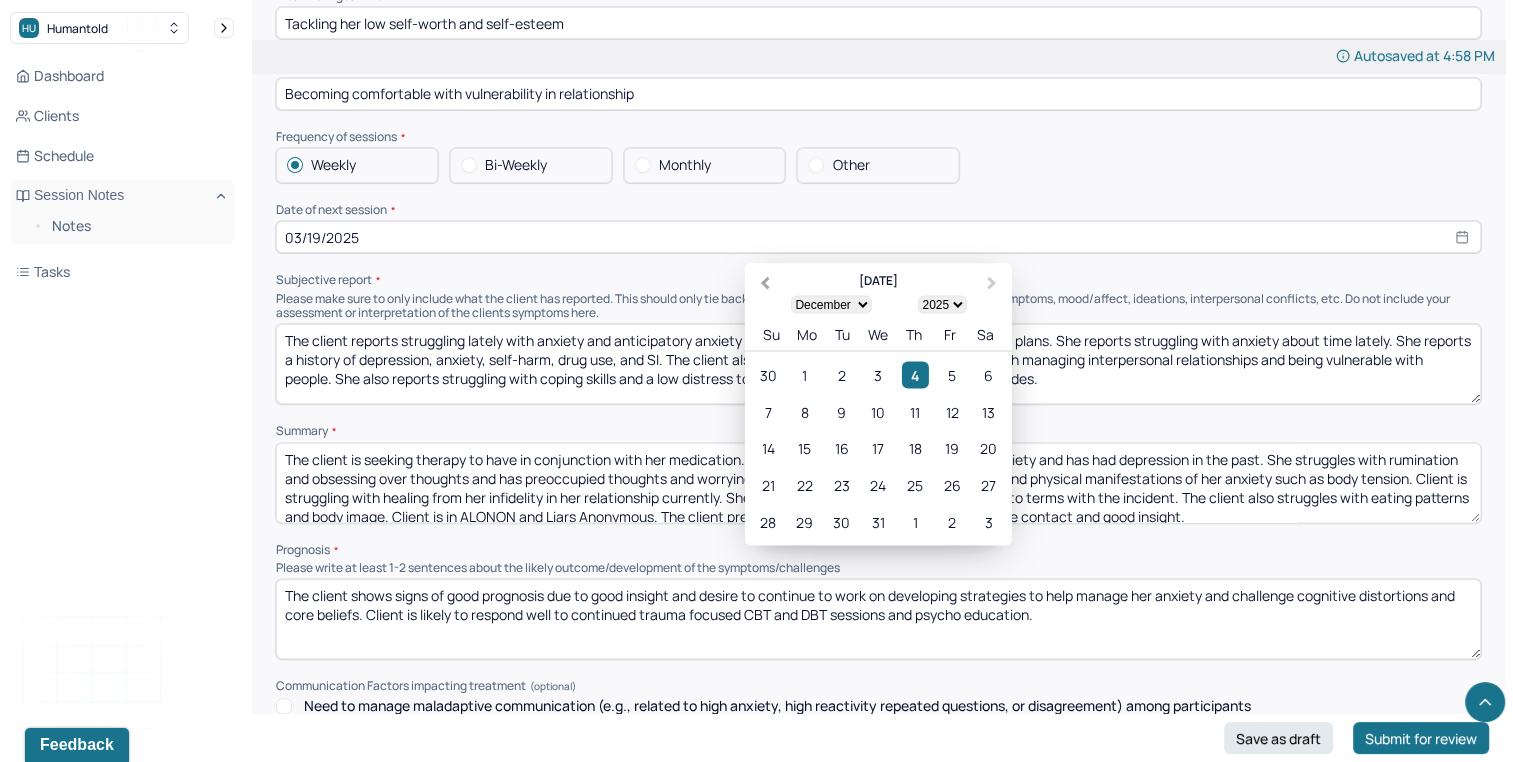 click on "Previous Month" at bounding box center (765, 283) 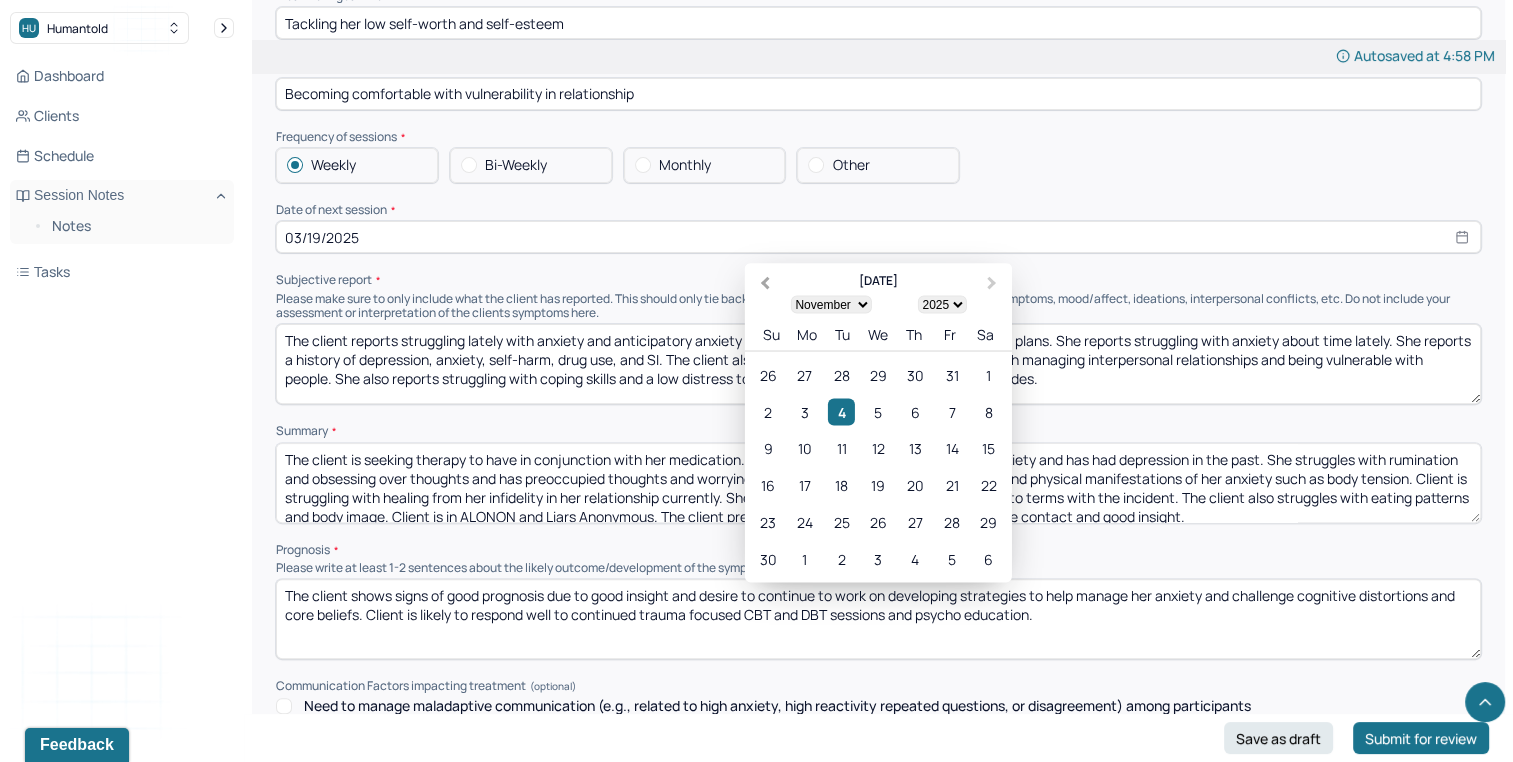 click on "Previous Month" at bounding box center (765, 283) 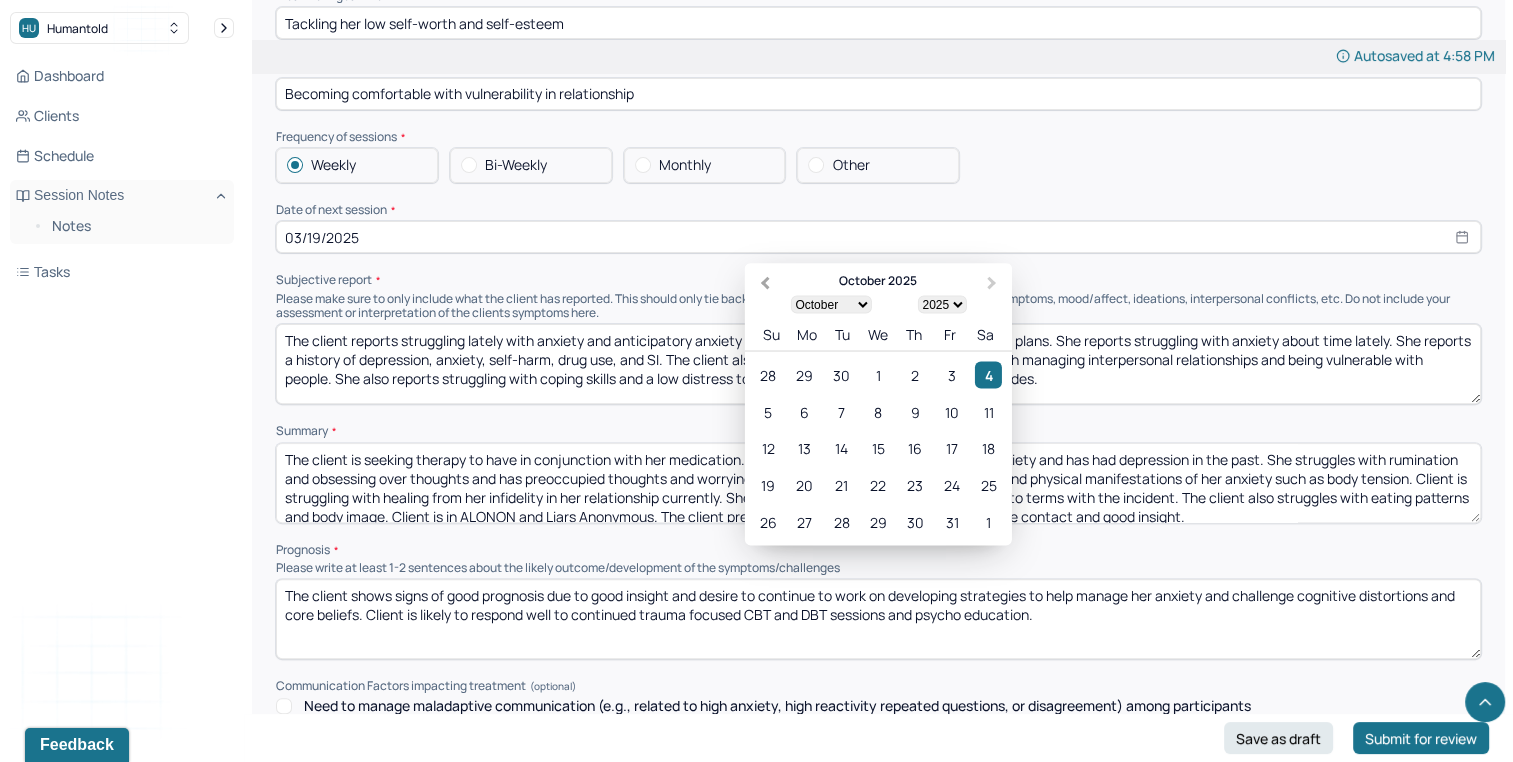 click on "Previous Month" at bounding box center (765, 283) 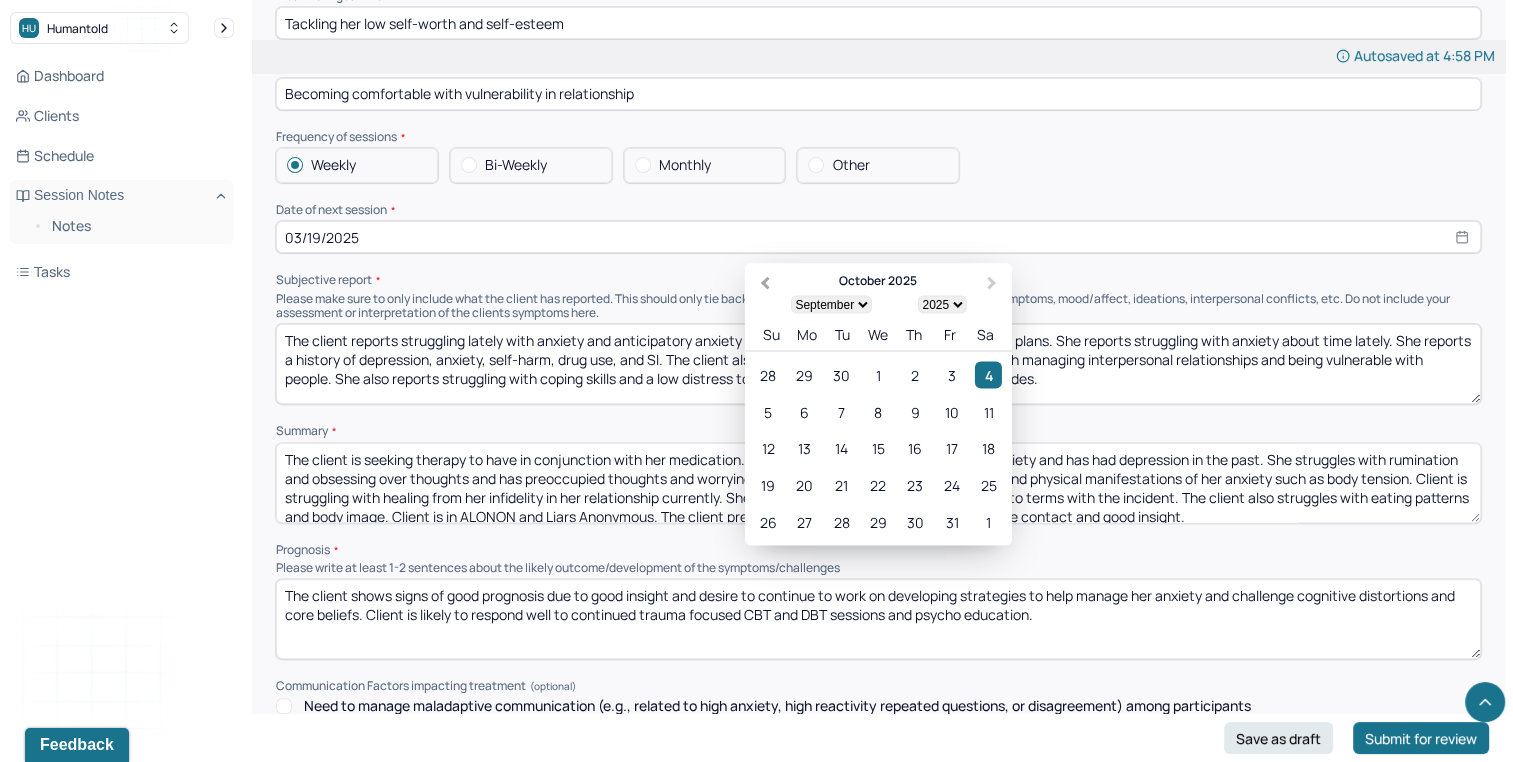 click on "Previous Month" at bounding box center (765, 283) 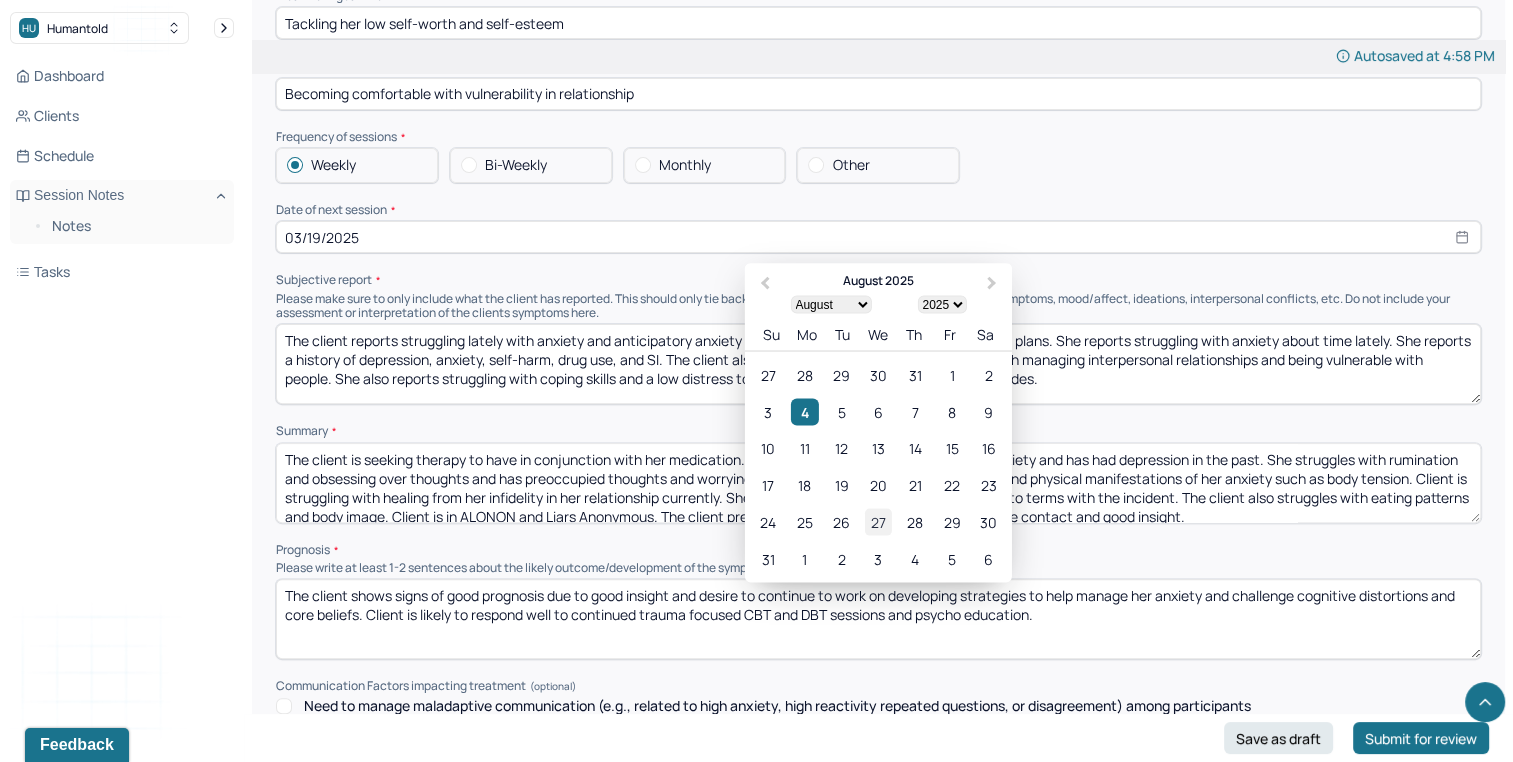 click on "27" at bounding box center [878, 521] 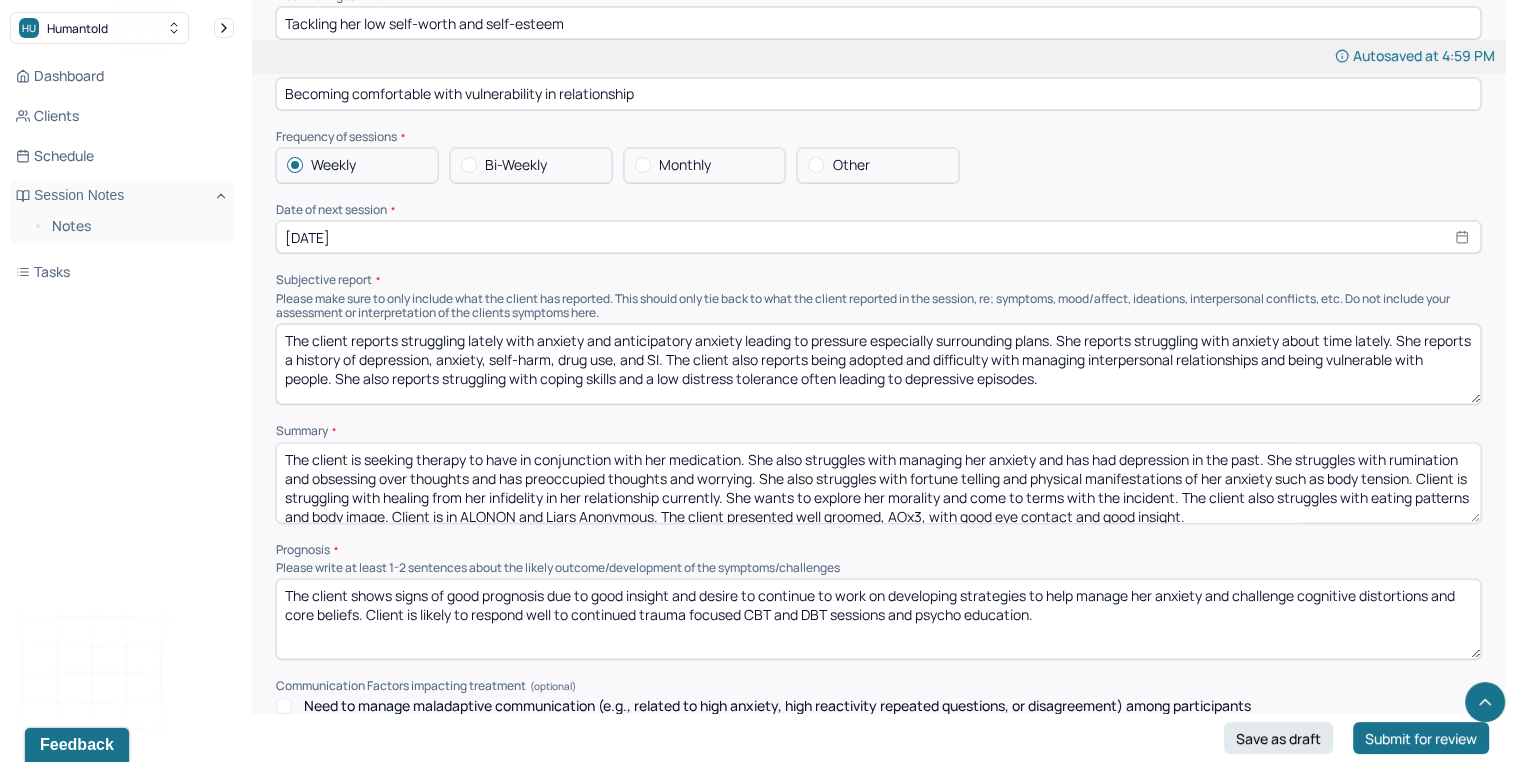 click on "The client reports struggling lately with anxiety and anticipatory anxiety leading to pressure especially surrounding plans. She reports struggling with anxiety about time lately. She reports a history of depression, anxiety, self-harm, drug use, and SI. The client also reports being adopted and difficulty with managing interpersonal relationships and being vulnerable with people. She also reports struggling with coping skills and a low distress tolerance often leading to depressive episodes." at bounding box center (878, 364) 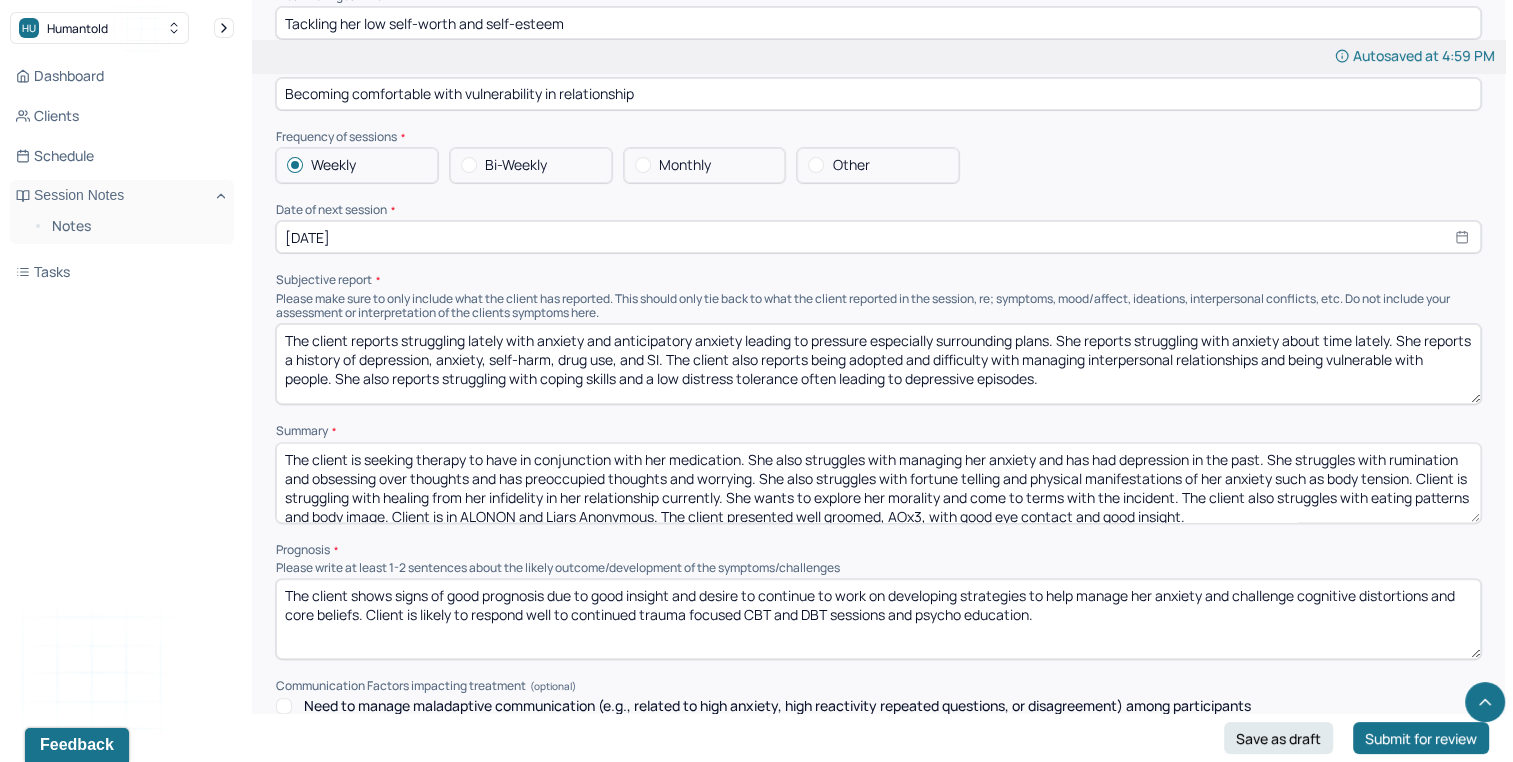 drag, startPoint x: 854, startPoint y: 342, endPoint x: 1071, endPoint y: 384, distance: 221.02715 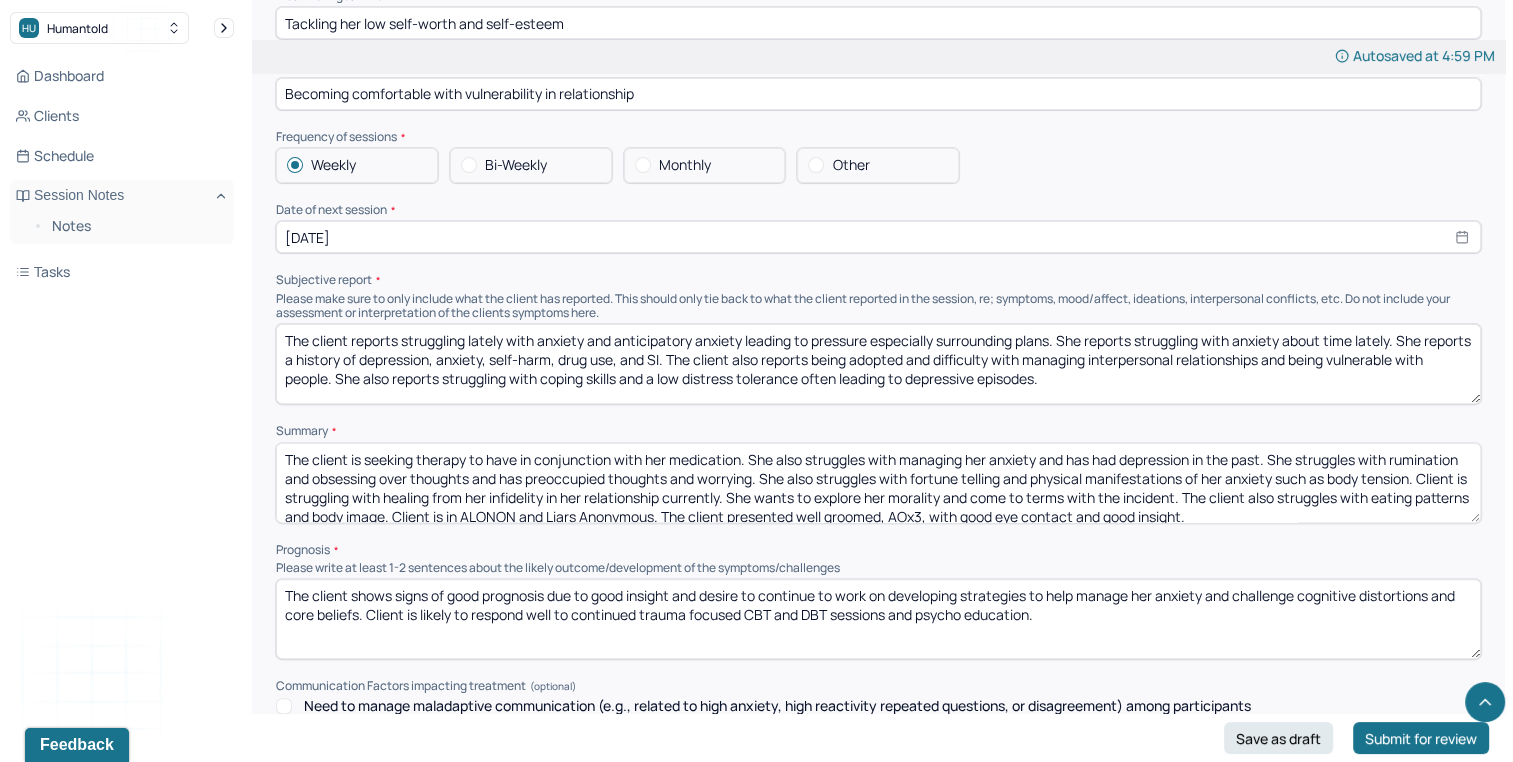 click on "The client reports struggling lately with anxiety and anticipatory anxiety leading to pressure especially surrounding plans. She reports struggling with anxiety about time lately. She reports a history of depression, anxiety, self-harm, drug use, and SI. The client also reports being adopted and difficulty with managing interpersonal relationships and being vulnerable with people. She also reports struggling with coping skills and a low distress tolerance often leading to depressive episodes." at bounding box center [878, 364] 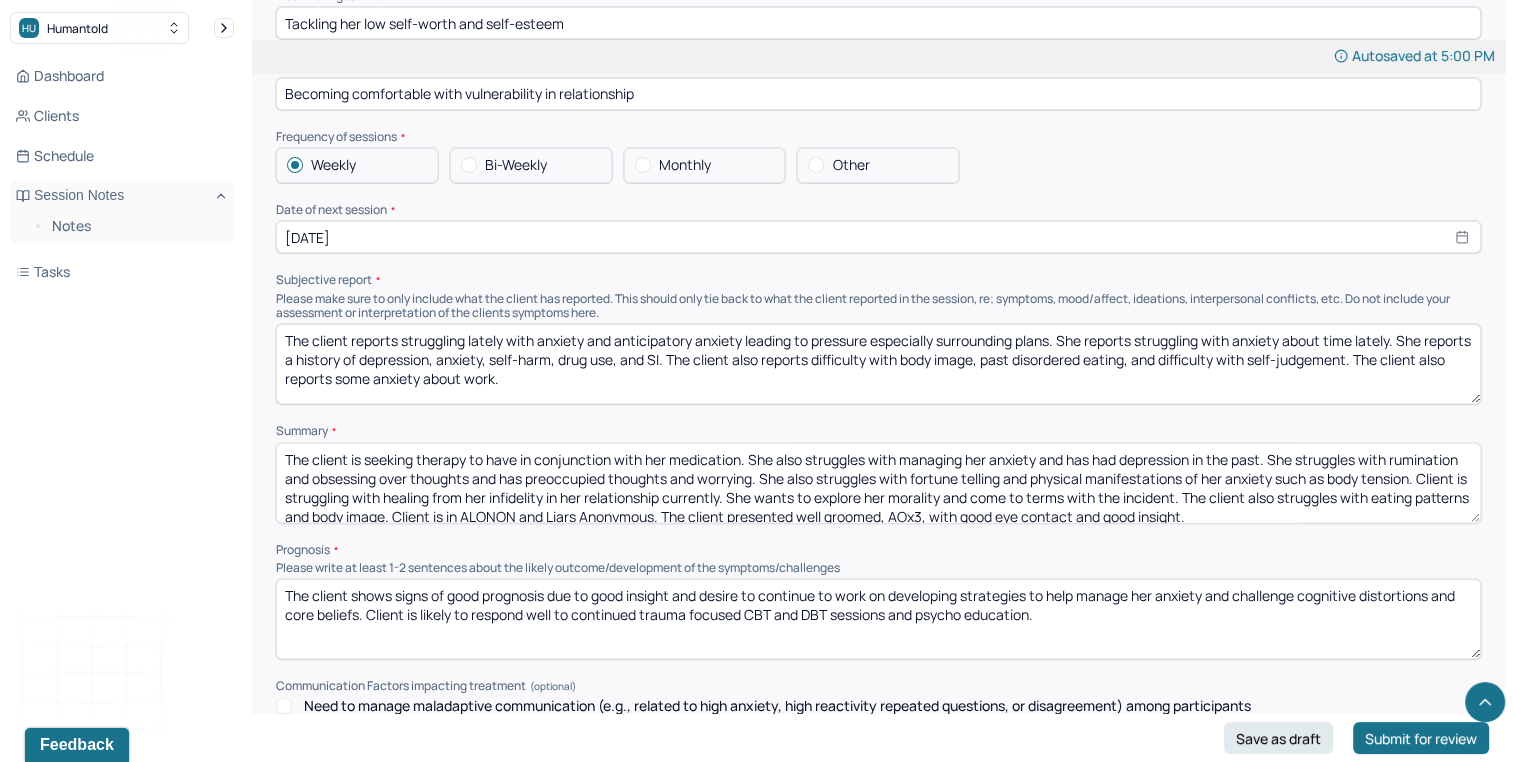 type on "The client reports struggling lately with anxiety and anticipatory anxiety leading to pressure especially surrounding plans. She reports struggling with anxiety about time lately. She reports a history of depression, anxiety, self-harm, drug use, and SI. The client also reports difficulty with body image, past disordered eating, and difficulty with self-judgement. The client also reports some anxiety about work." 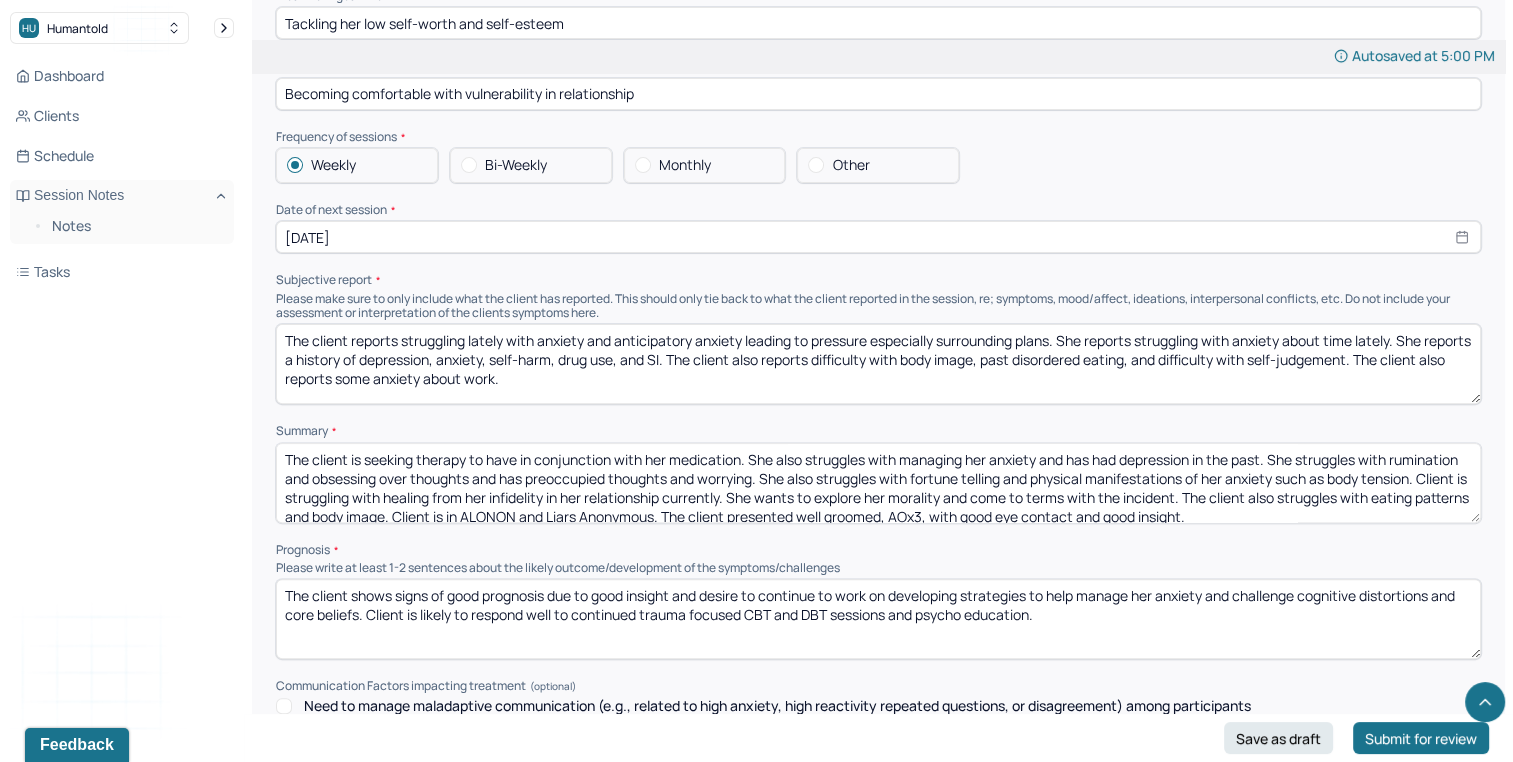 drag, startPoint x: 1088, startPoint y: 446, endPoint x: 1262, endPoint y: 435, distance: 174.34735 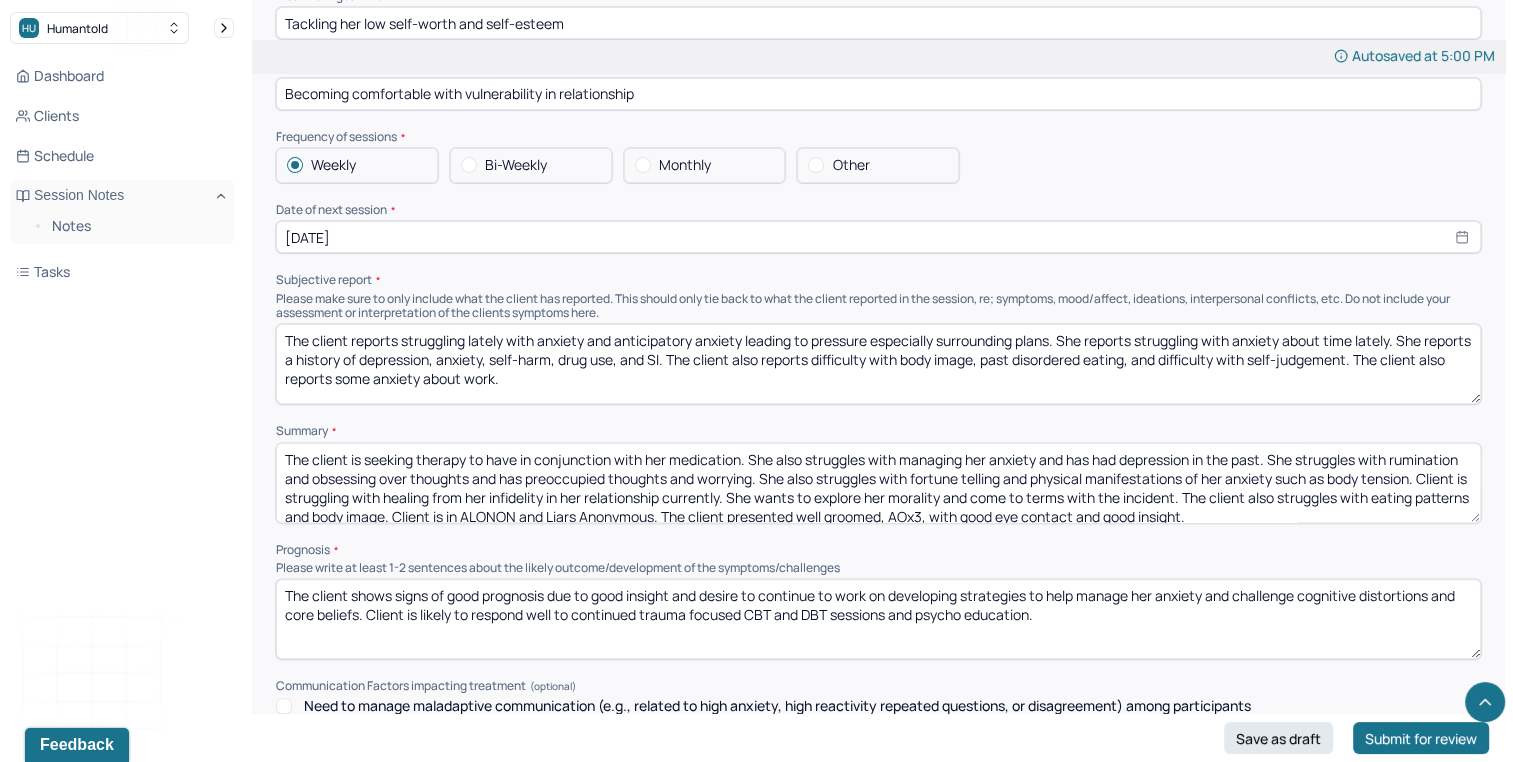 click on "The client is seeking therapy to have in conjunction with her medication. She also struggles with managing her anxiety and has had depression in the past. She struggles with rumination and obsessing over thoughts and has preoccupied thoughts and worrying. She also struggles with fortune telling and physical manifestations of her anxiety such as body tension. Client is struggling with healing from her infidelity in her relationship currently. She wants to explore her morality and come to terms with the incident. The client also struggles with eating patterns and body image. Client is in ALONON and Liars Anonymous. The client presented well groomed, AOx3, with good eye contact and good insight." at bounding box center (878, 483) 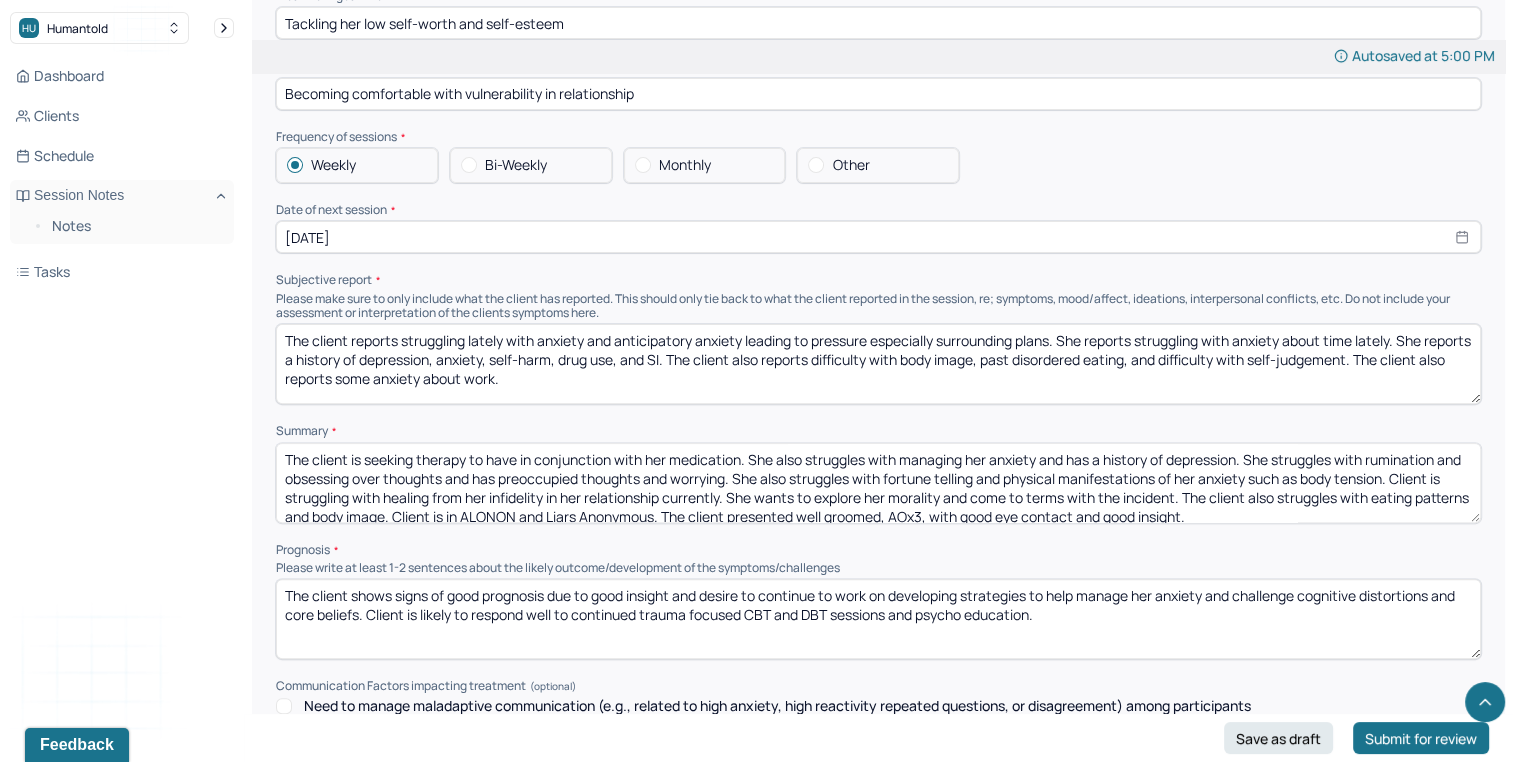 drag, startPoint x: 807, startPoint y: 443, endPoint x: 356, endPoint y: 440, distance: 451.00998 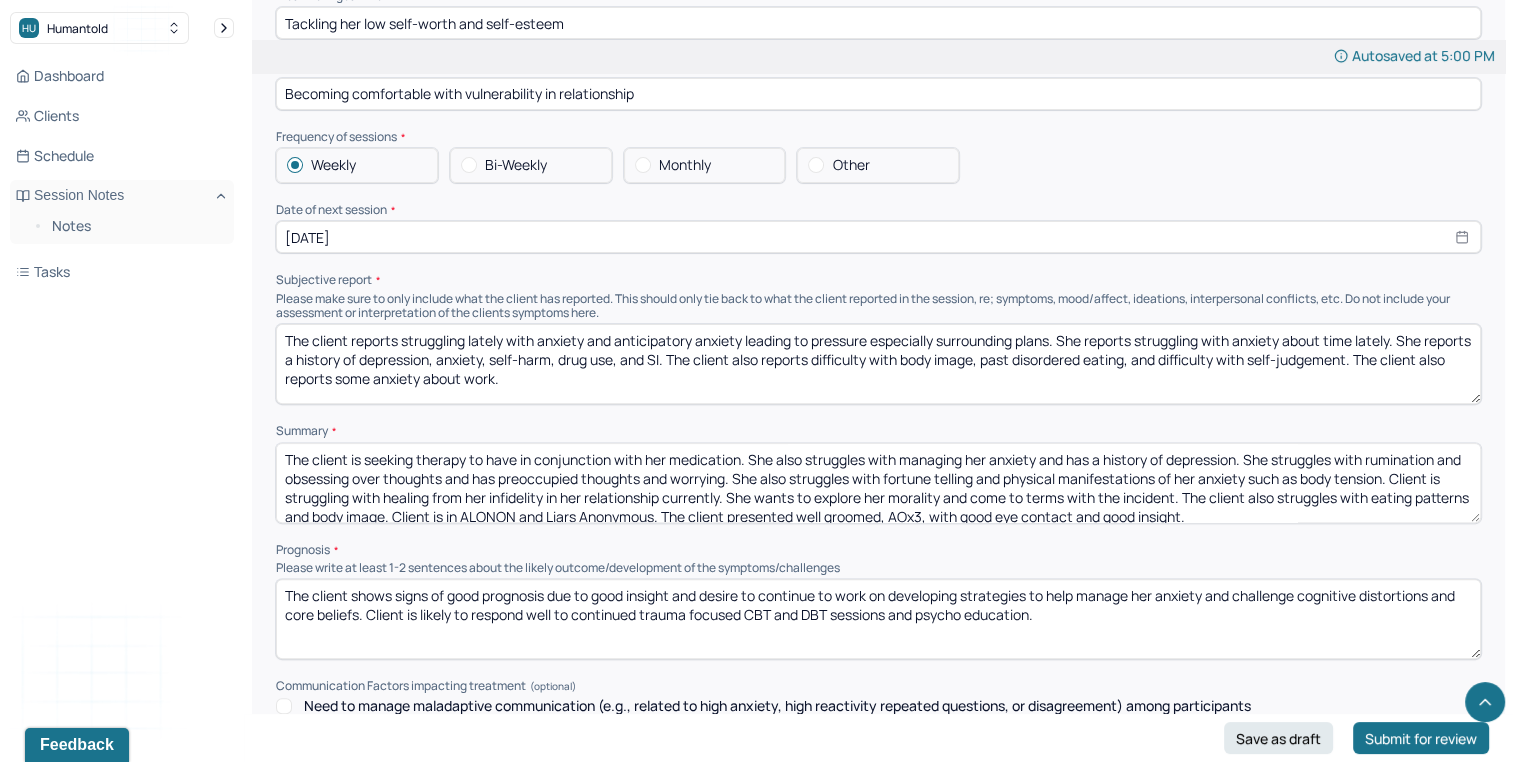 click on "The client is seeking therapy to have in conjunction with her medication. She also struggles with managing her anxiety and has a history of depression. She struggles with rumination and obsessing over thoughts and has preoccupied thoughts and worrying. She also struggles with fortune telling and physical manifestations of her anxiety such as body tension. Client is struggling with healing from her infidelity in her relationship currently. She wants to explore her morality and come to terms with the incident. The client also struggles with eating patterns and body image. Client is in ALONON and Liars Anonymous. The client presented well groomed, AOx3, with good eye contact and good insight." at bounding box center (878, 483) 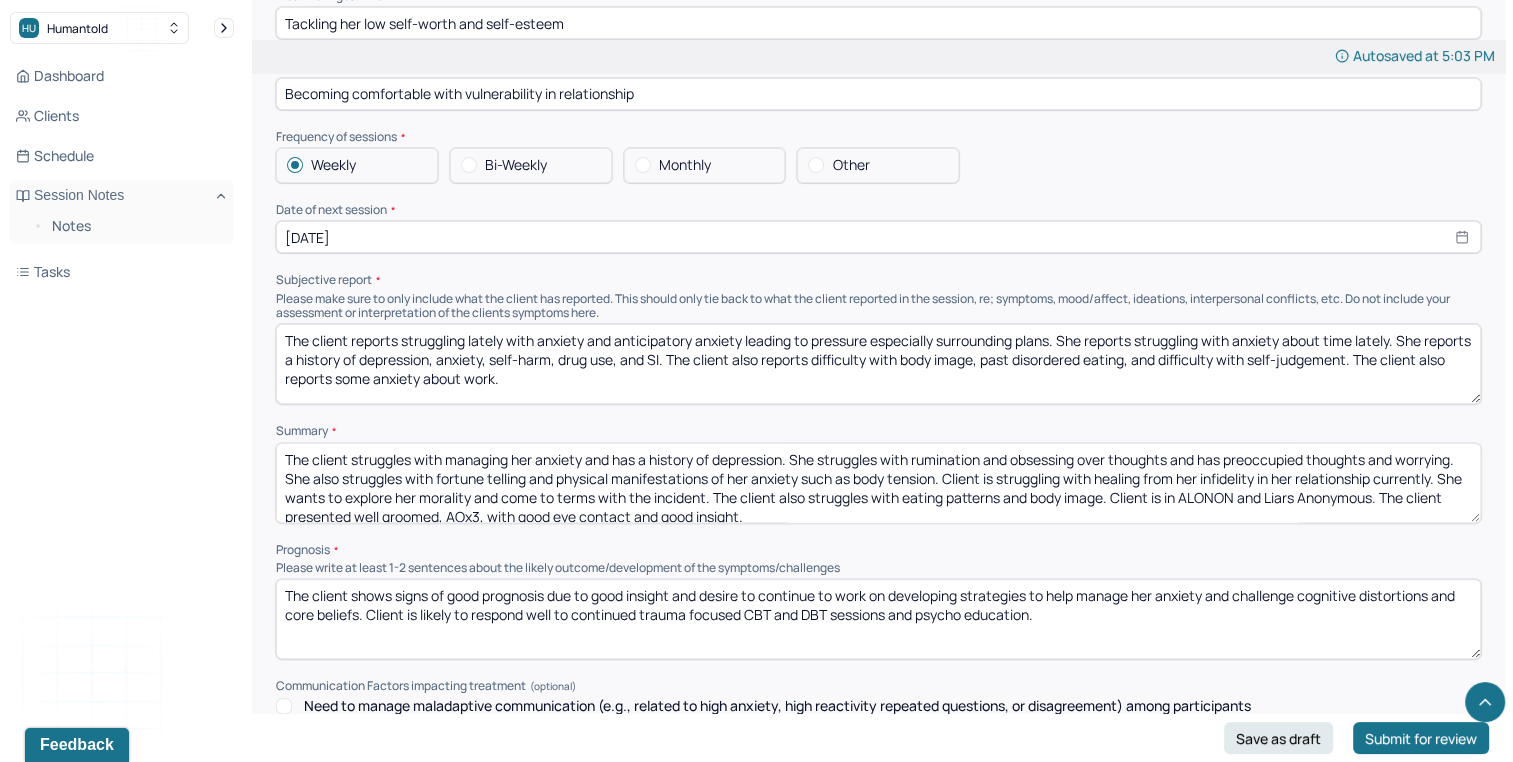 drag, startPoint x: 316, startPoint y: 461, endPoint x: 346, endPoint y: 466, distance: 30.413813 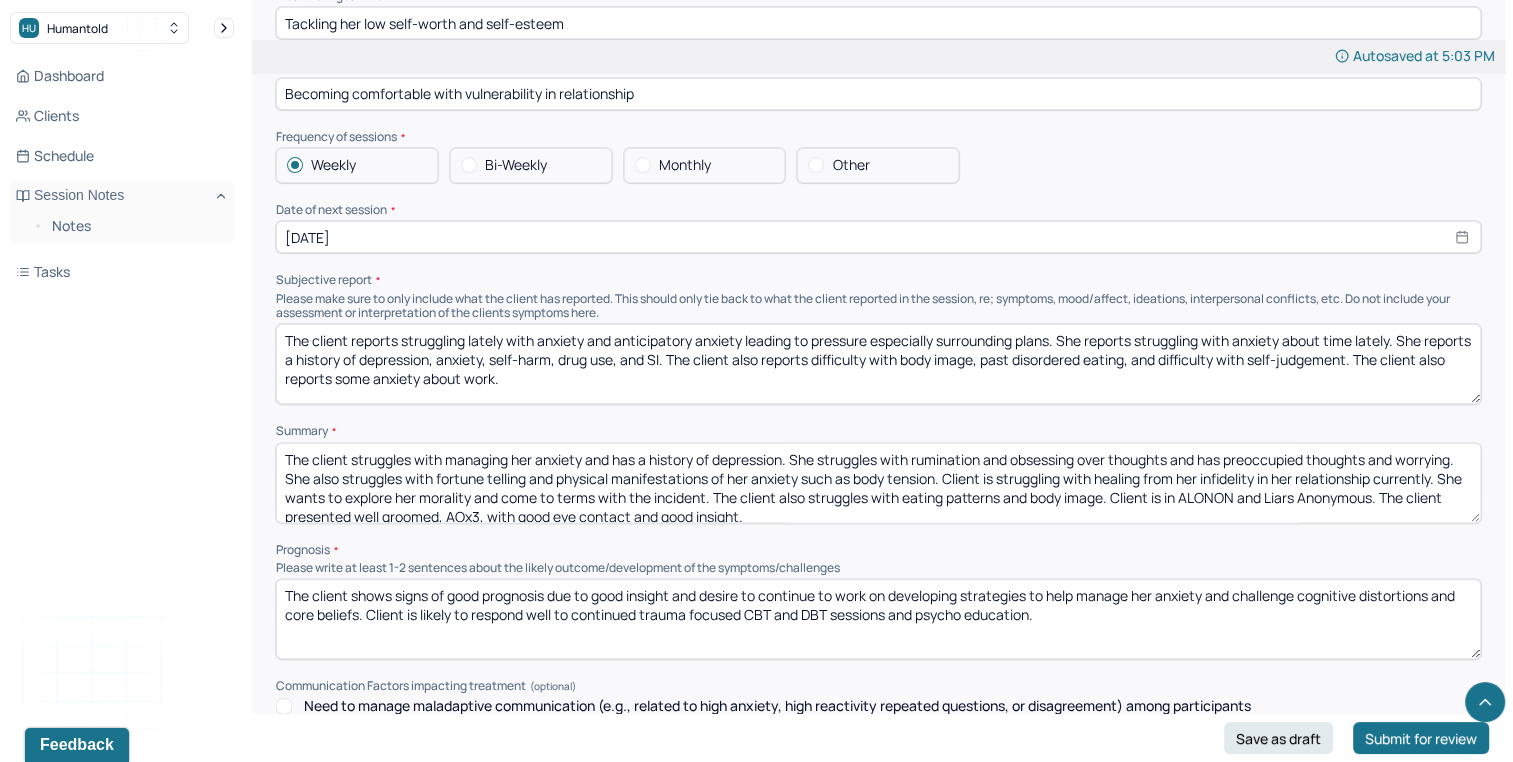 click on "The client struggles with managing her anxiety and has a history of depression. She struggles with rumination and obsessing over thoughts and has preoccupied thoughts and worrying. She also struggles with fortune telling and physical manifestations of her anxiety such as body tension. Client is struggling with healing from her infidelity in her relationship currently. She wants to explore her morality and come to terms with the incident. The client also struggles with eating patterns and body image. Client is in ALONON and Liars Anonymous. The client presented well groomed, AOx3, with good eye contact and good insight." at bounding box center (878, 483) 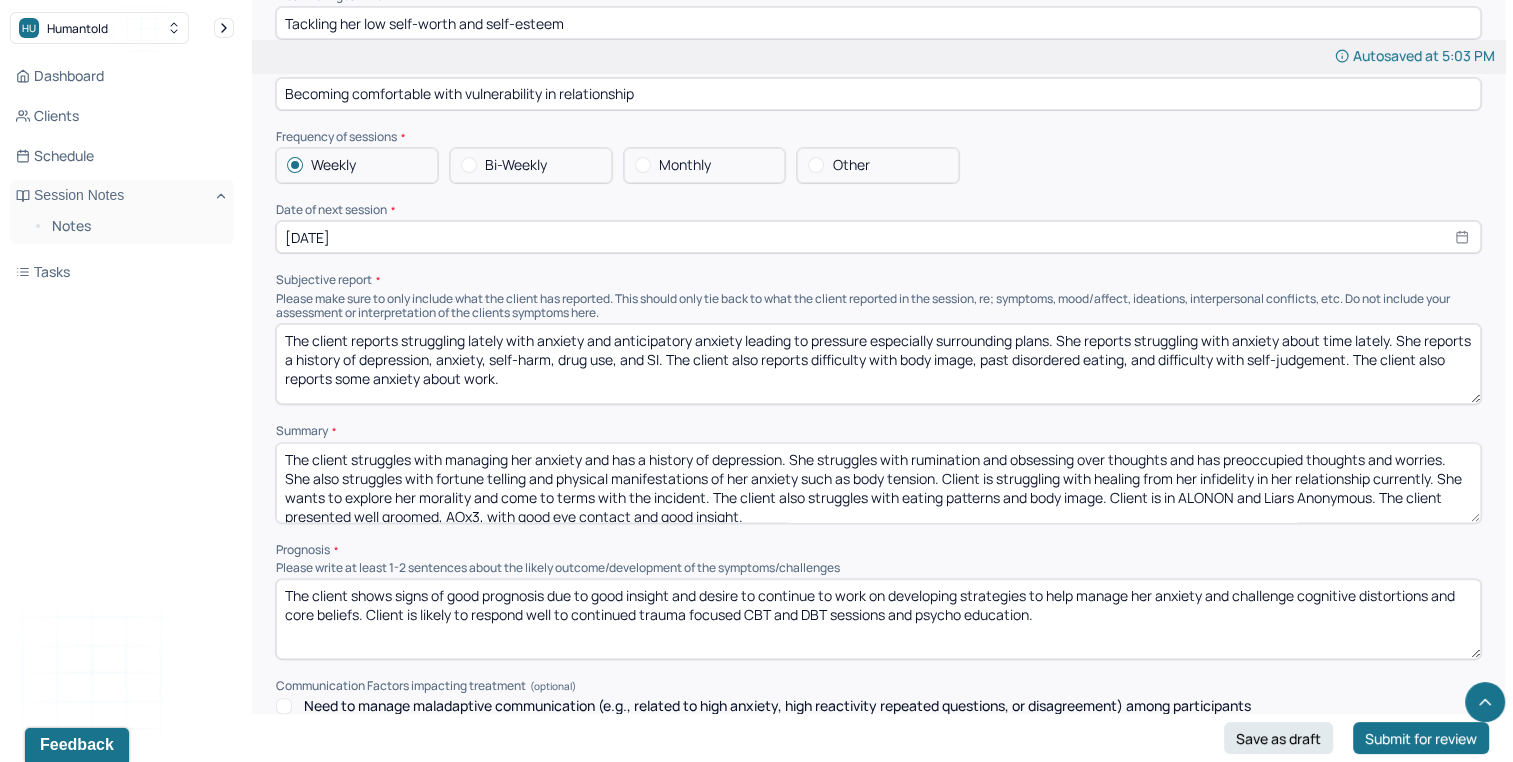 click on "The client struggles with managing her anxiety and has a history of depression. She struggles with rumination and obsessing over thoughts and has preoccupied thoughts and worries. She also struggles with fortune telling and physical manifestations of her anxiety such as body tension. Client is struggling with healing from her infidelity in her relationship currently. She wants to explore her morality and come to terms with the incident. The client also struggles with eating patterns and body image. Client is in ALONON and Liars Anonymous. The client presented well groomed, AOx3, with good eye contact and good insight." at bounding box center (878, 483) 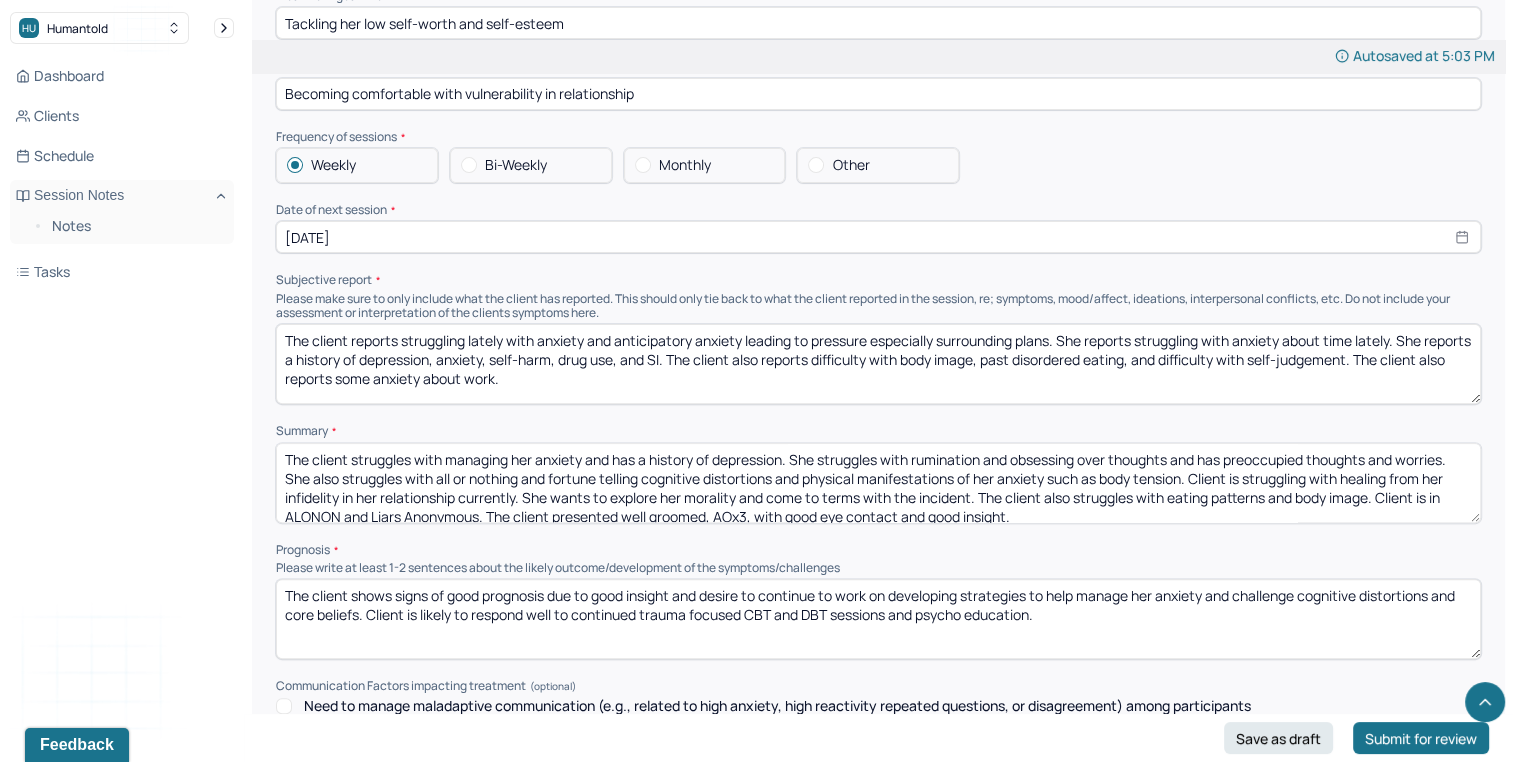 click on "The client struggles with managing her anxiety and has a history of depression. She struggles with rumination and obsessing over thoughts and has preoccupied thoughts and worries. She also struggles with all or nothing and fortune telling cogntive distortions and physical manifestations of her anxiety such as body tension. Client is struggling with healing from her infidelity in her relationship currently. She wants to explore her morality and come to terms with the incident. The client also struggles with eating patterns and body image. Client is in ALONON and Liars Anonymous. The client presented well groomed, AOx3, with good eye contact and good insight." at bounding box center [878, 483] 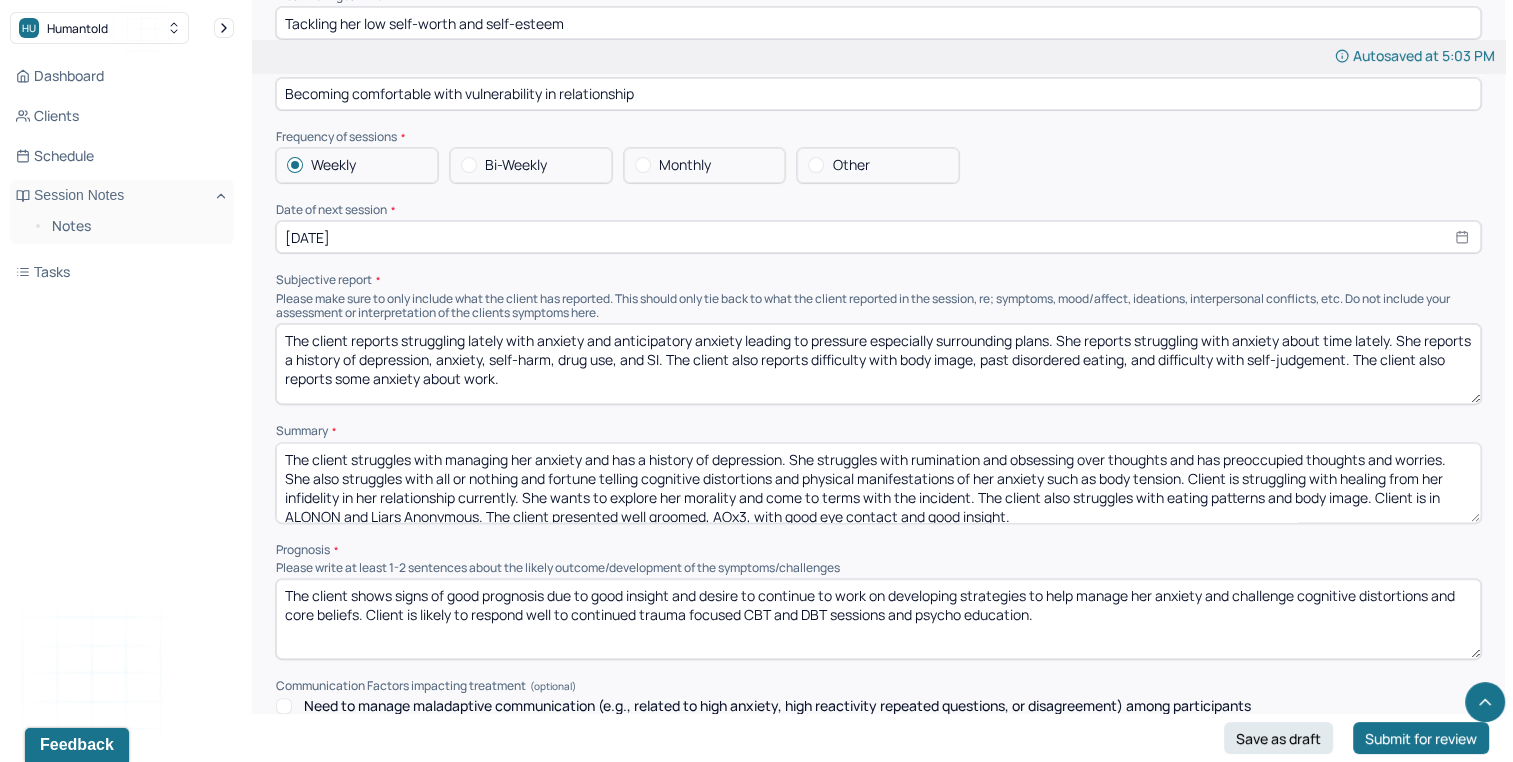 type on "The client struggles with managing her anxiety and has a history of depression. She struggles with rumination and obsessing over thoughts and has preoccupied thoughts and worries. She also struggles with all or nothing and fortune telling cognitive distortions and physical manifestations of her anxiety such as body tension. Client is struggling with healing from her infidelity in her relationship currently. She wants to explore her morality and come to terms with the incident. The client also struggles with eating patterns and body image. Client is in ALONON and Liars Anonymous. The client presented well groomed, AOx3, with good eye contact and good insight." 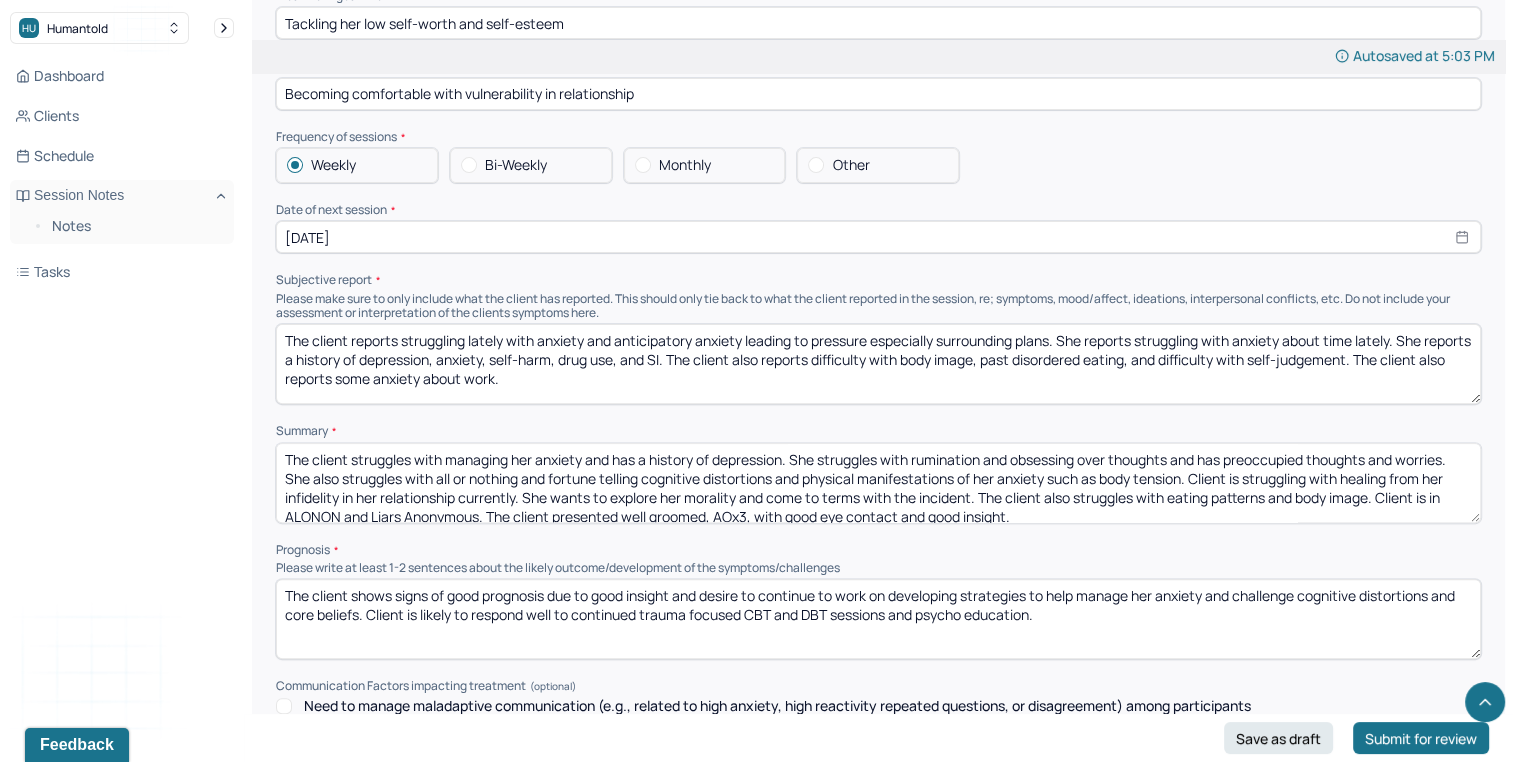 click on "New Theme Coming This Week! Soon, you’ll be able to switch between the default White Theme and a new Green Theme using the Theme Button in the top right corner of the app.  Edit Note Search by client name, chart number  FAQs Theme KD Kristina   Damiano Autosaved at 5:03 PM Appointment Details Client name [NAME] Date of service 08/04/2025 Time 4:30pm - 5:30pm Duration 1hr Appointment type individual therapy Provider name Kristina Damiano Modifier 1 95 Telemedicine Note type Individual intake note Load previous session note Instructions The fields marked with an asterisk ( * ) are required before you can submit your notes. Before you can submit your session notes, they must be signed. You have the option to save your notes as a draft before making a submission. Appointment location * Teletherapy Client Teletherapy Location Home Office Other Provider Teletherapy Location Home Office Other Consent was received for the teletherapy session The teletherapy session was conducted via video * (optional) *" at bounding box center [878, -3476] 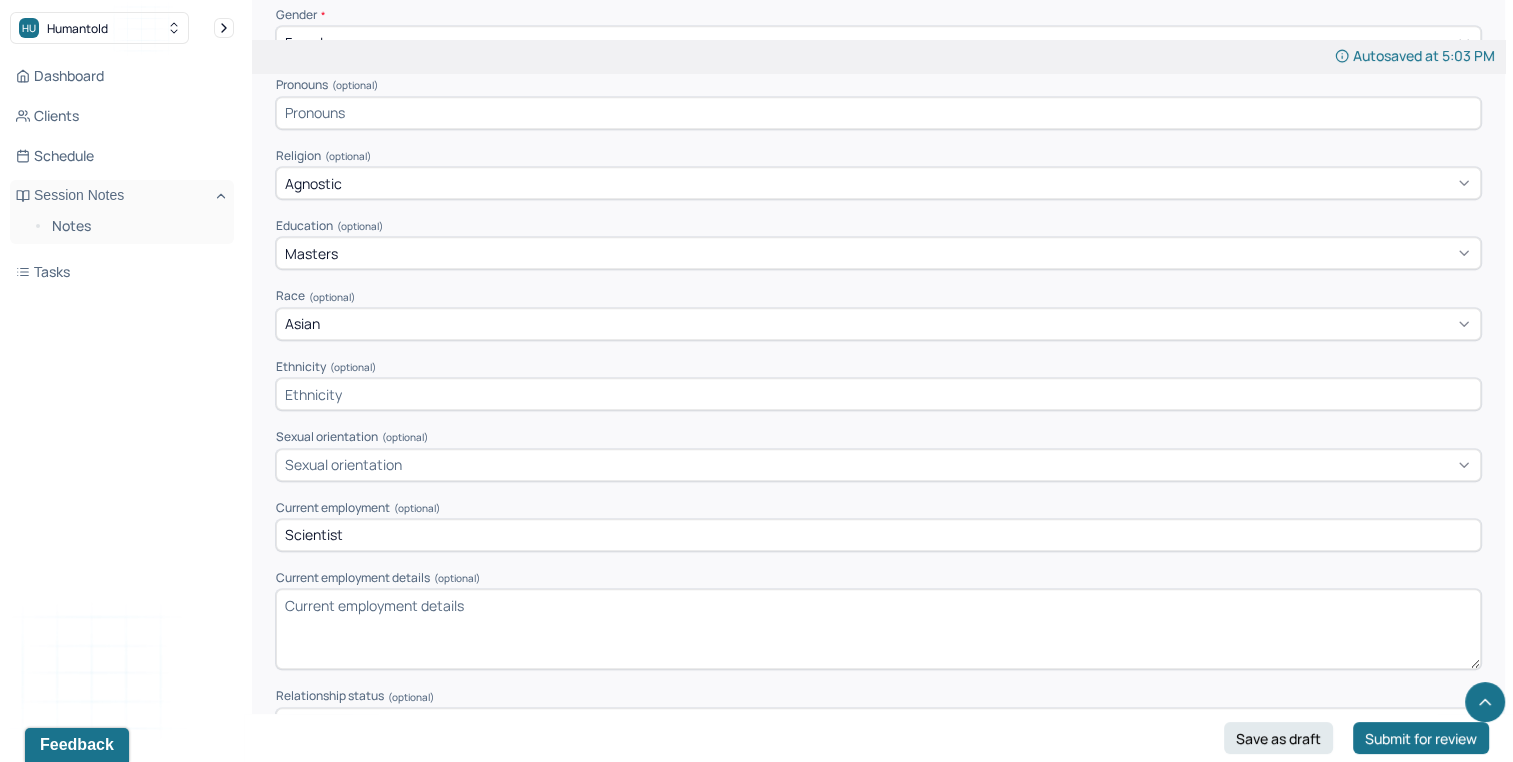 scroll, scrollTop: 1034, scrollLeft: 0, axis: vertical 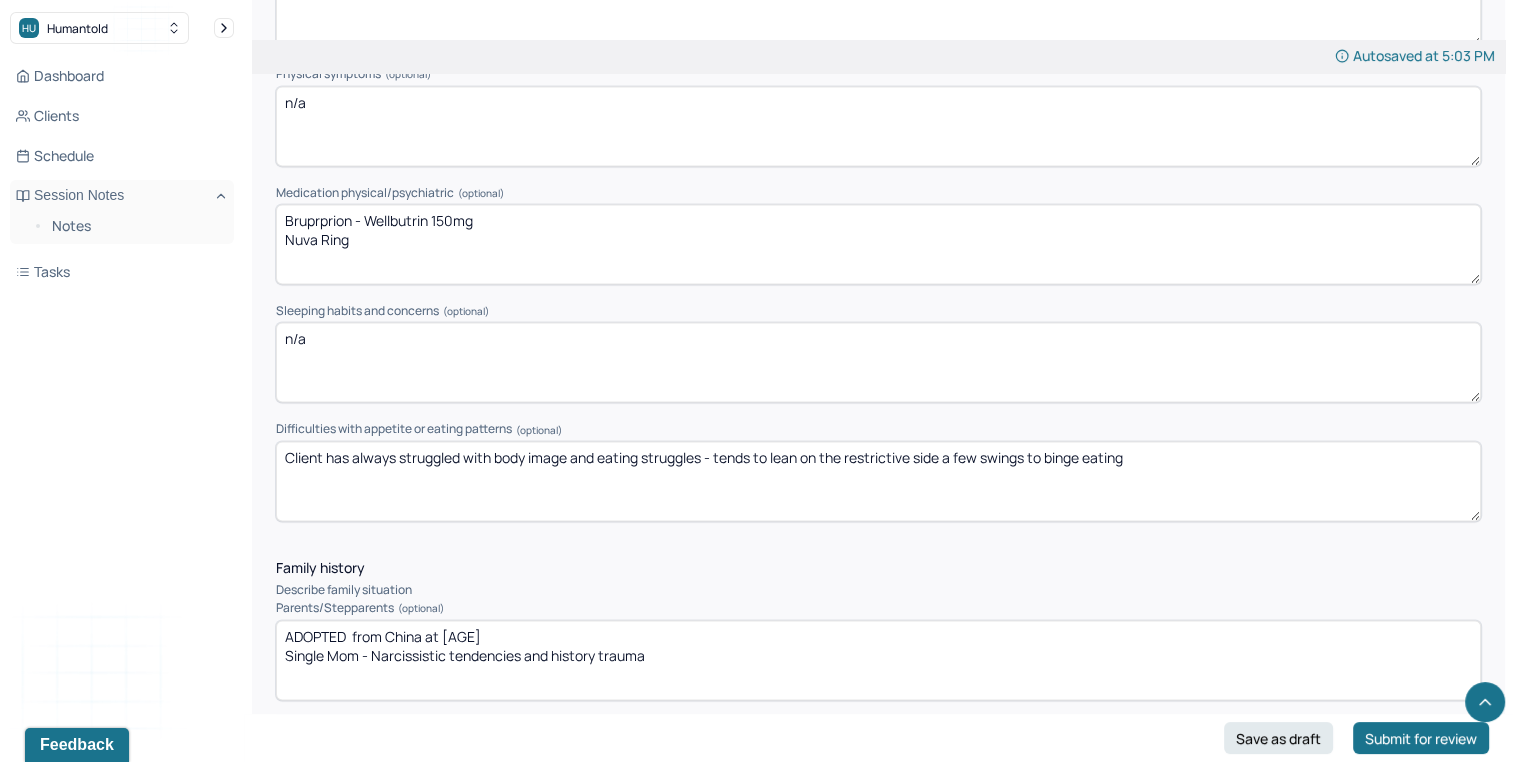 click on "Bruprprion - Wellbutrin 150mg
Nuva Ring" at bounding box center [878, 244] 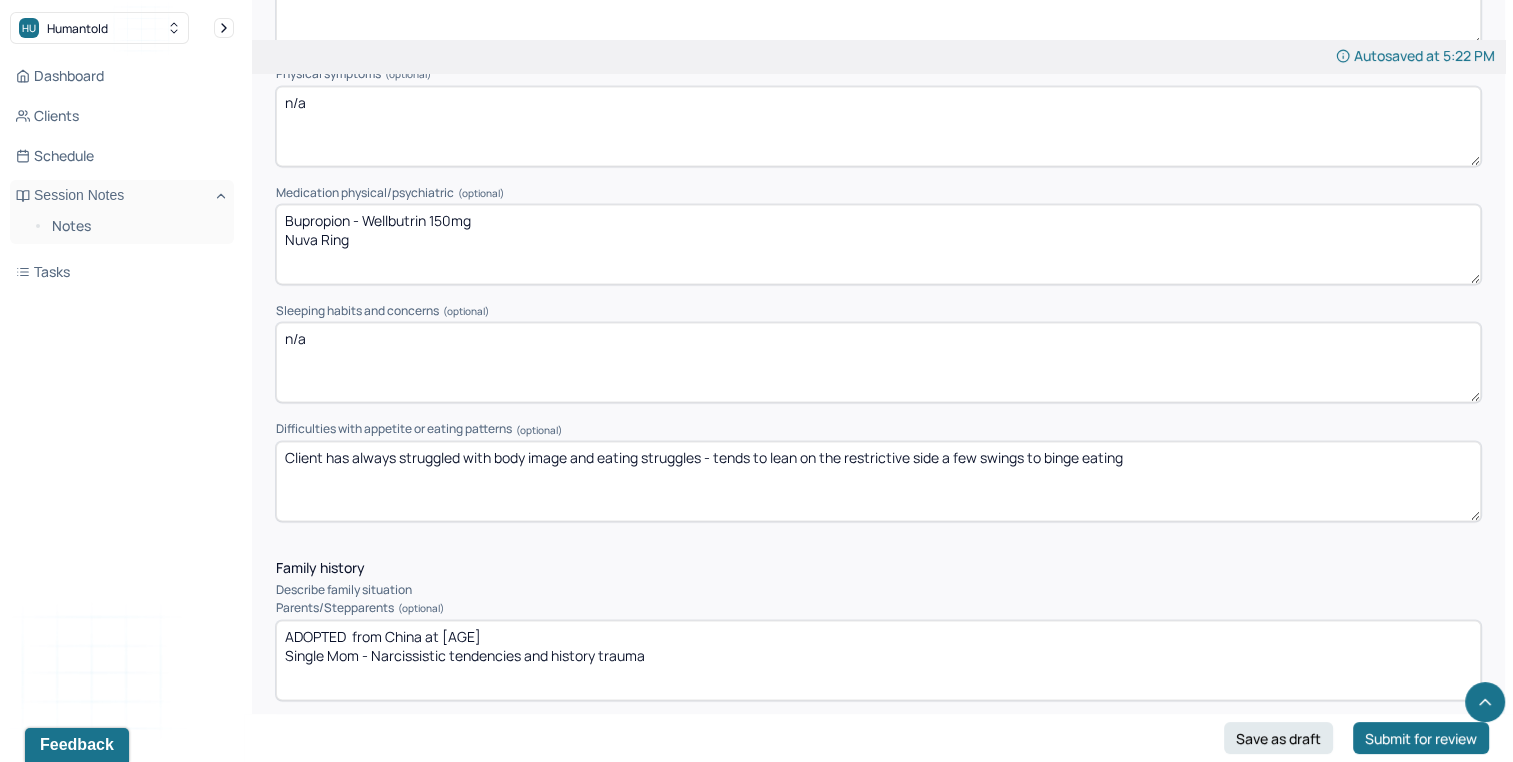 click on "Bupropion - Wellbutrin 150mg
Nuva Ring" at bounding box center [878, 244] 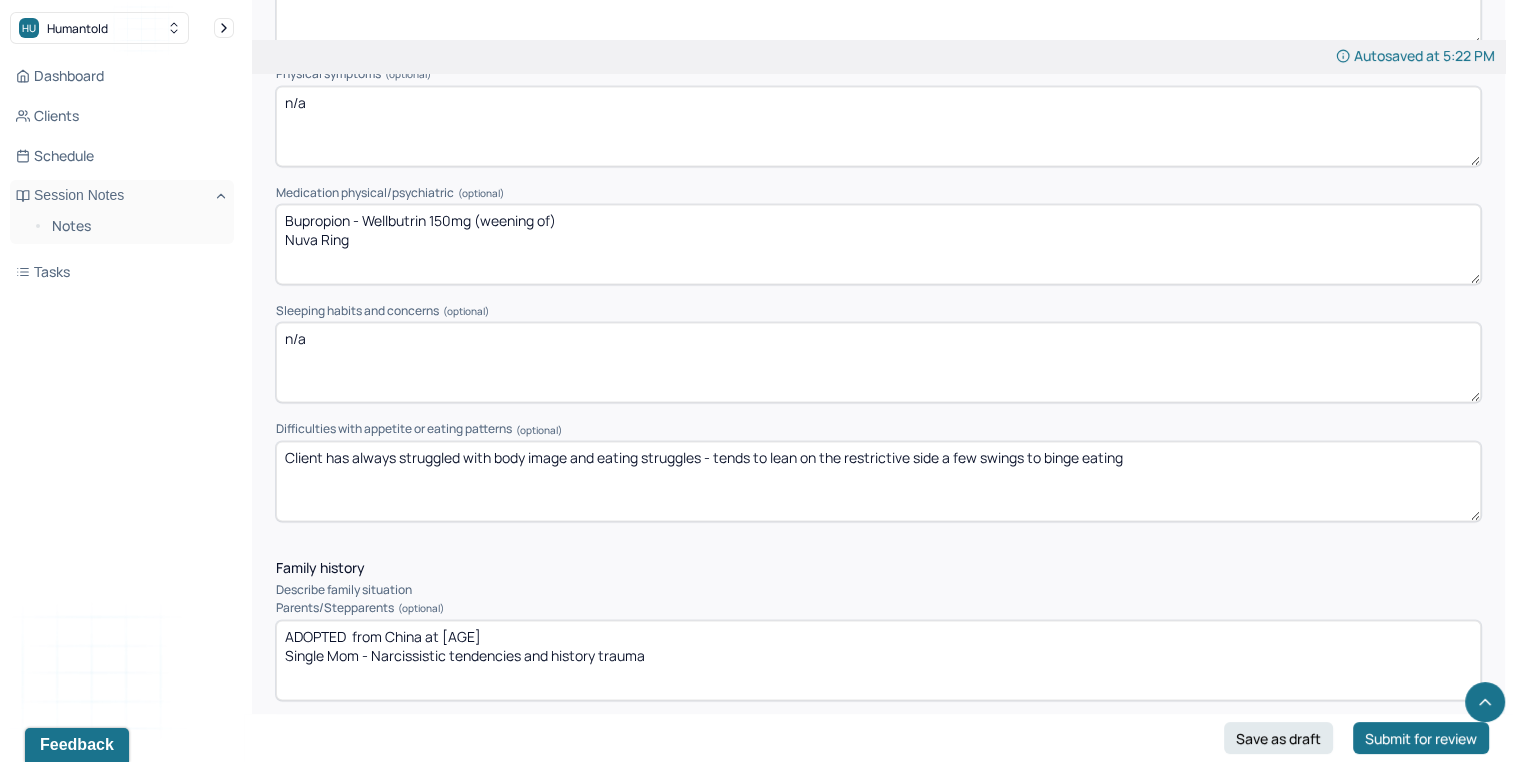 type on "Bupropion - Wellbutrin 150mg (weening of)
Nuva Ring" 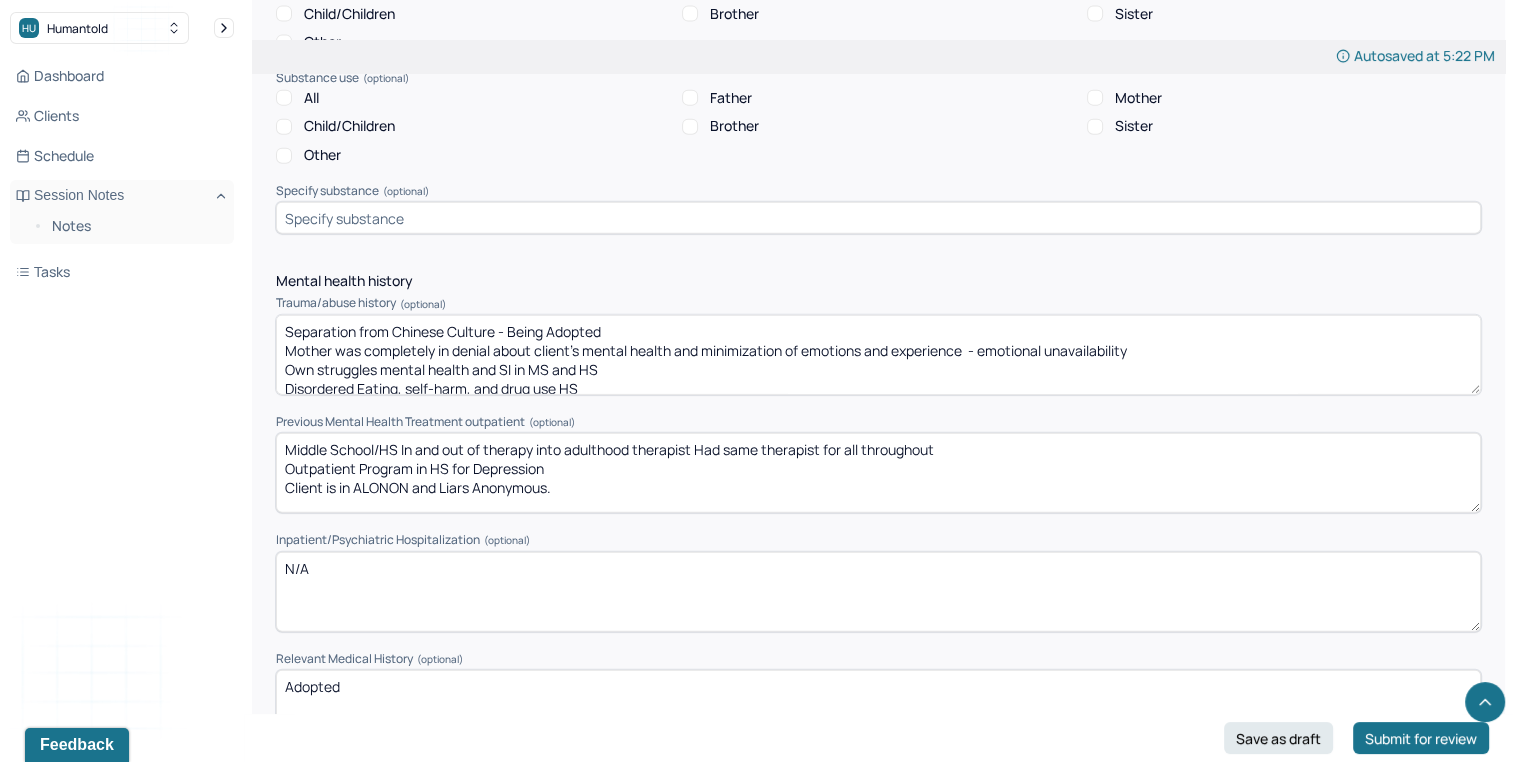 scroll, scrollTop: 4774, scrollLeft: 0, axis: vertical 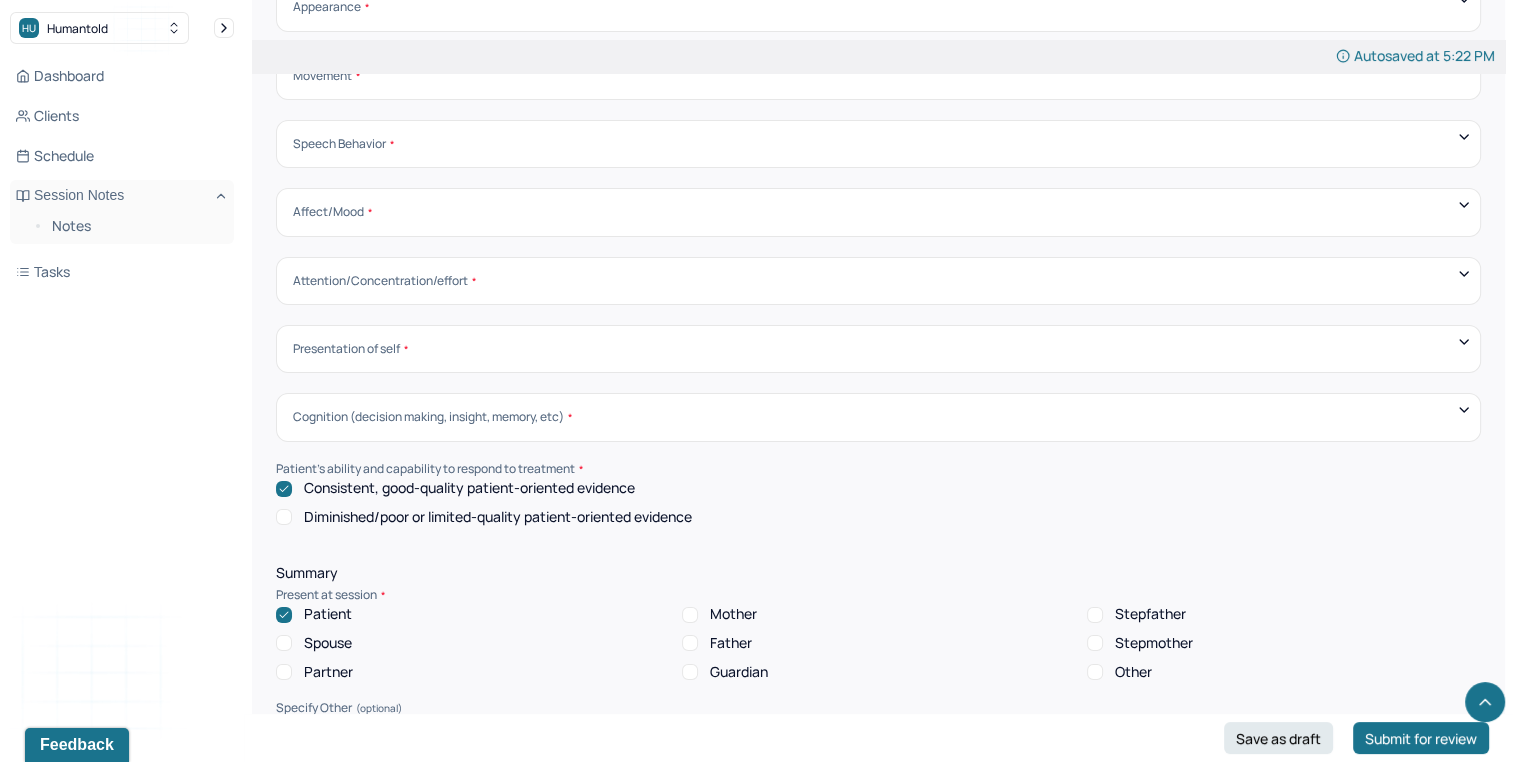 click on "Attention/Concentration/effort Sluggish Flat Distractible Normal energy Eager Indifferent Scattered Baffled Perplexed Hurried Organized Rigid Pleasant Cooperative Dependent Abusive Superior Stubborn Belligerent Argumentative Hostile Demanding Resentful Surly Guarded Indifferent" at bounding box center [878, 281] 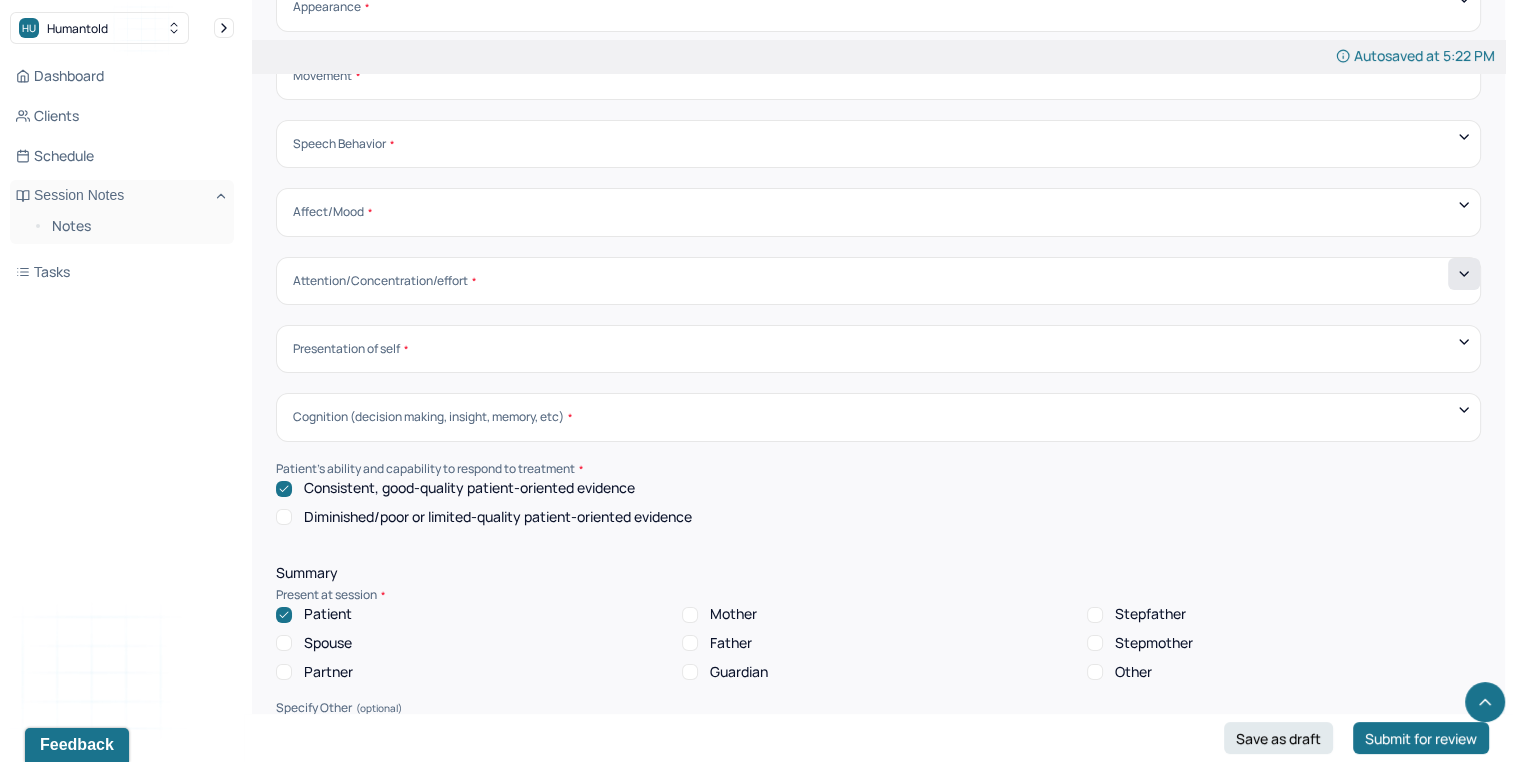 click 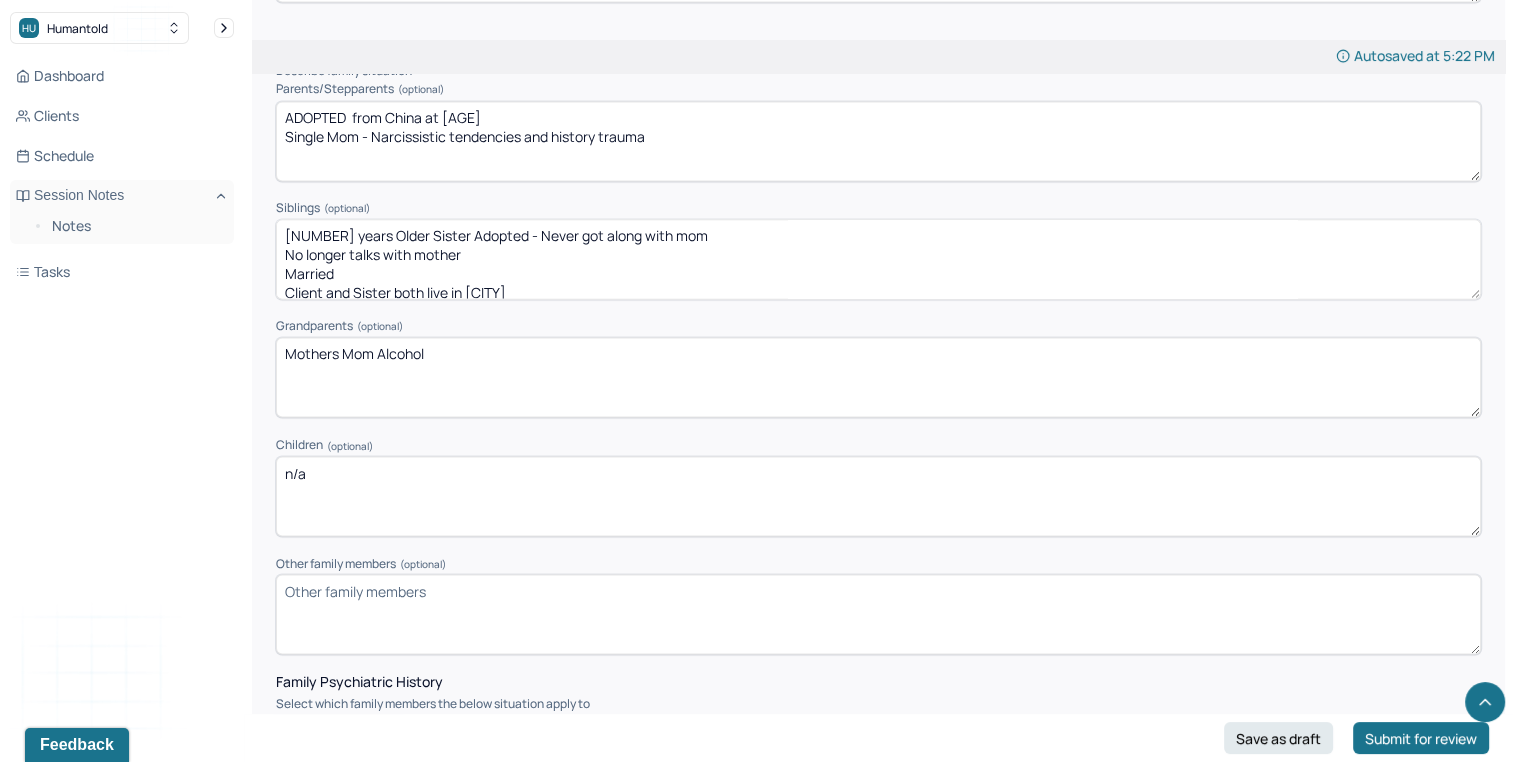 scroll, scrollTop: 3317, scrollLeft: 0, axis: vertical 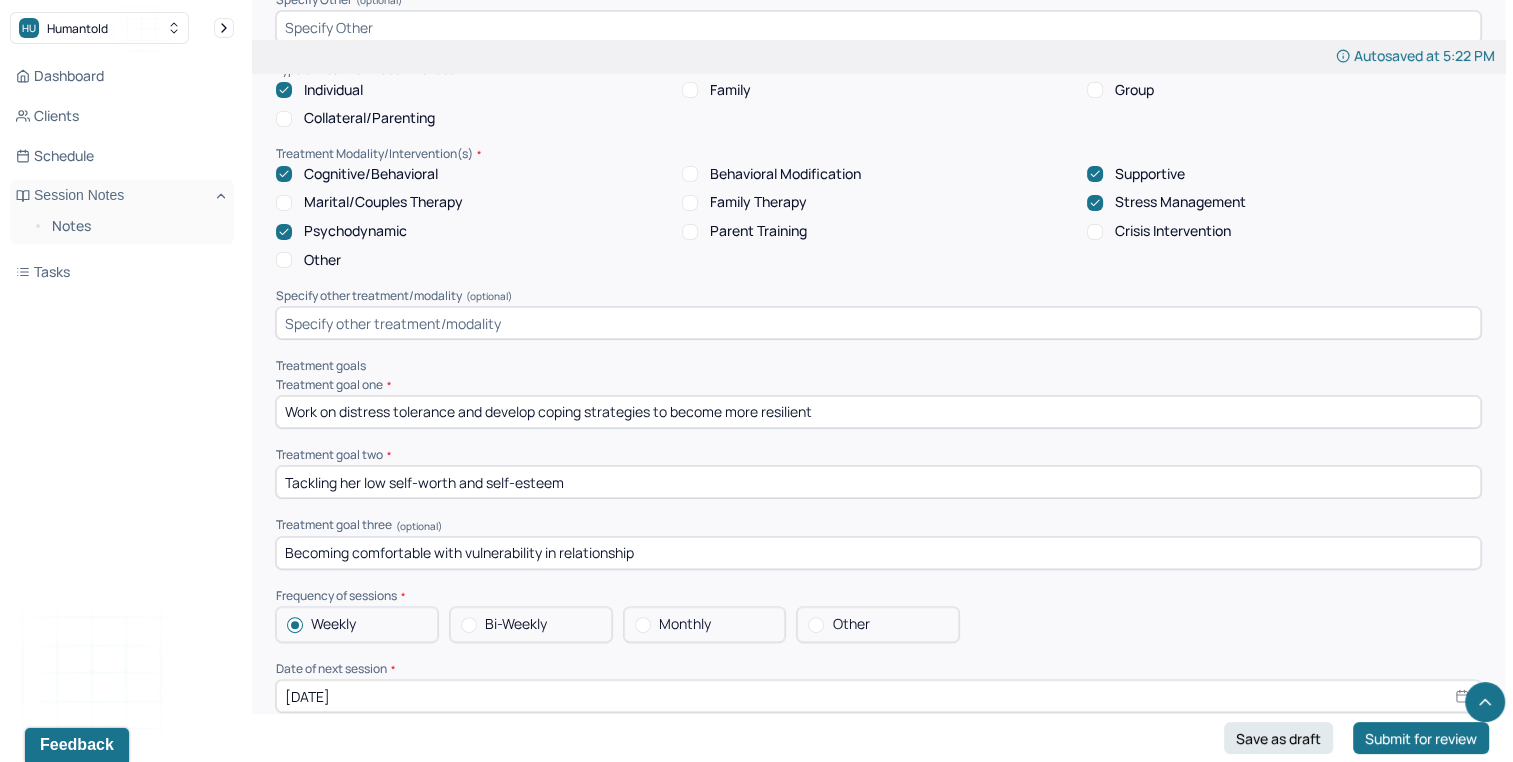 click on "Becoming comfortable with vulnerability in relationship" at bounding box center [878, 553] 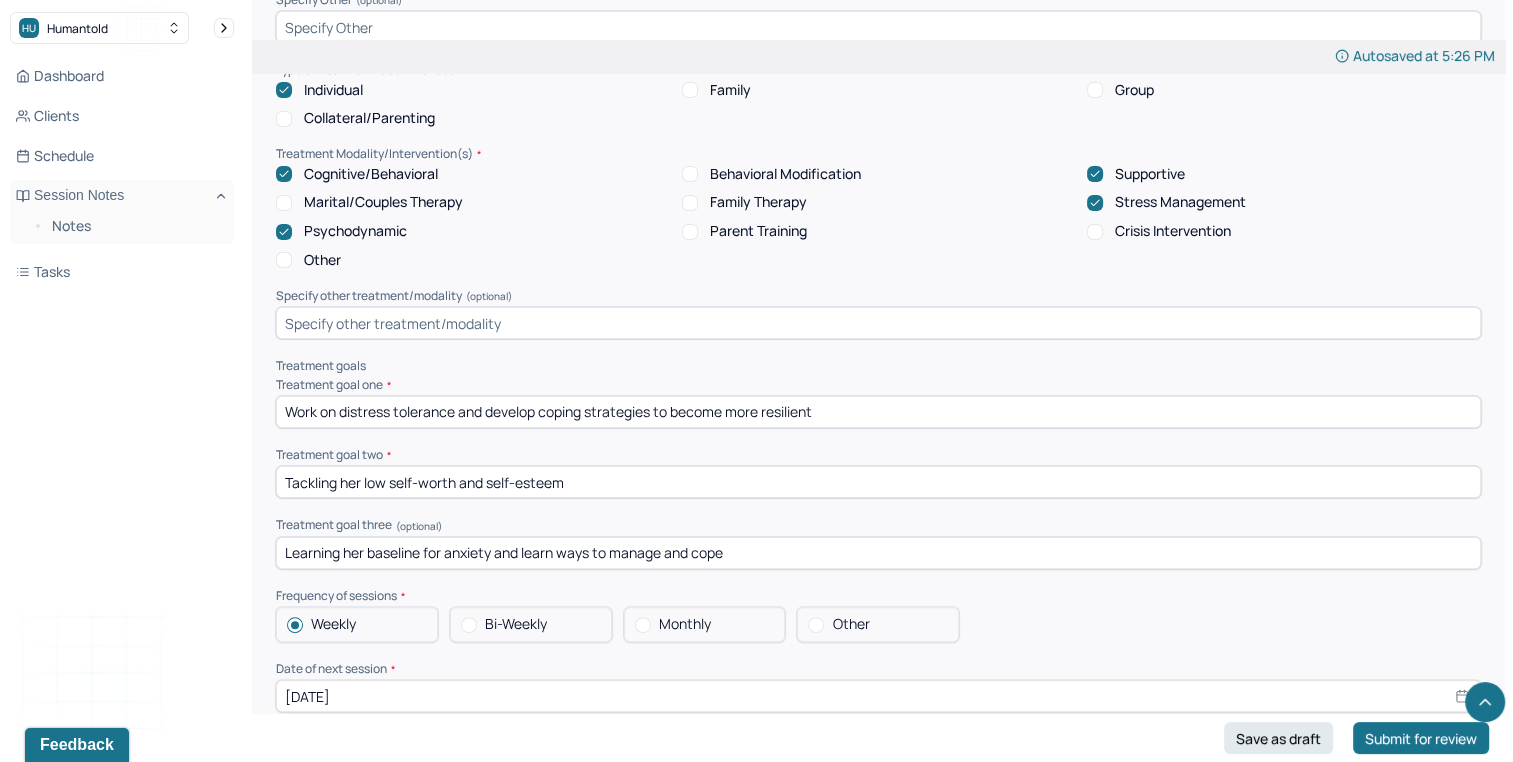 type on "Learning her baseline for anxiety and learn ways to manage and cope" 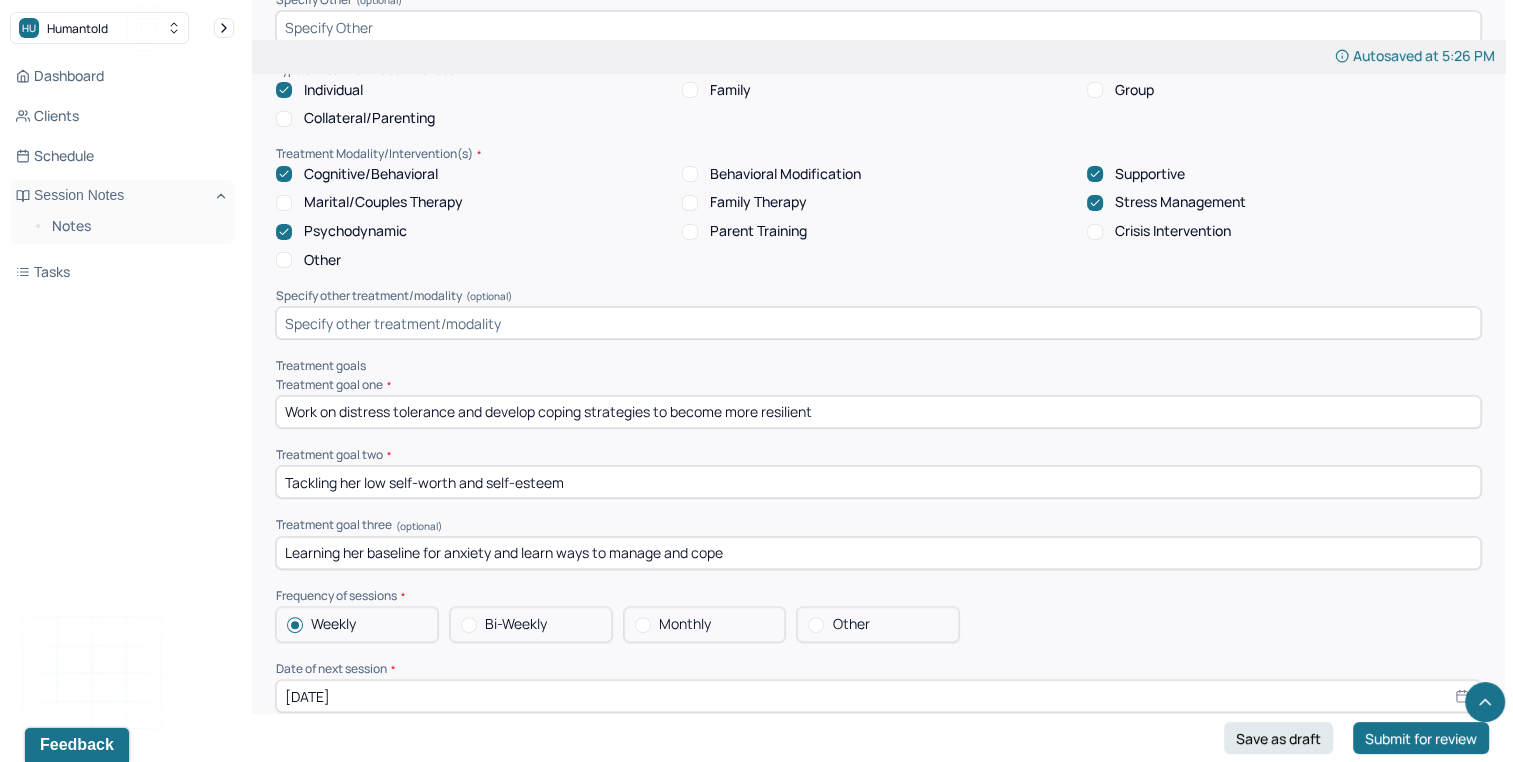click on "Tackling her low self-worth and self-esteem" at bounding box center [878, 482] 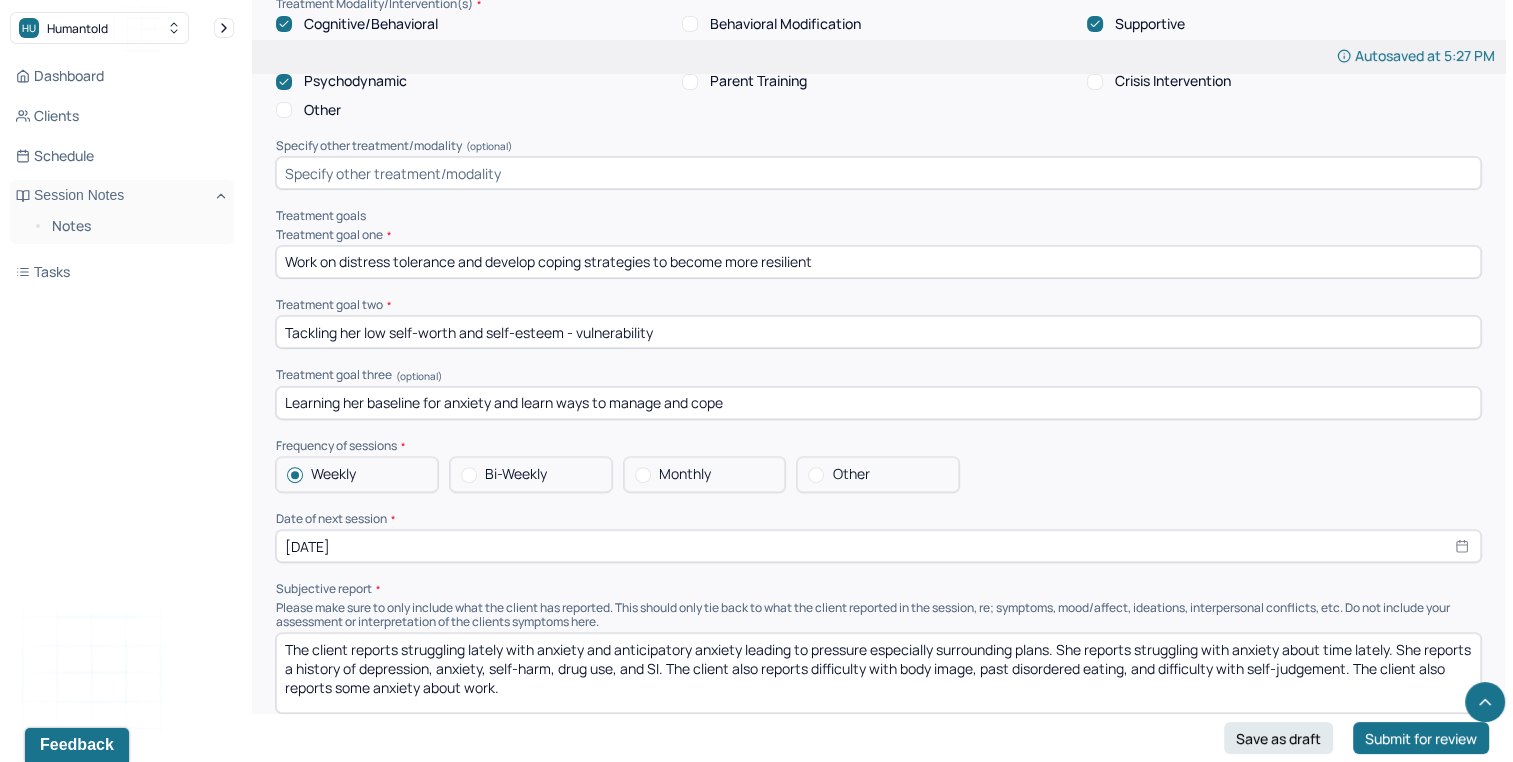 scroll, scrollTop: 8092, scrollLeft: 0, axis: vertical 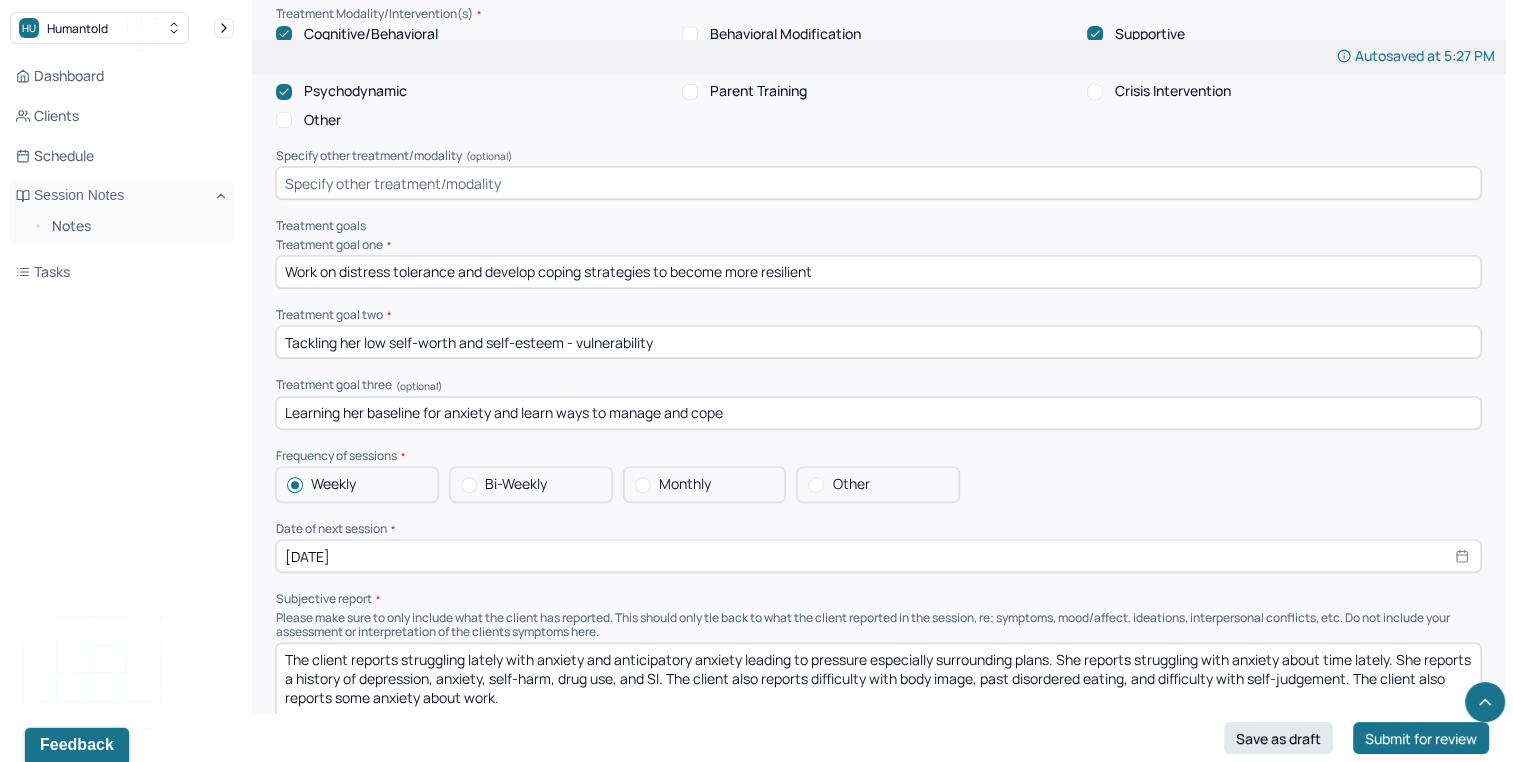 type on "Tackling her low self-worth and self-esteem - vulnerability" 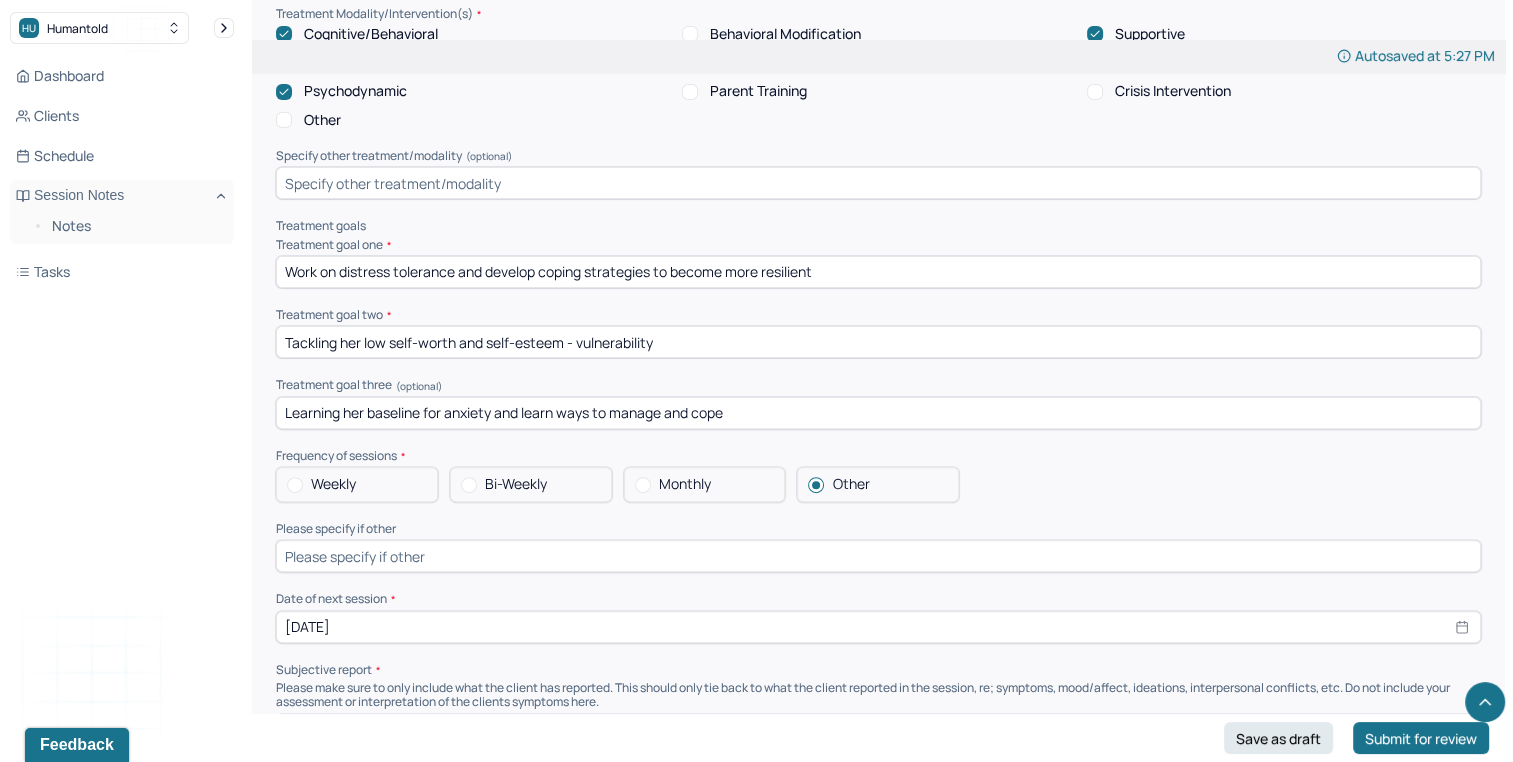 click at bounding box center (878, 556) 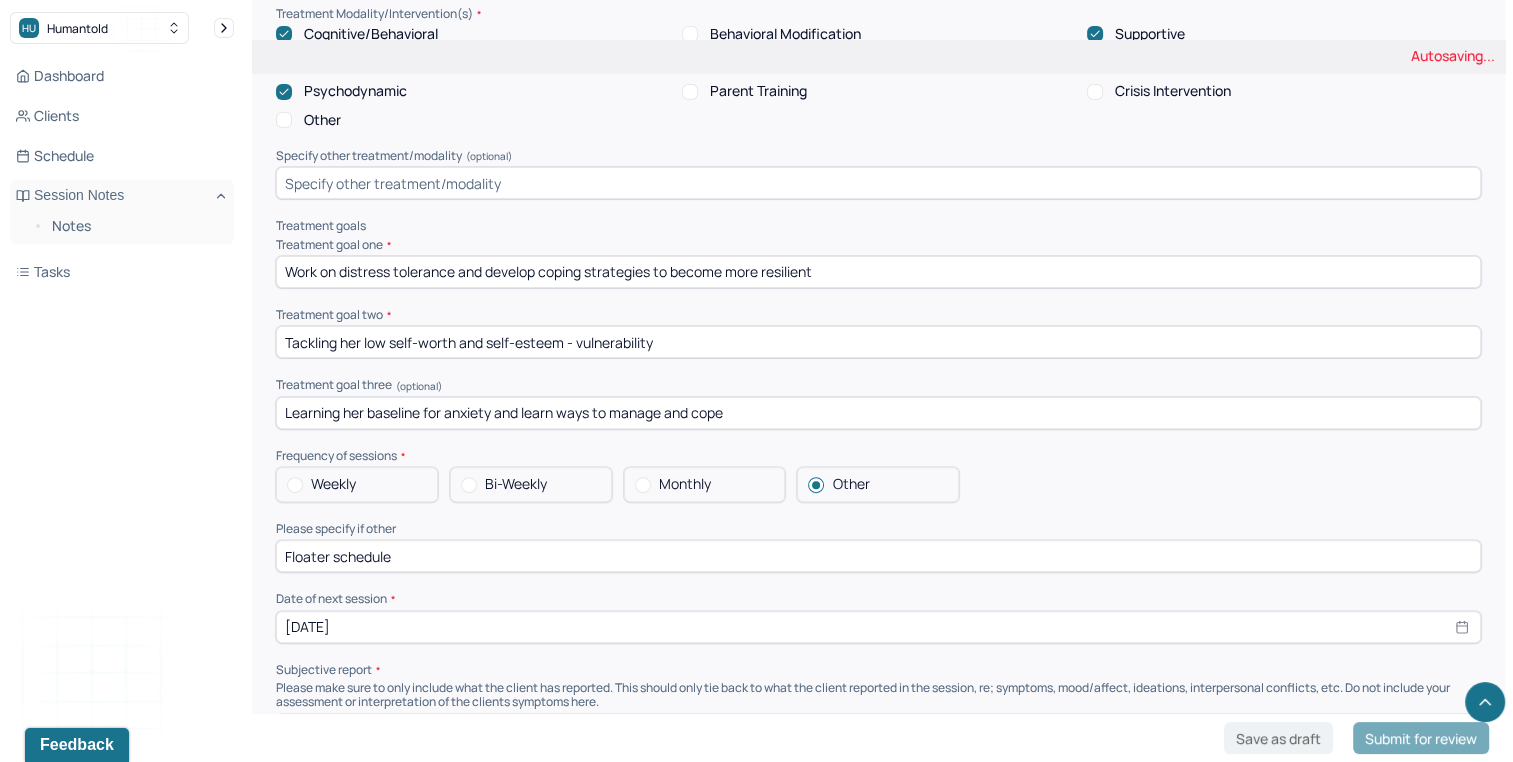click on "Floater schedule" at bounding box center [878, 556] 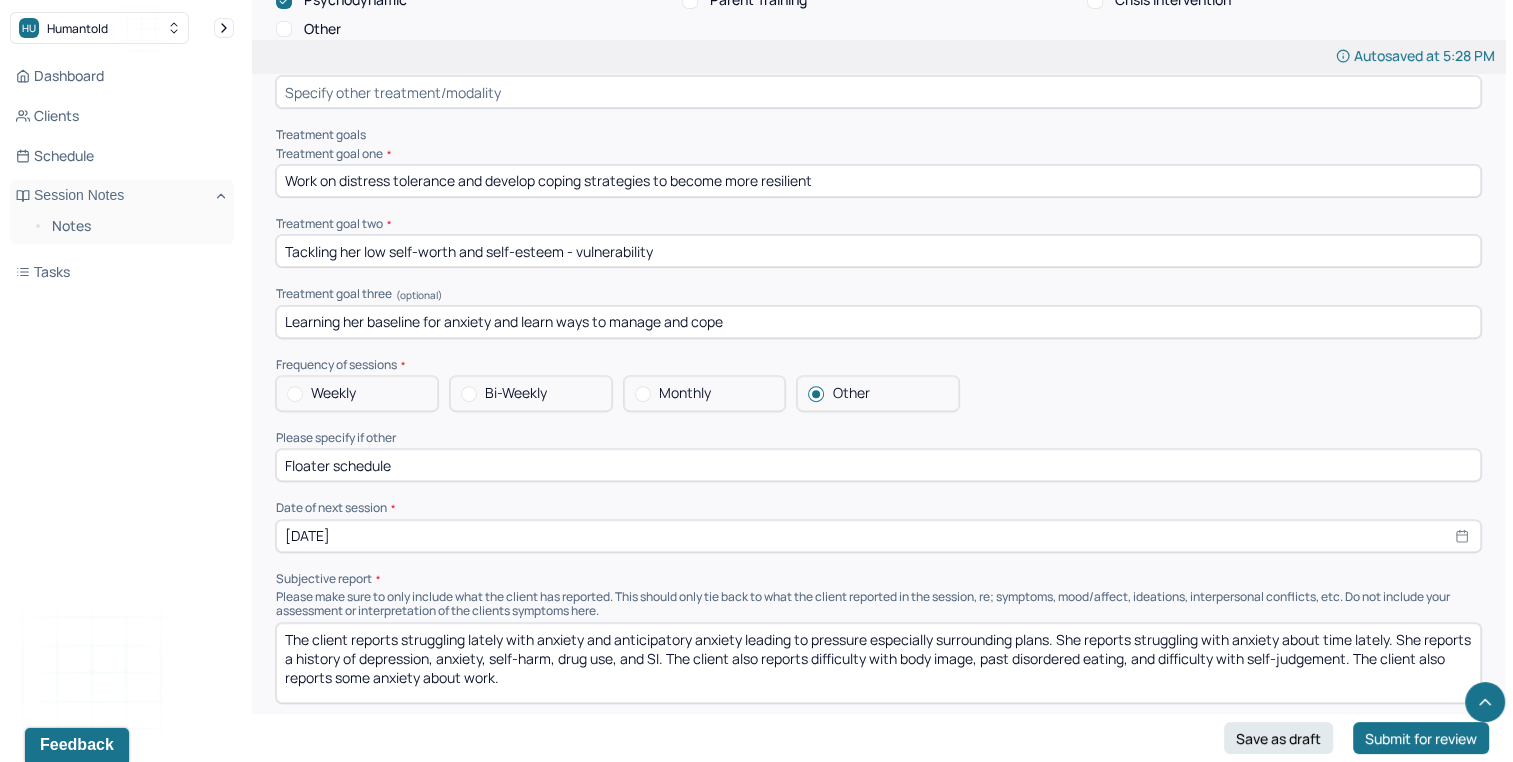 scroll, scrollTop: 8291, scrollLeft: 0, axis: vertical 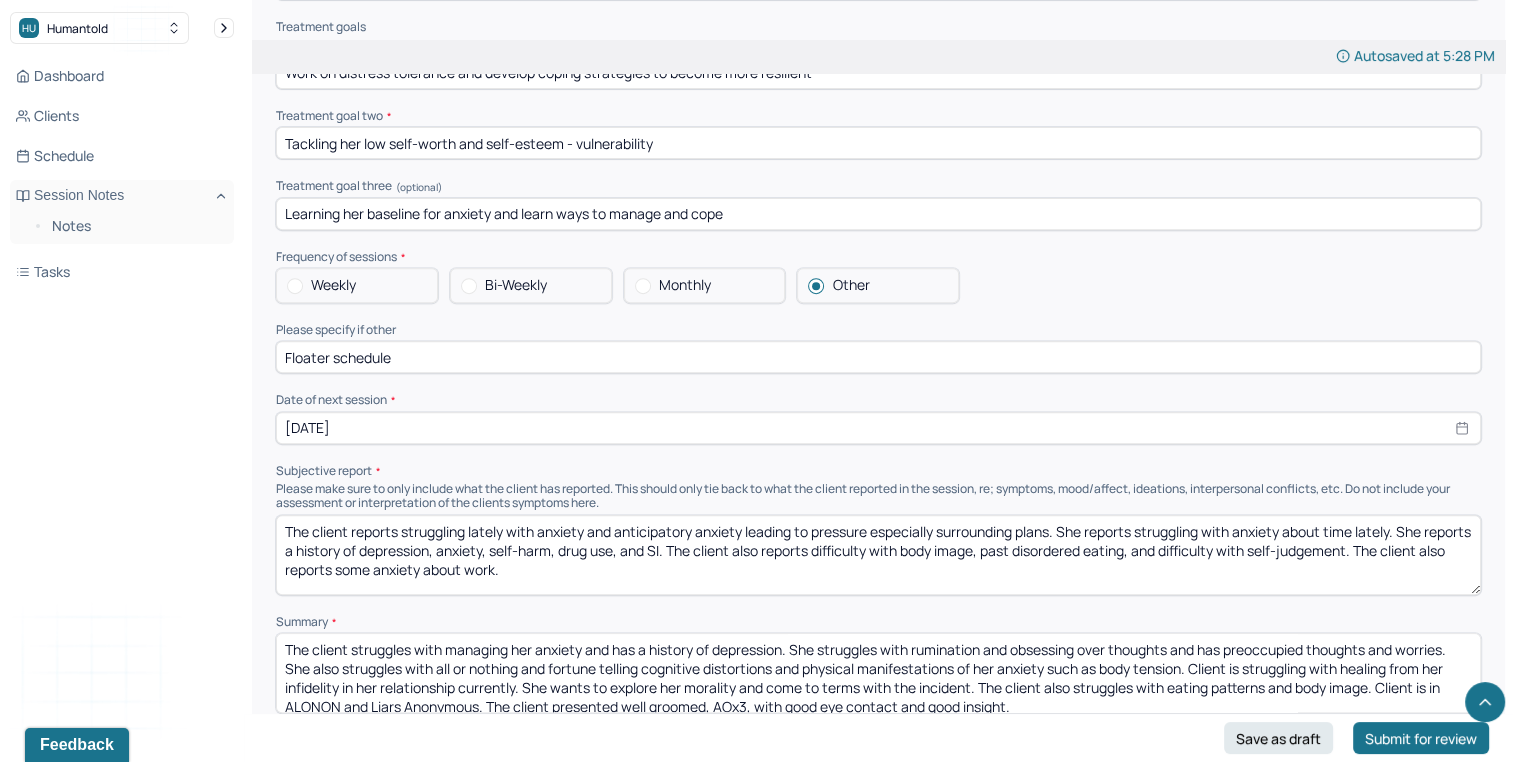 type on "Floater schedule" 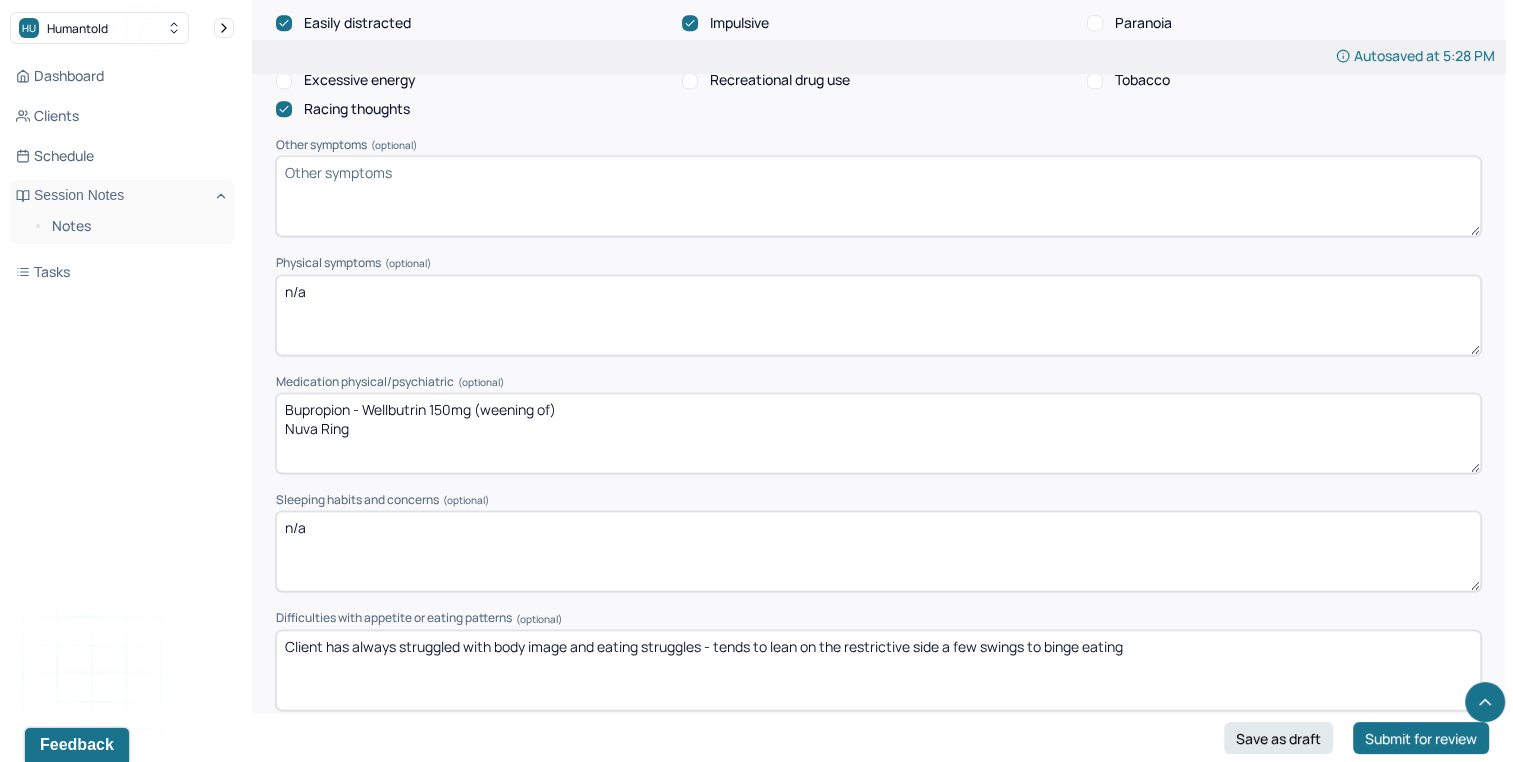 scroll, scrollTop: 2673, scrollLeft: 0, axis: vertical 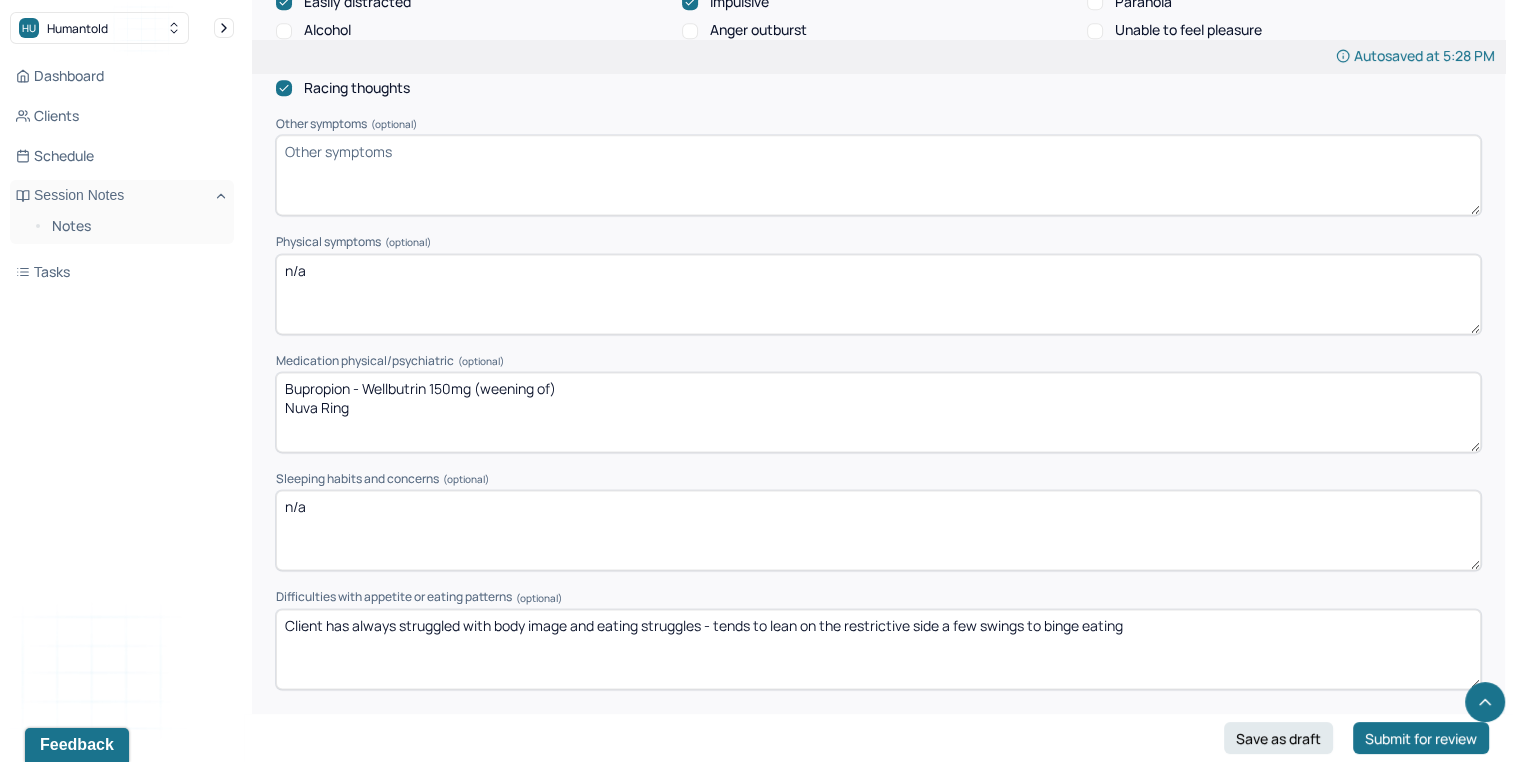 click on "Bupropion - Wellbutrin 150mg (weening of)
Nuva Ring" at bounding box center [878, 412] 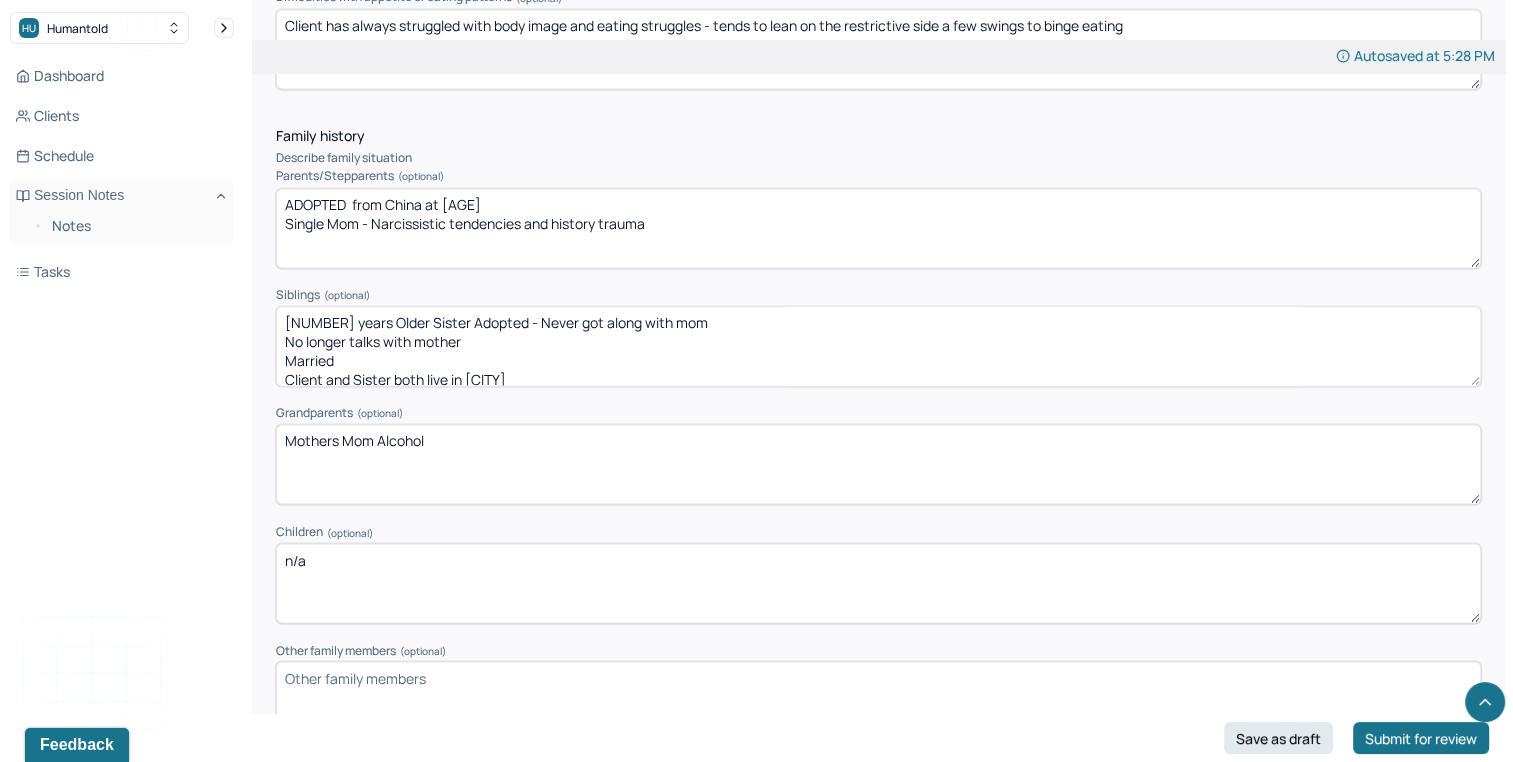 scroll, scrollTop: 3284, scrollLeft: 0, axis: vertical 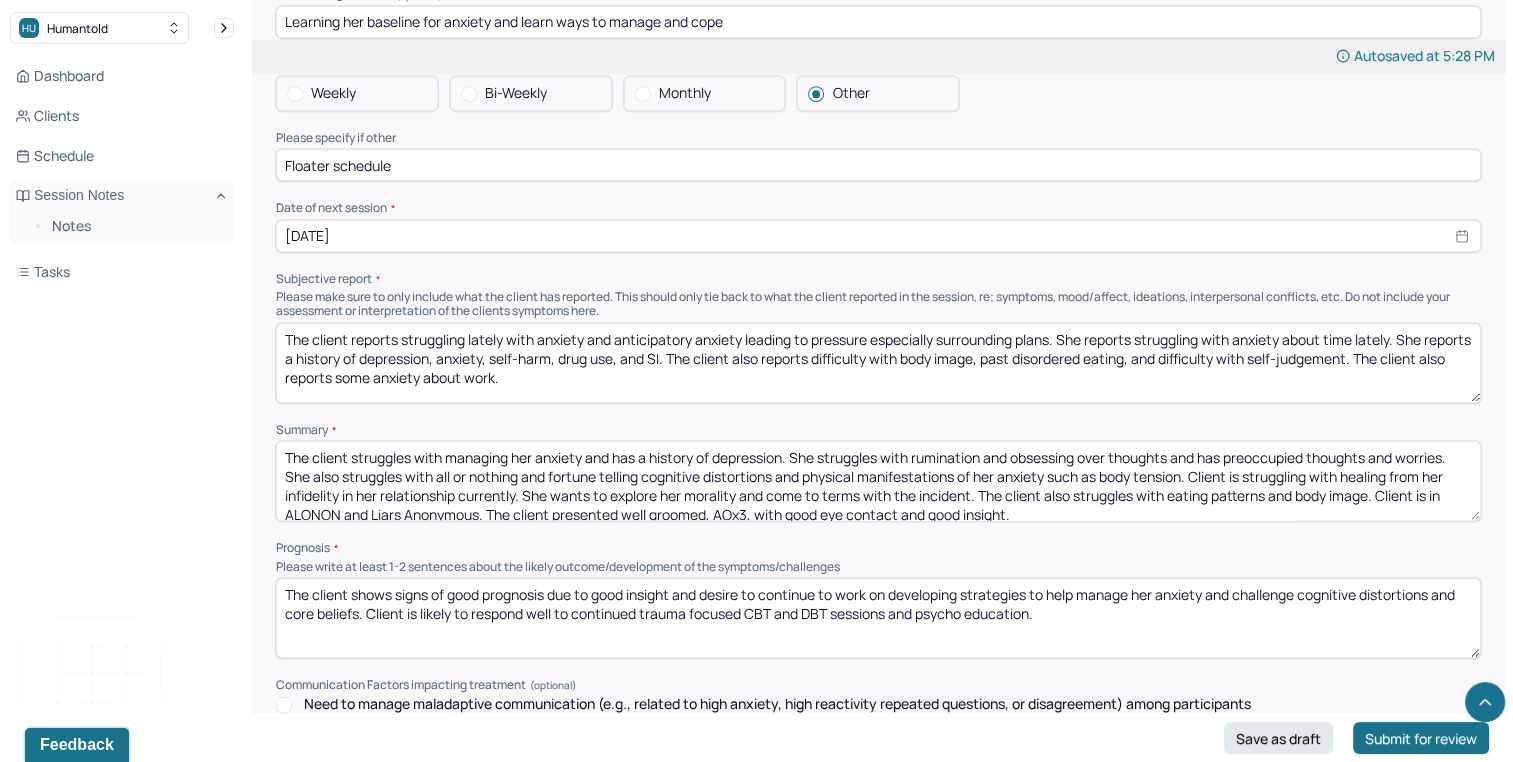 select on "7" 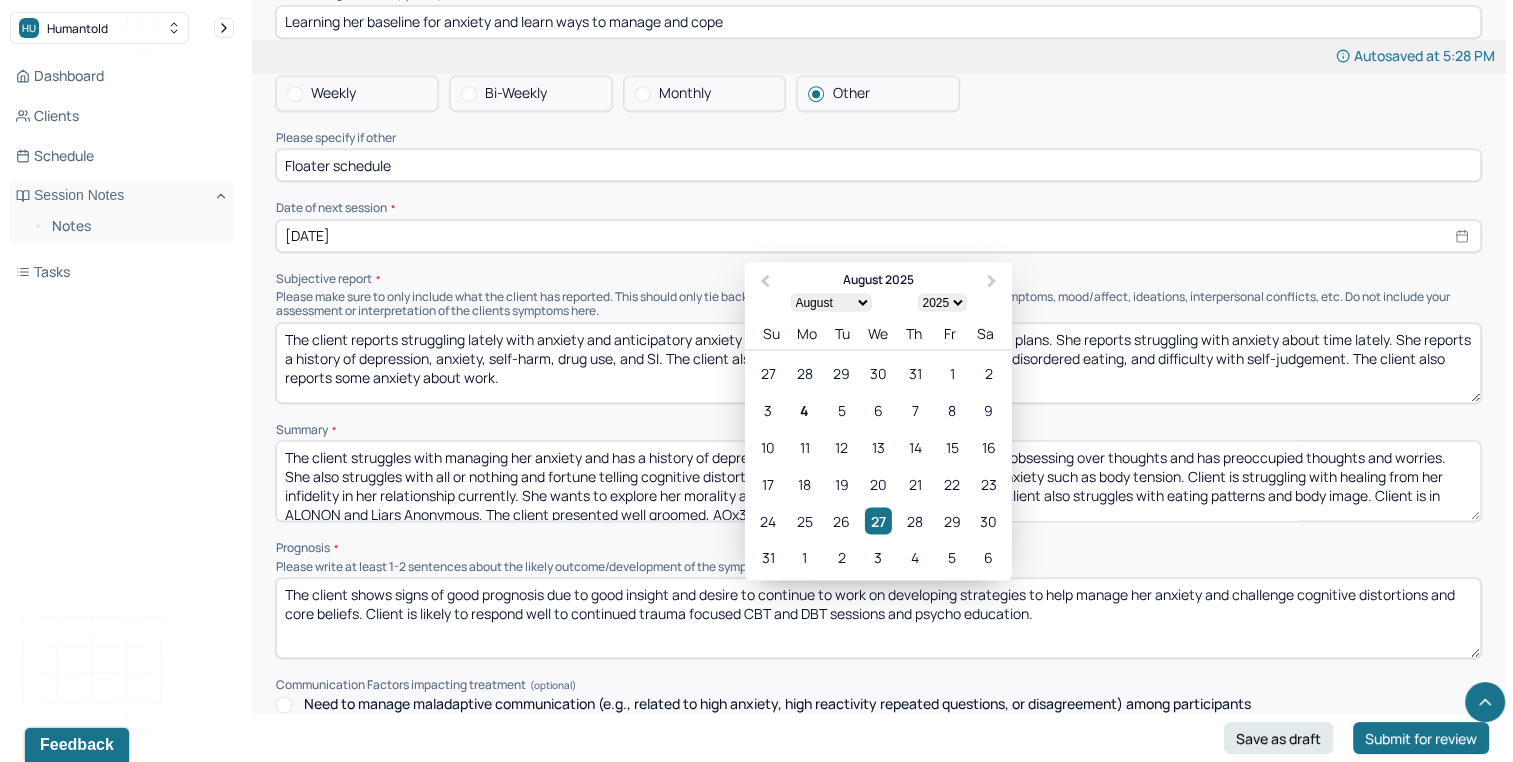 click on "[DATE]" at bounding box center [878, 236] 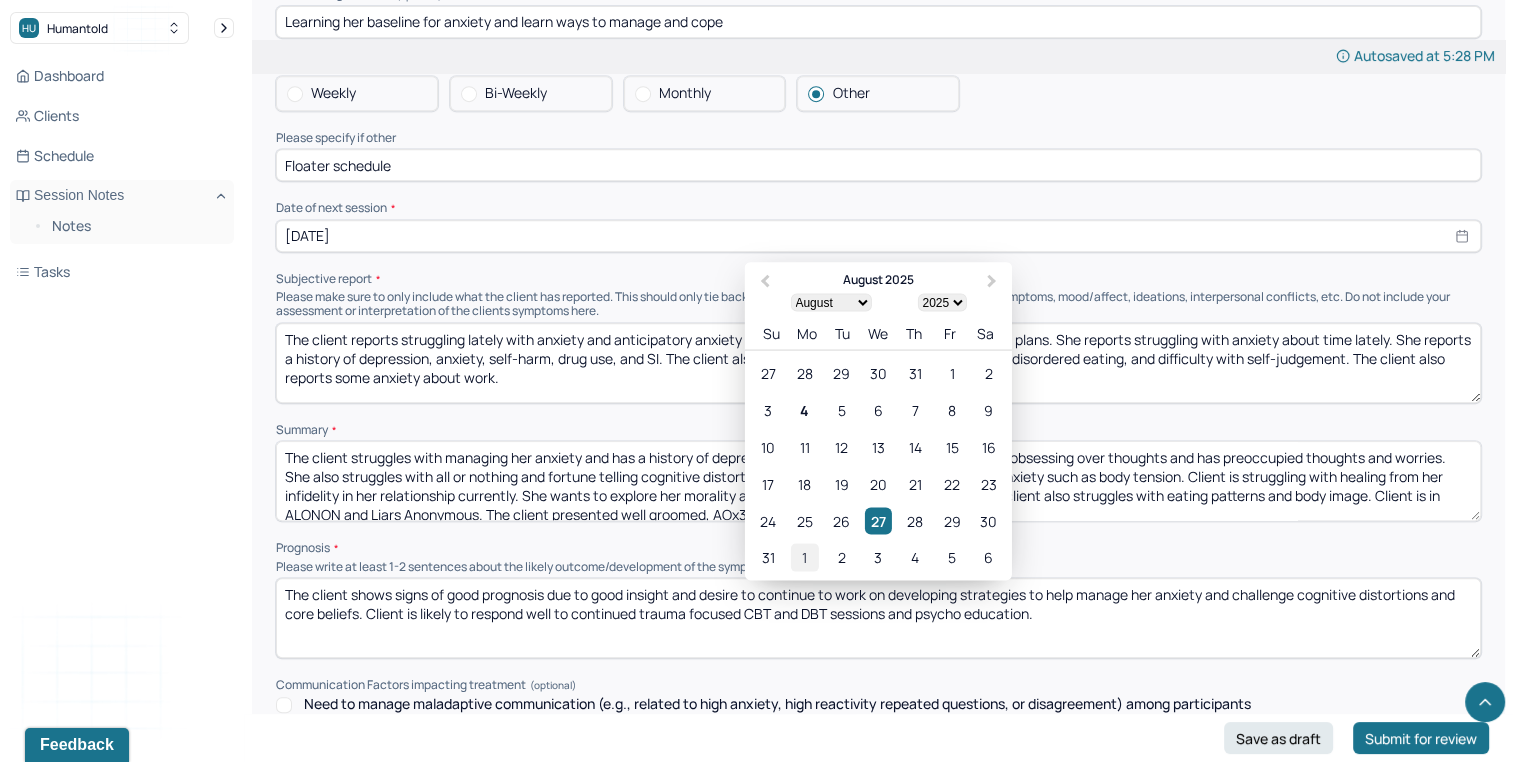click on "1" at bounding box center (804, 557) 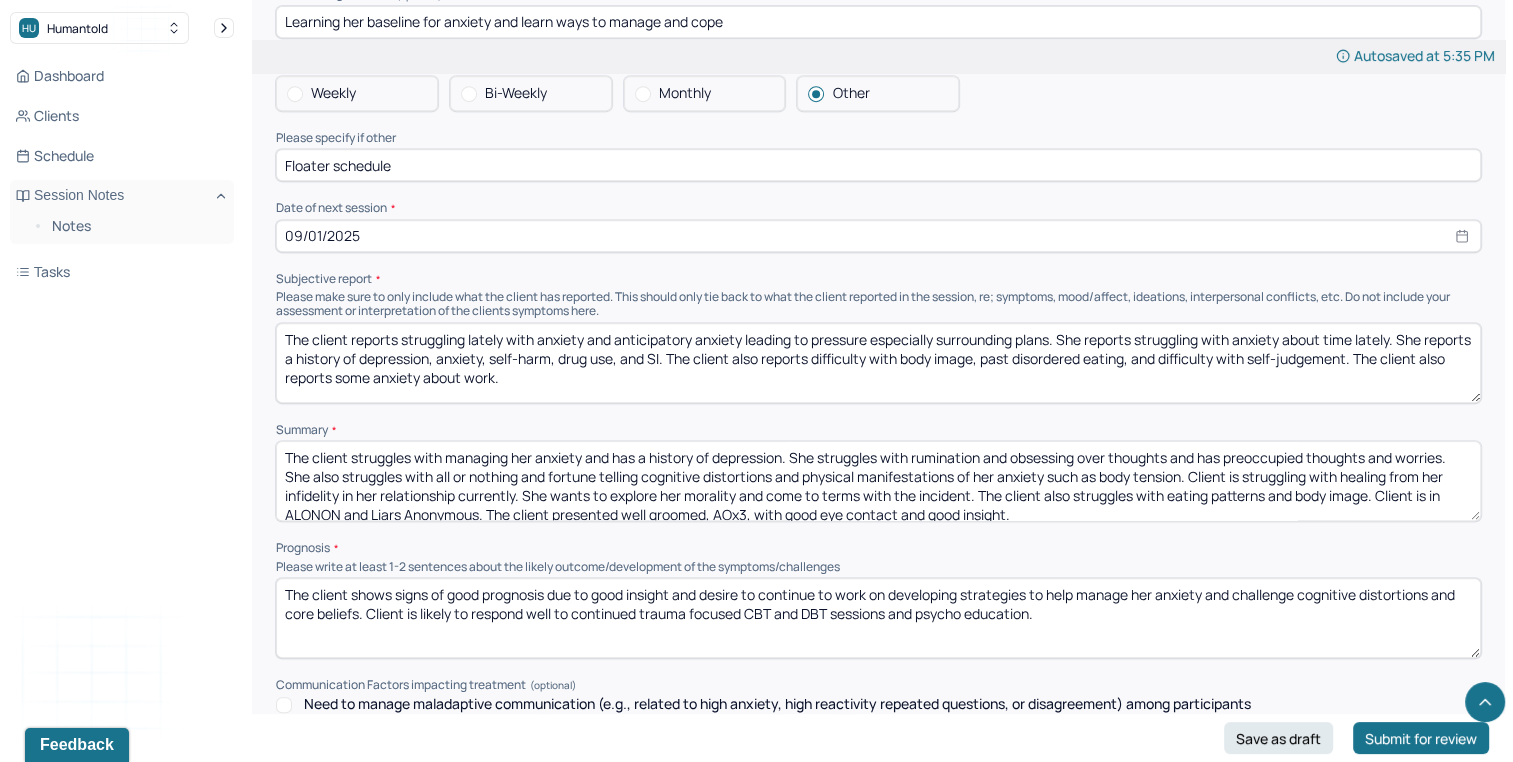 scroll, scrollTop: 8901, scrollLeft: 0, axis: vertical 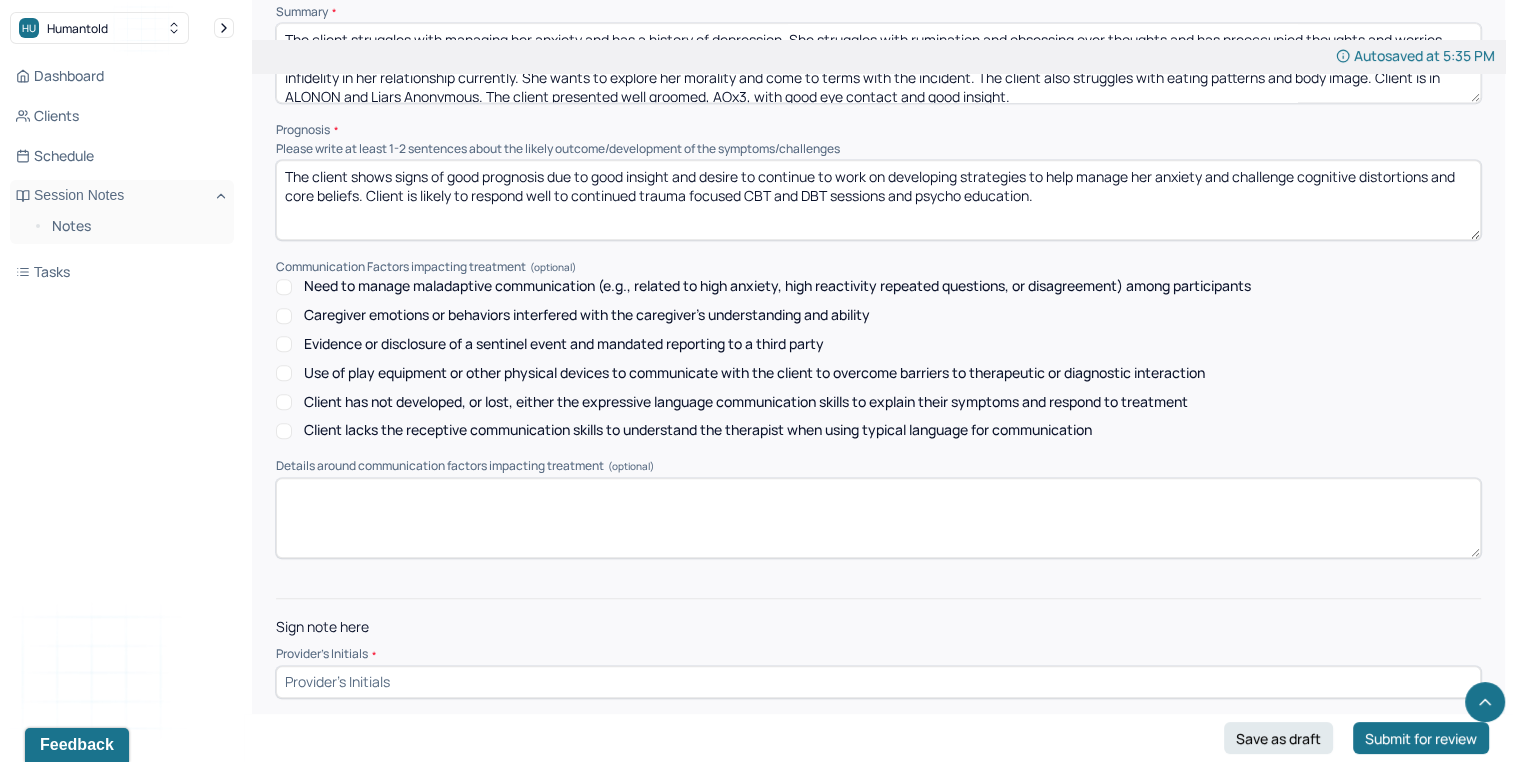 click at bounding box center [878, 682] 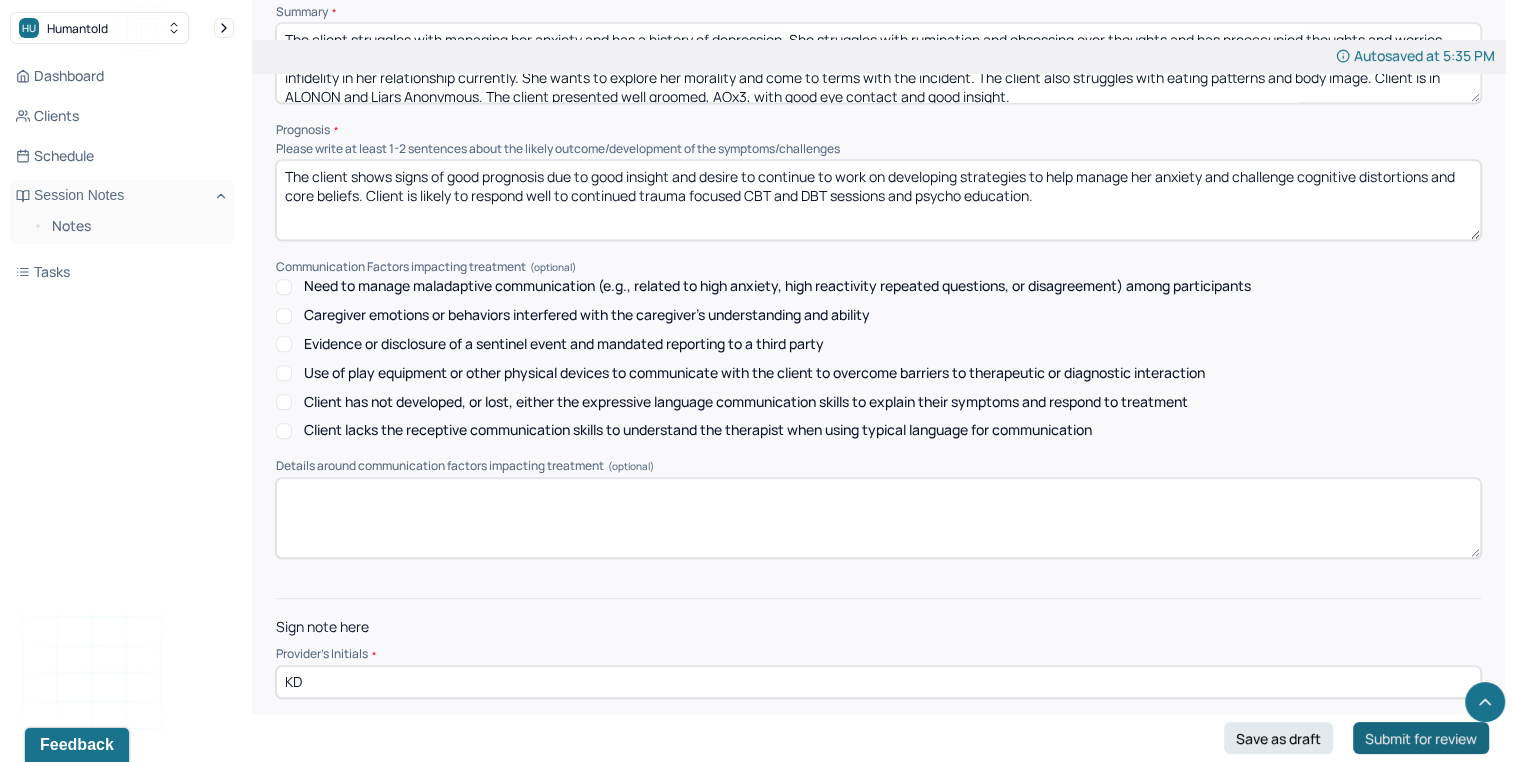 type on "KD" 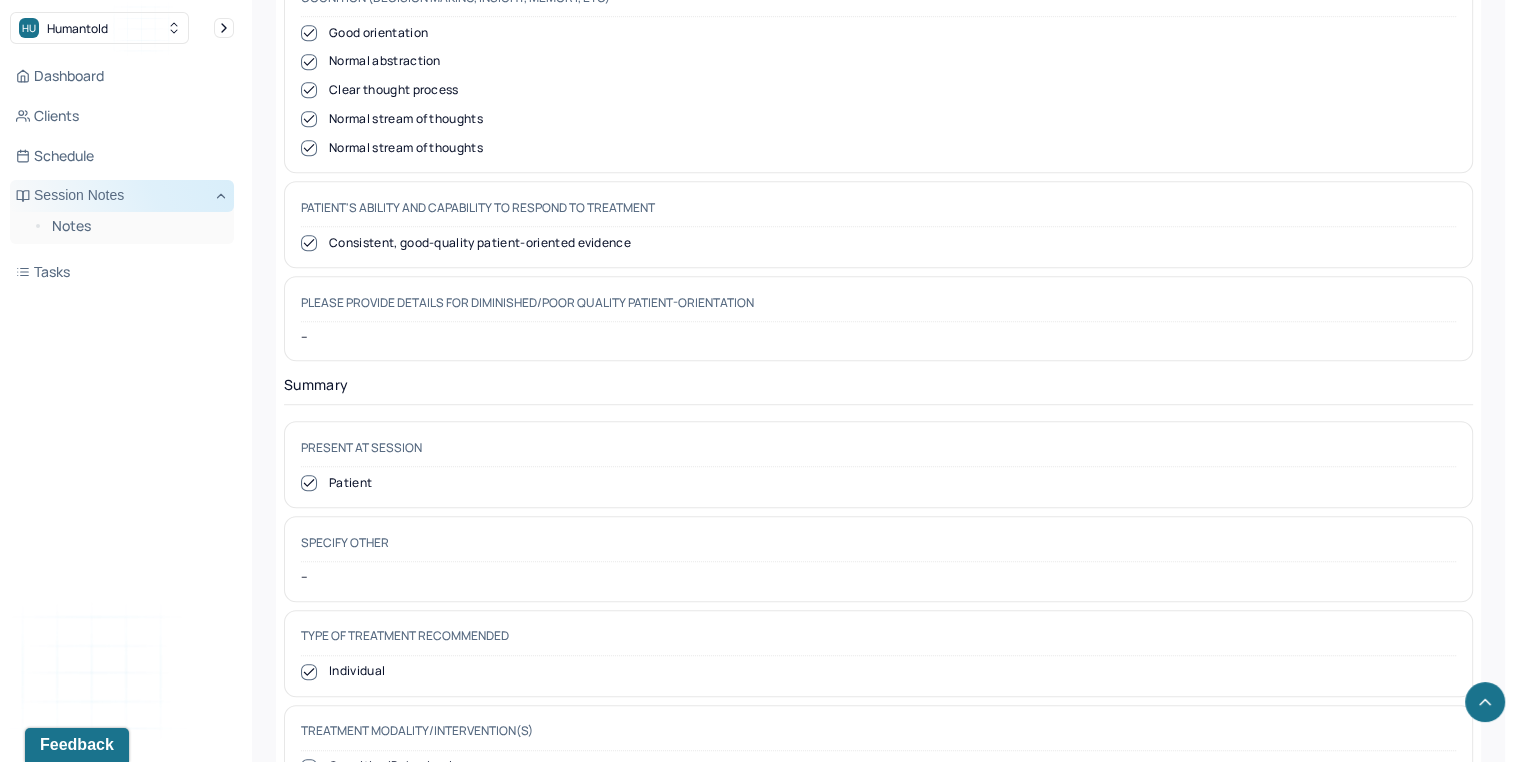 click on "Session Notes" at bounding box center (122, 196) 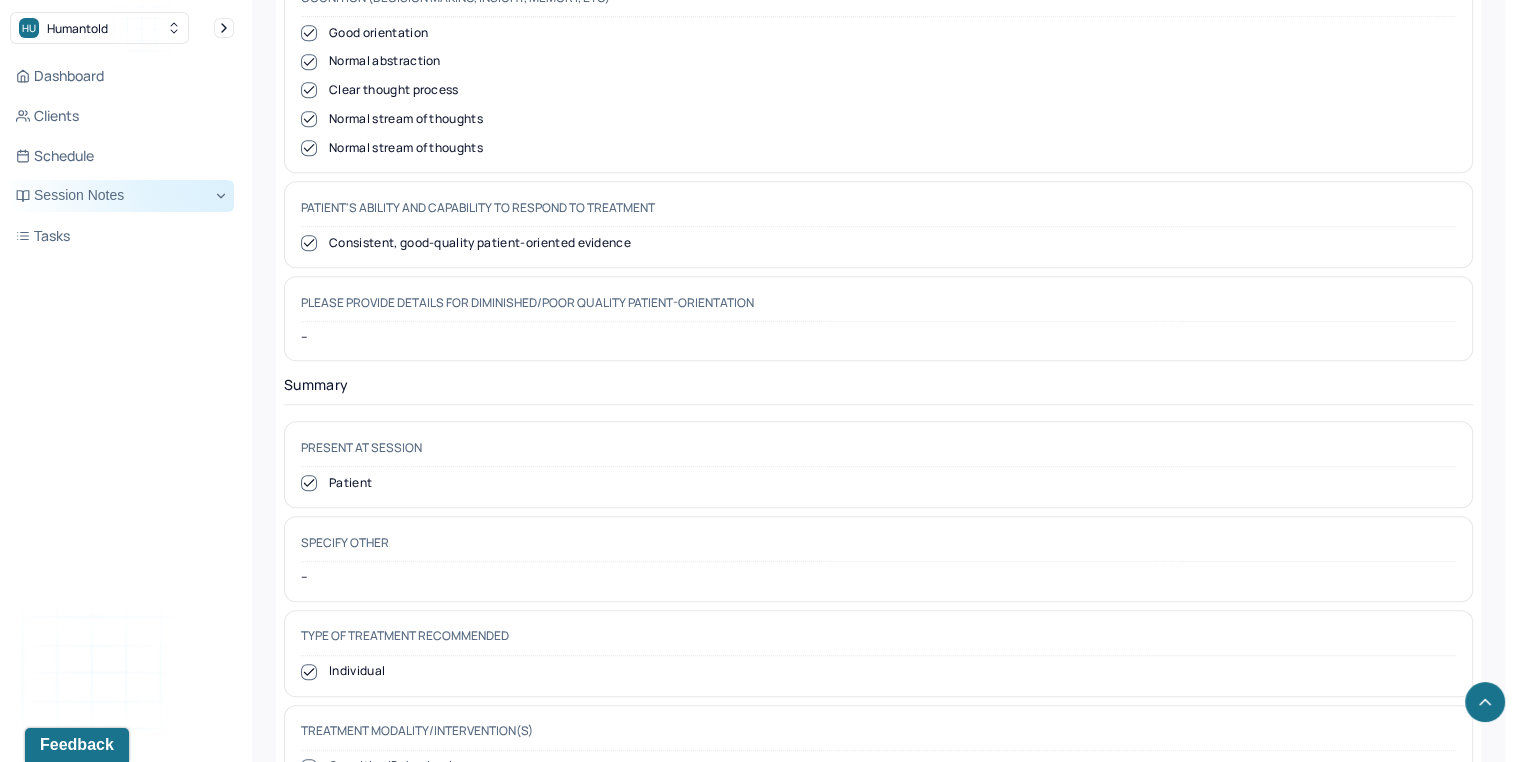 click on "Session Notes" at bounding box center [122, 196] 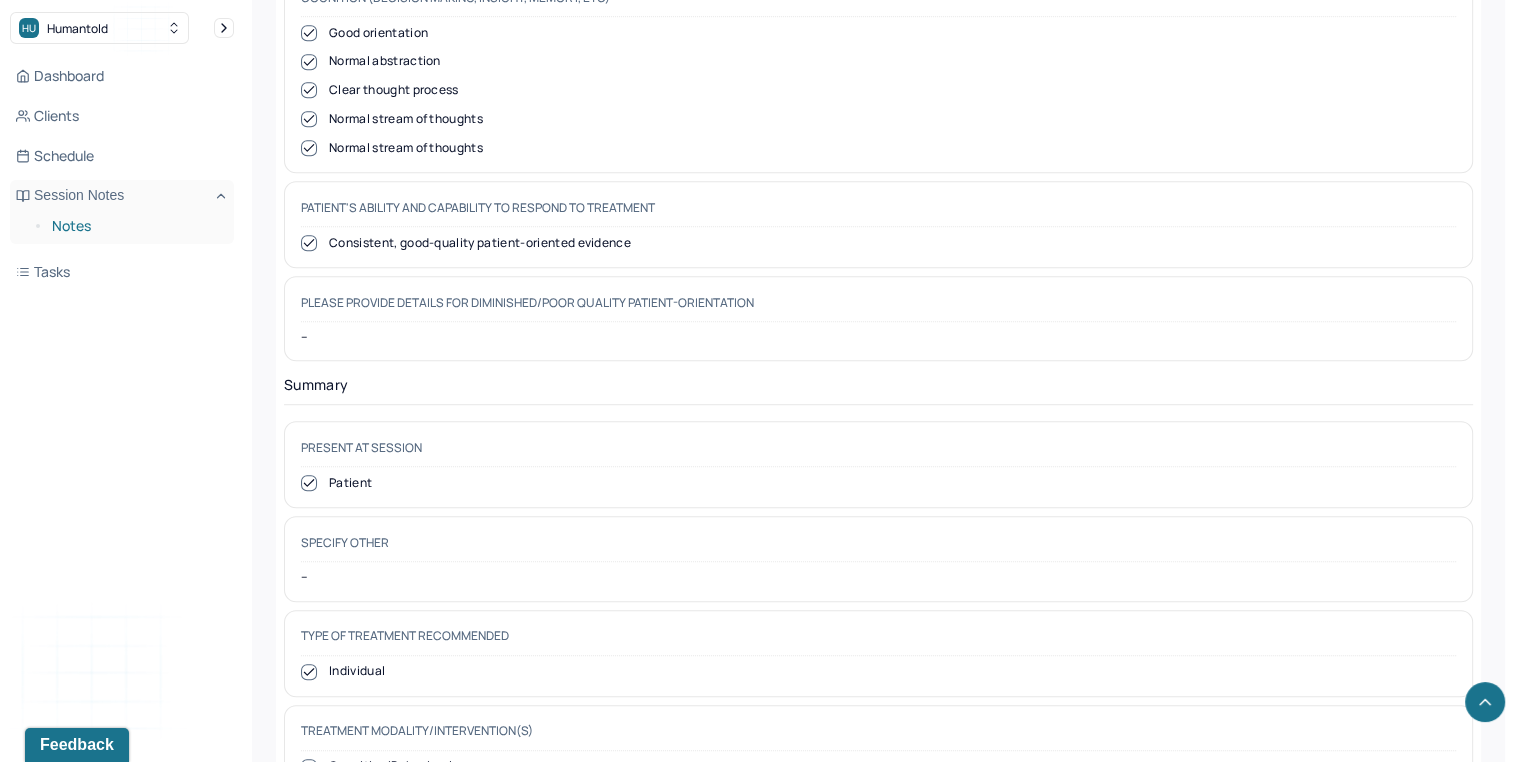 click on "Notes" at bounding box center (135, 226) 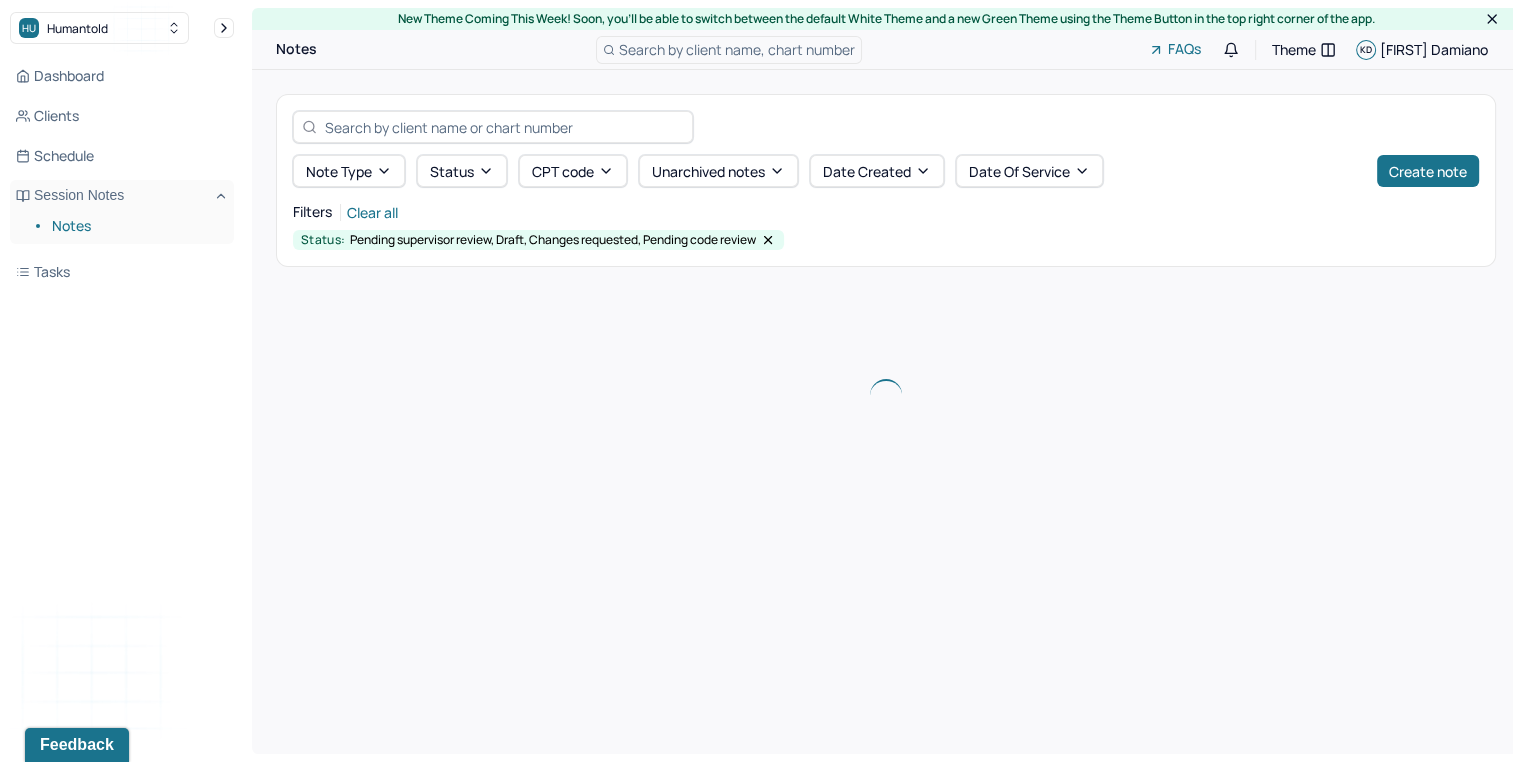 scroll, scrollTop: 0, scrollLeft: 0, axis: both 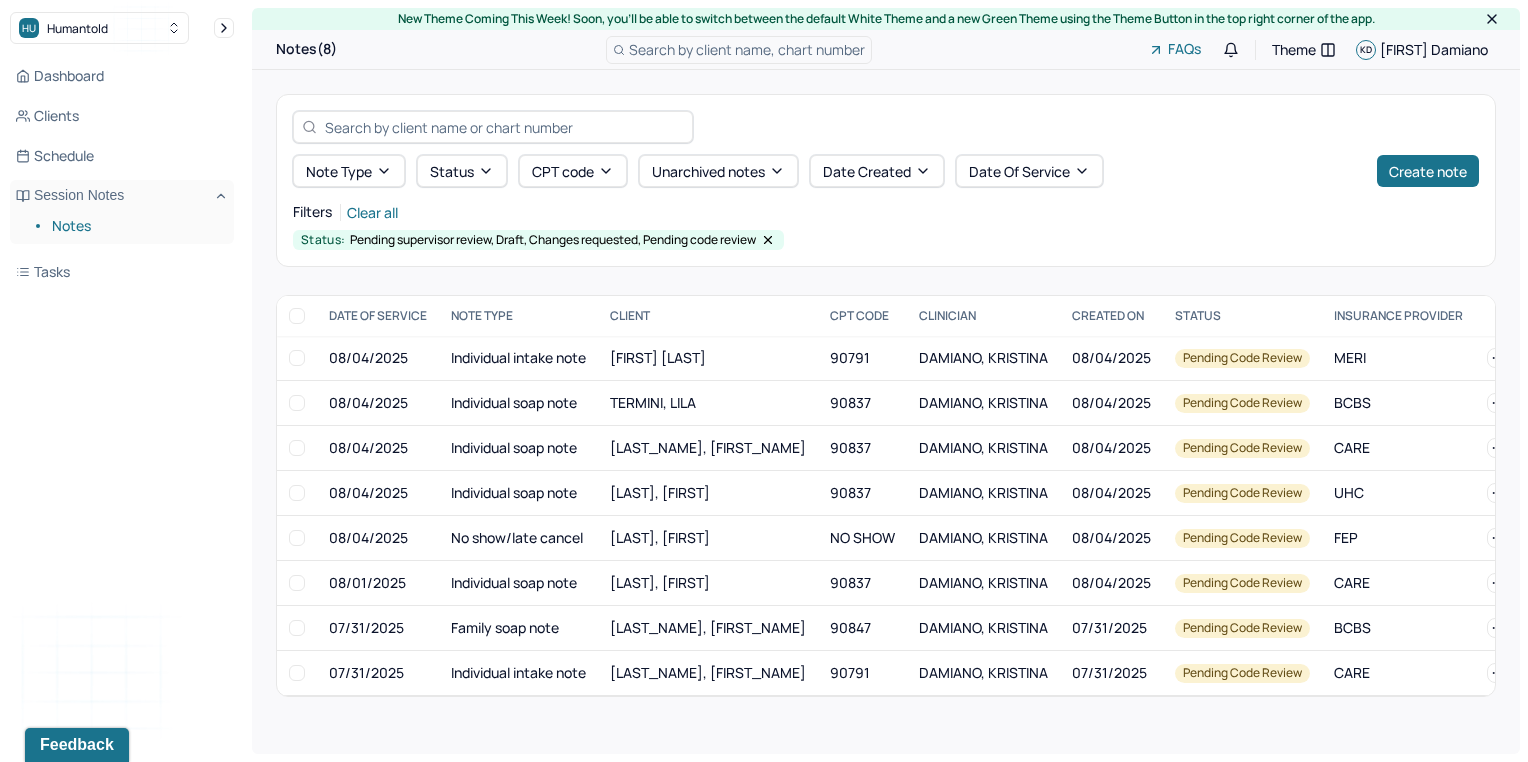 click on "Search by client name, chart number" at bounding box center (747, 49) 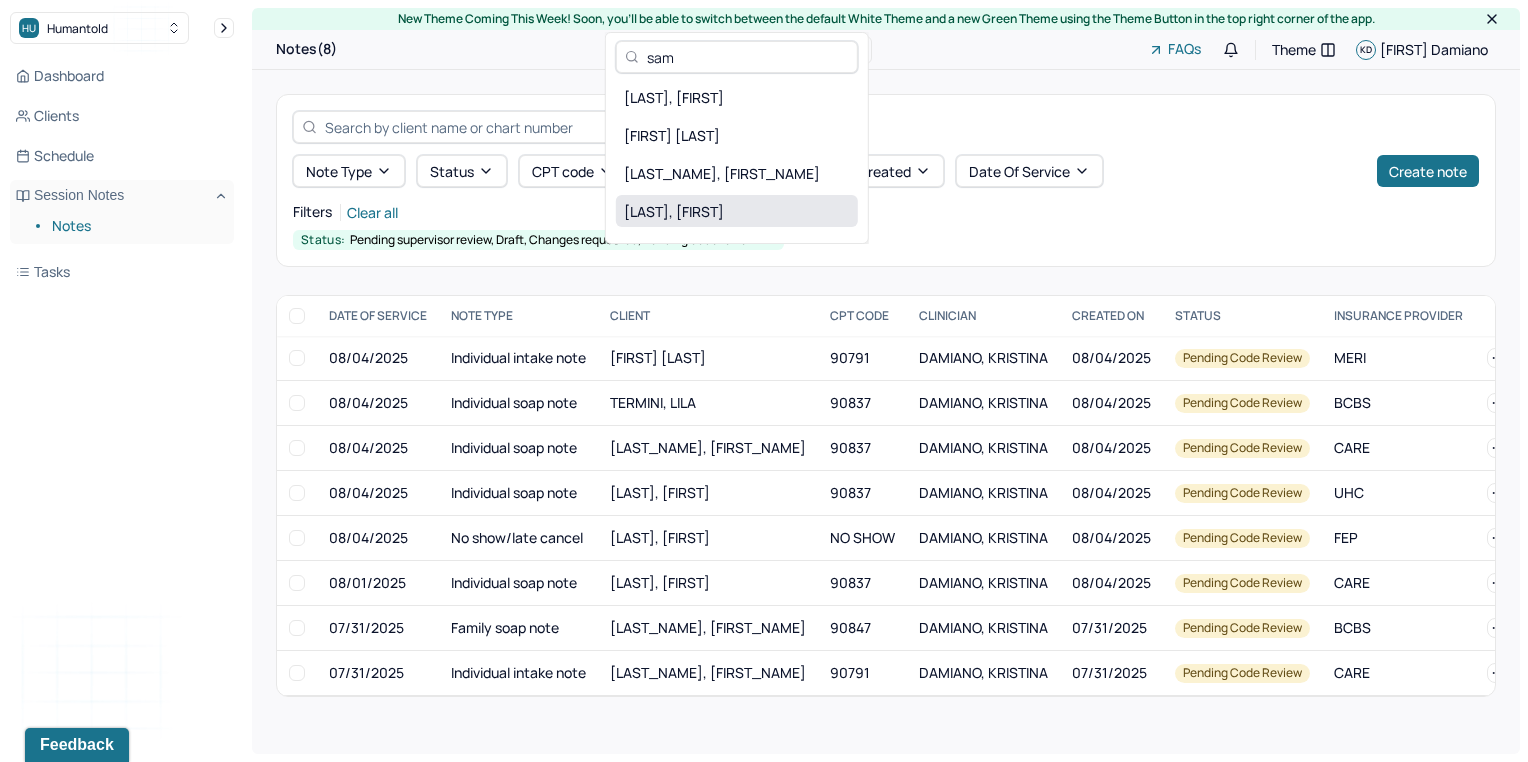 type on "sam" 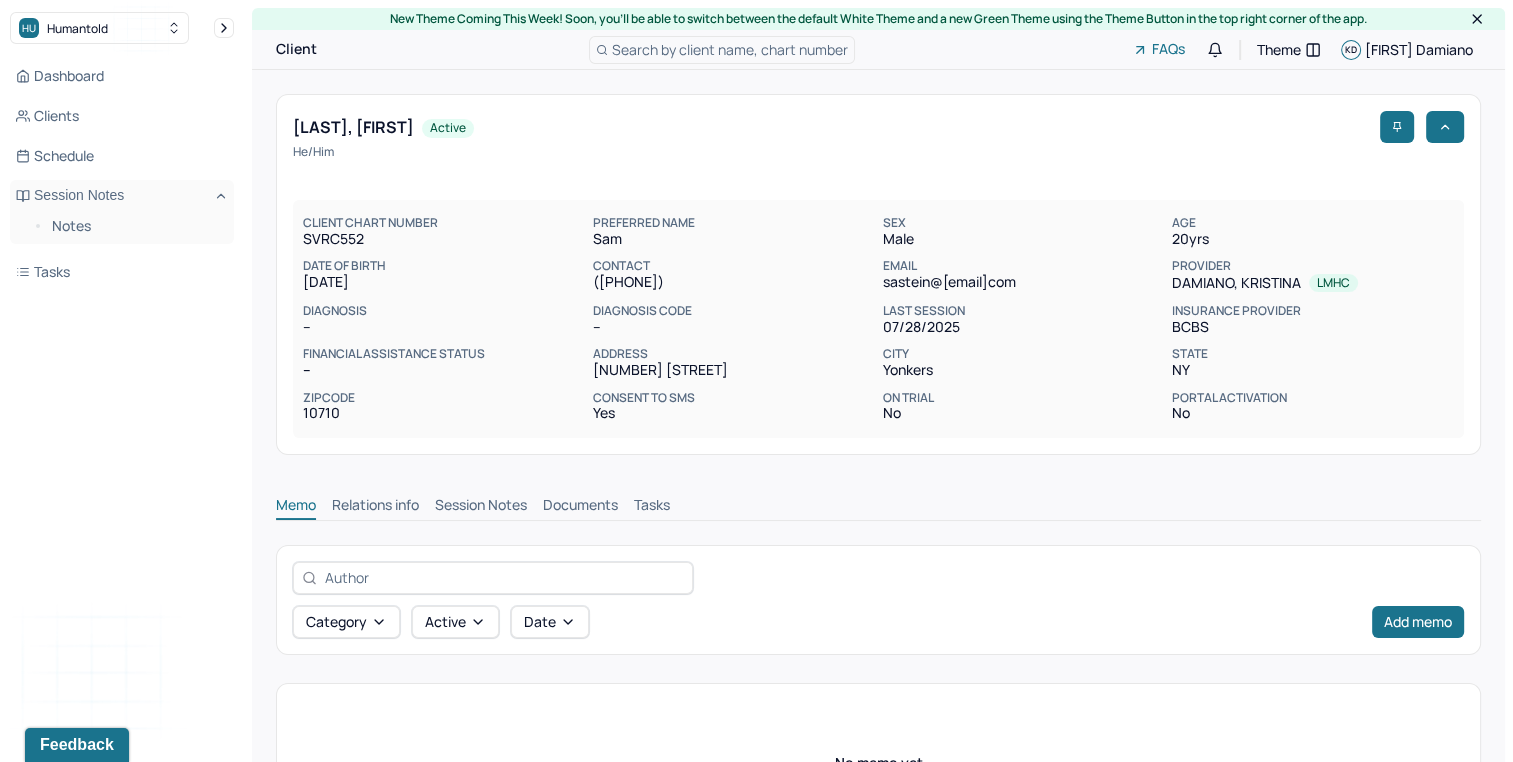 click on "Session Notes" at bounding box center [481, 507] 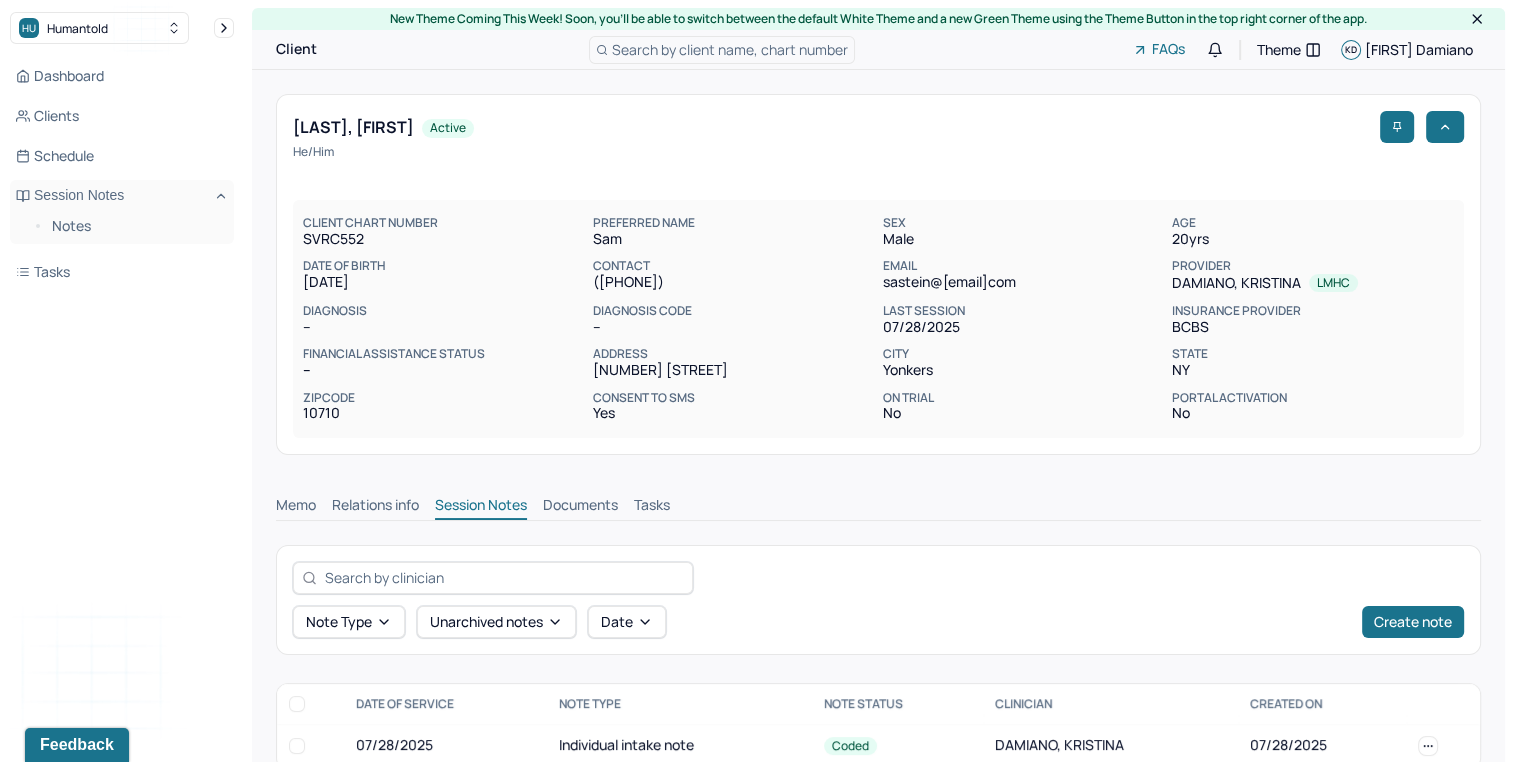 scroll, scrollTop: 38, scrollLeft: 0, axis: vertical 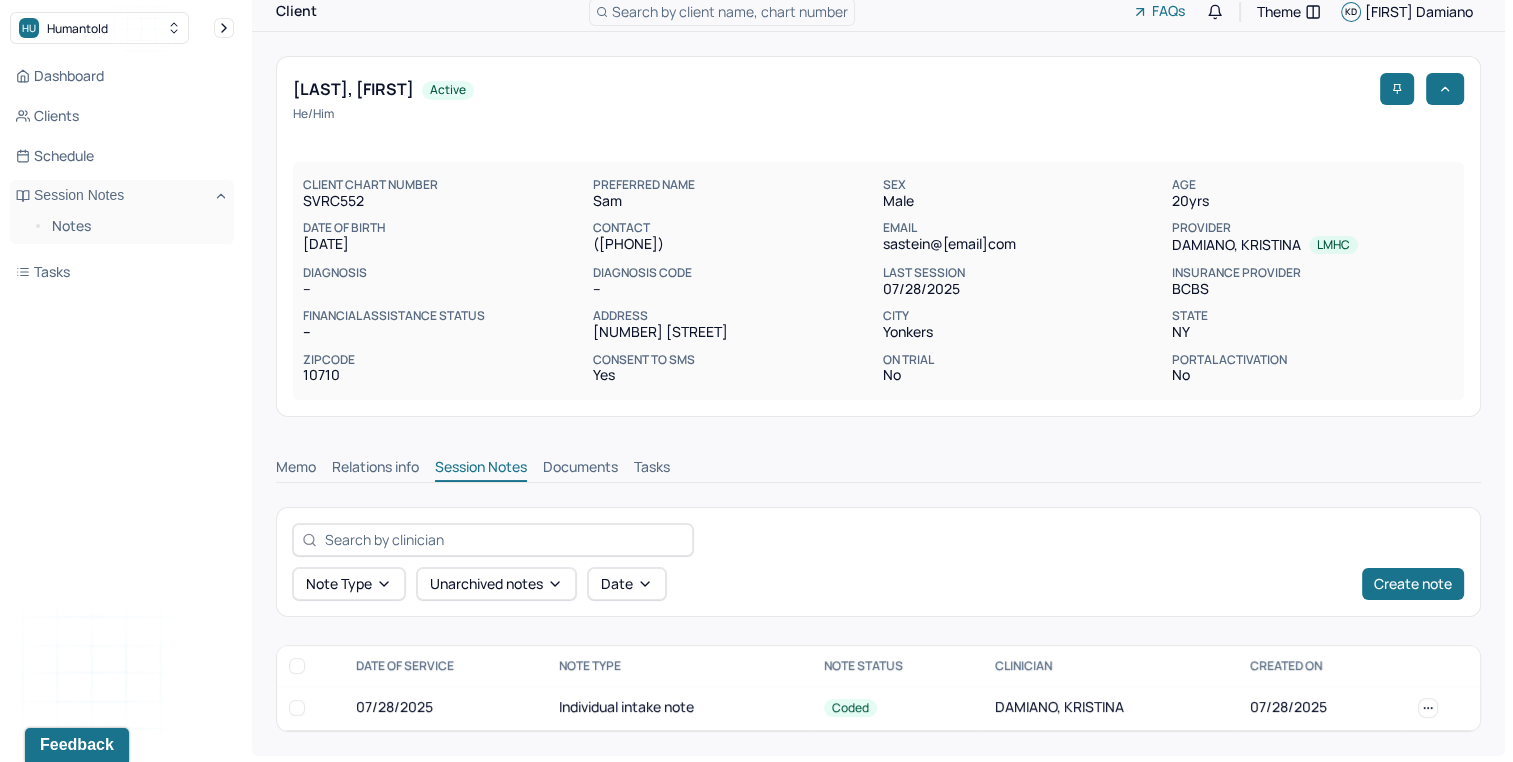 click on "Memo Relations info Session Notes Documents Tasks" at bounding box center [878, 470] 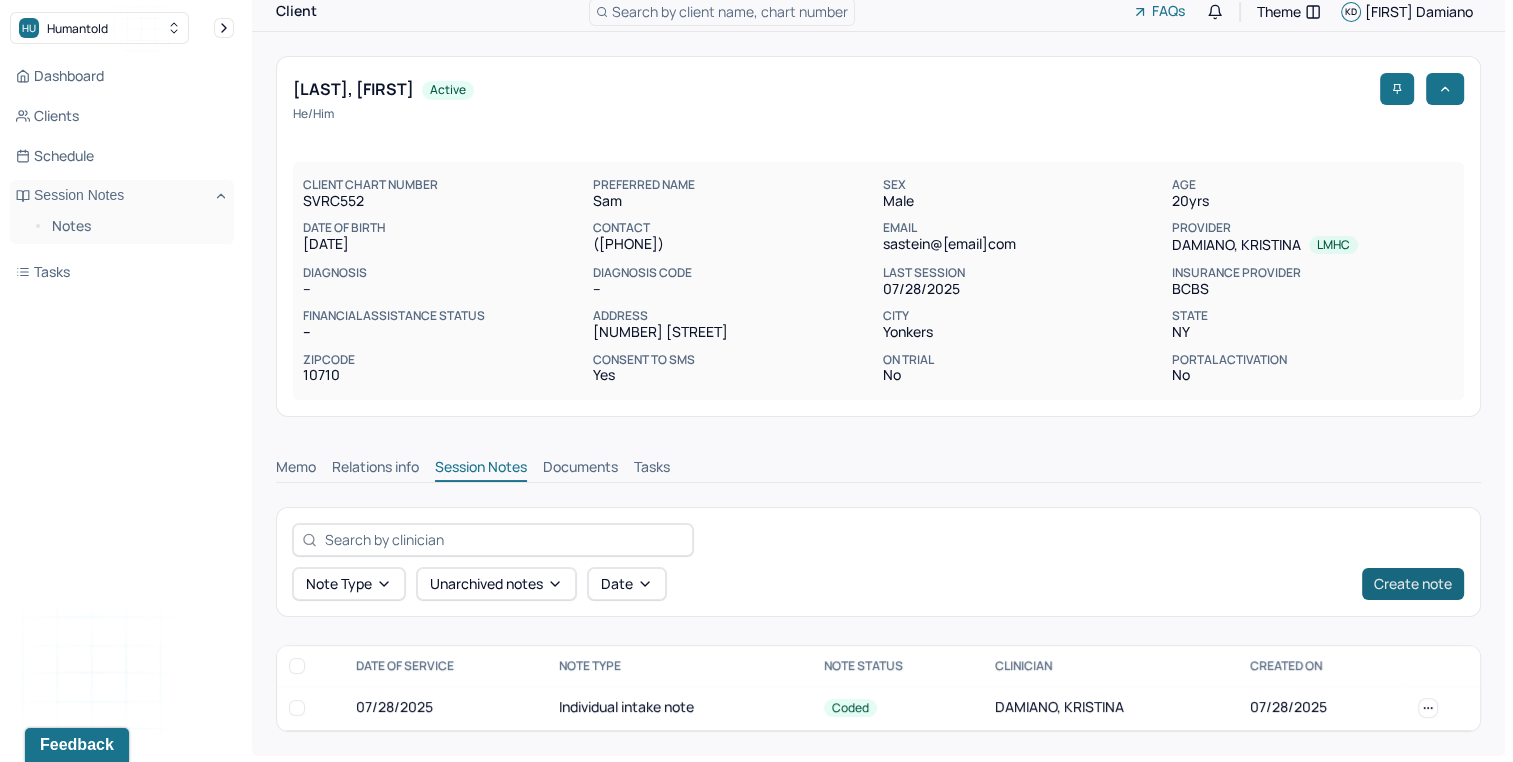 click on "Create note" at bounding box center [1413, 584] 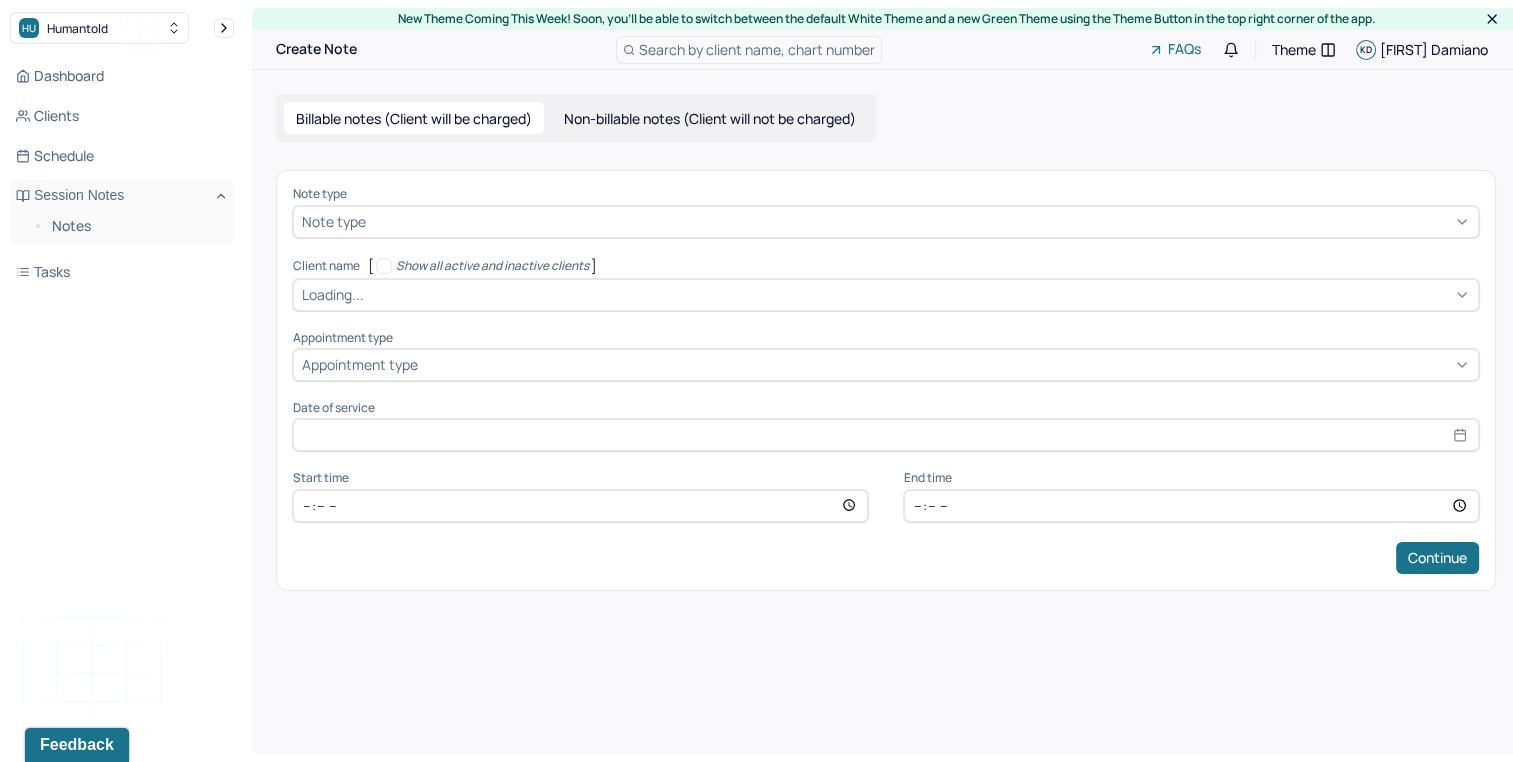 scroll, scrollTop: 0, scrollLeft: 0, axis: both 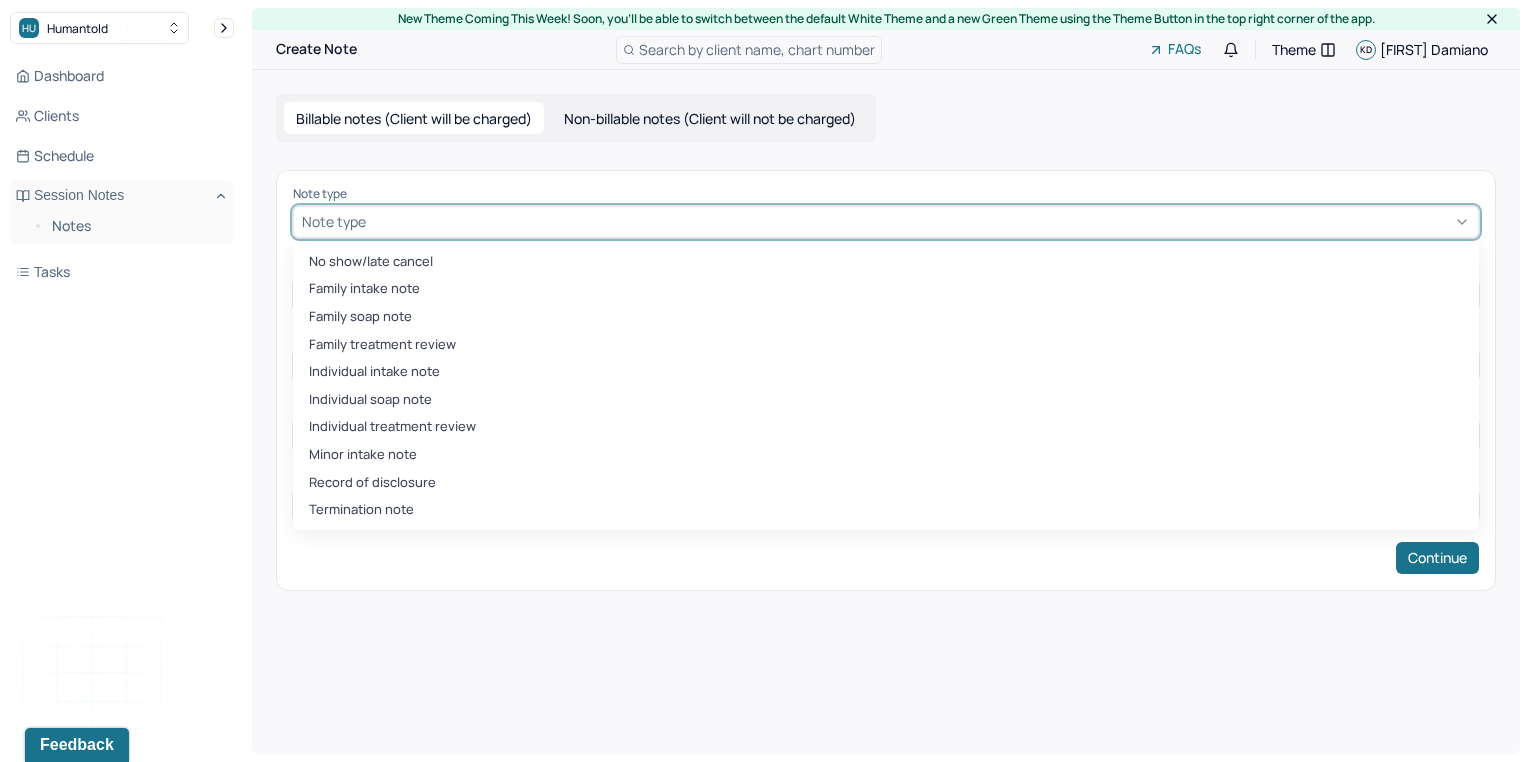 click on "Note type" at bounding box center (334, 221) 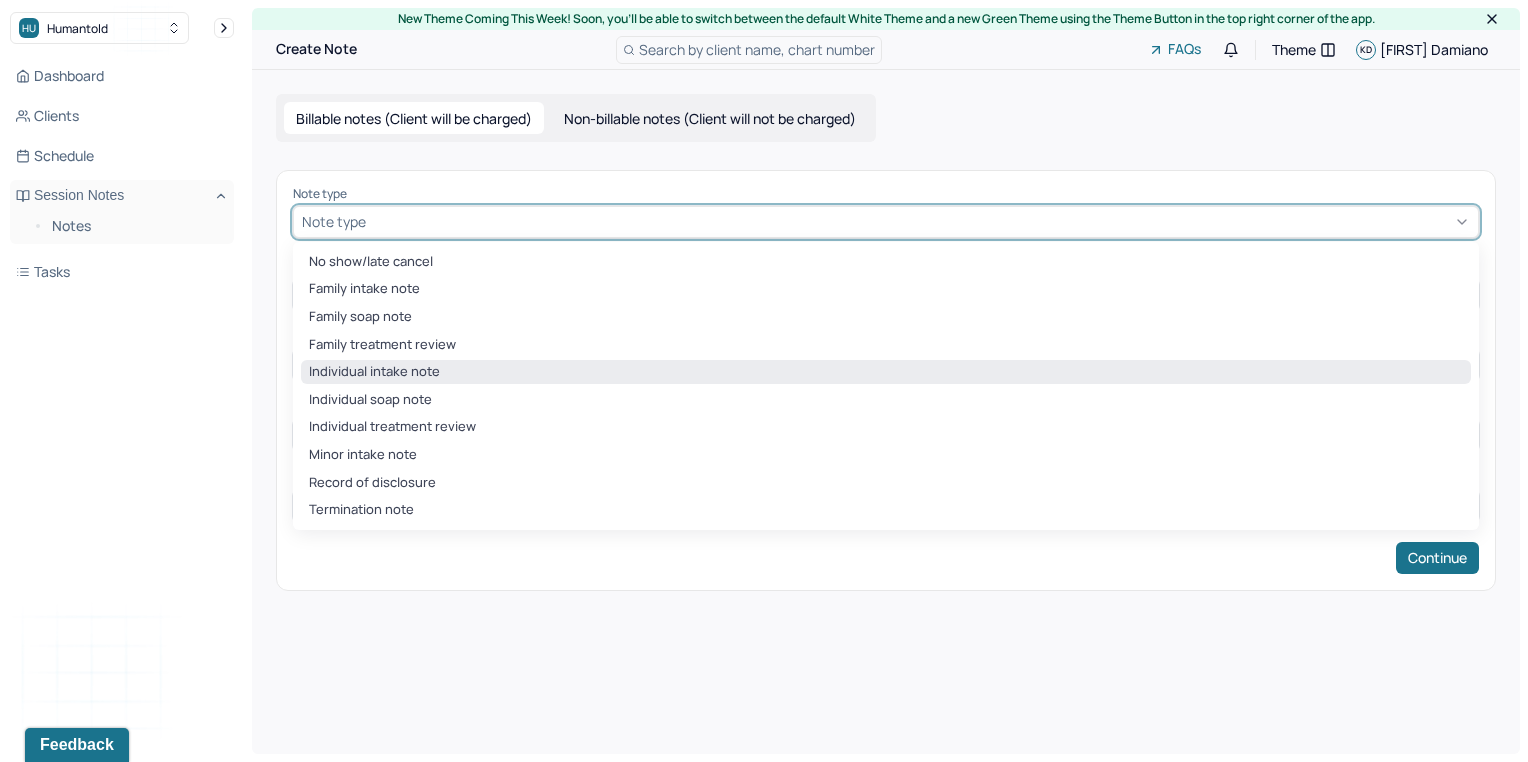click on "Individual intake note" at bounding box center (886, 372) 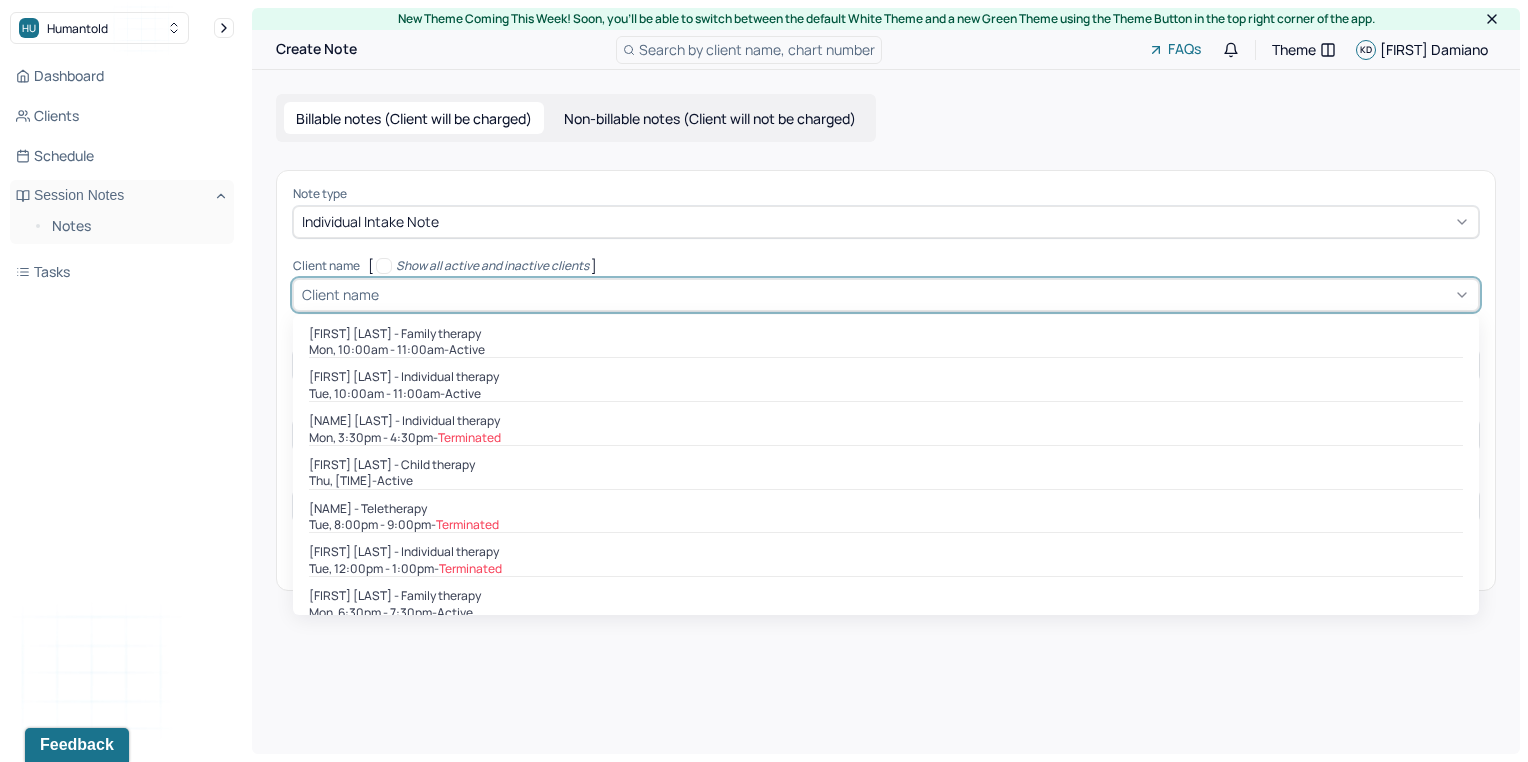 click at bounding box center [386, 294] 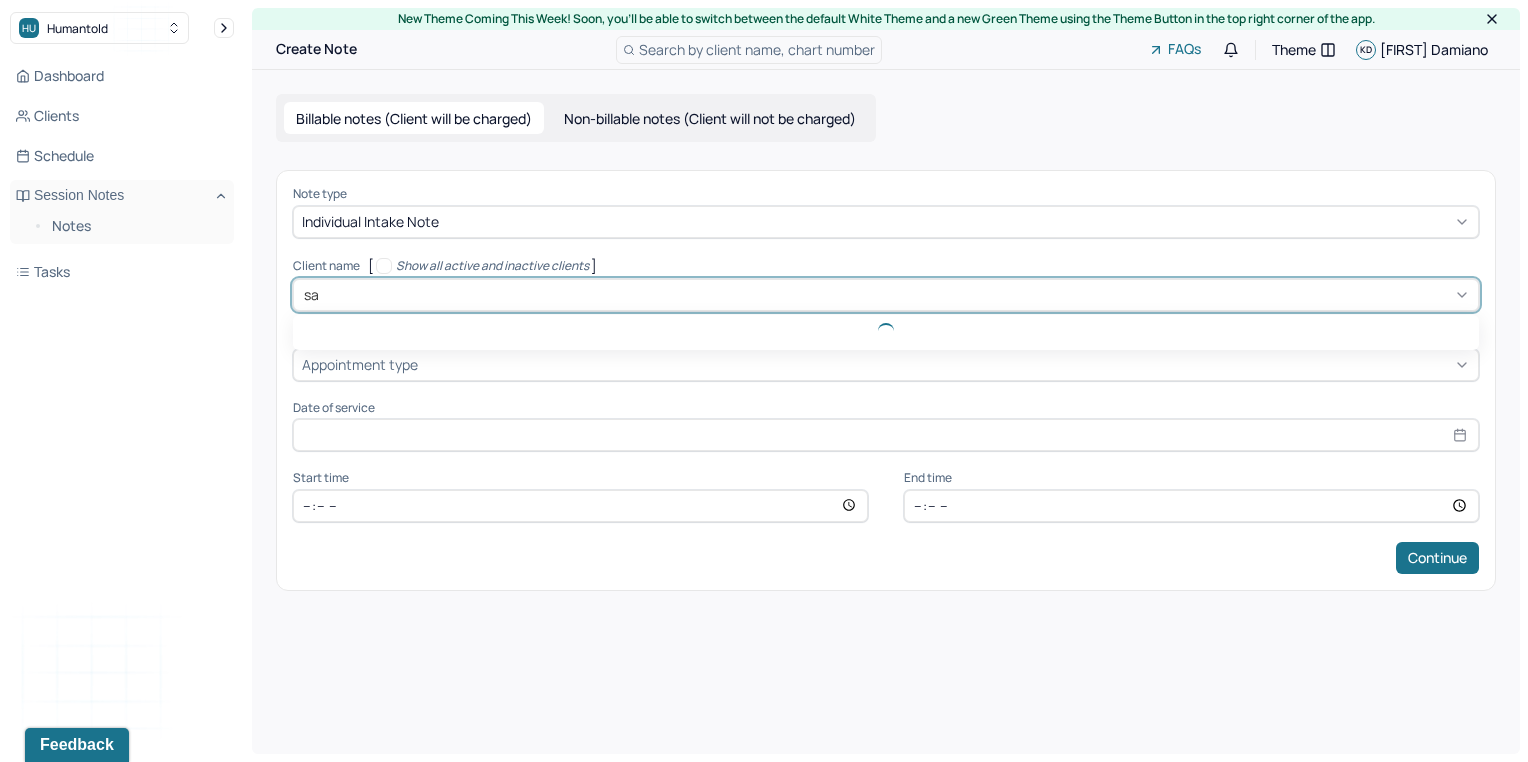 type on "sam" 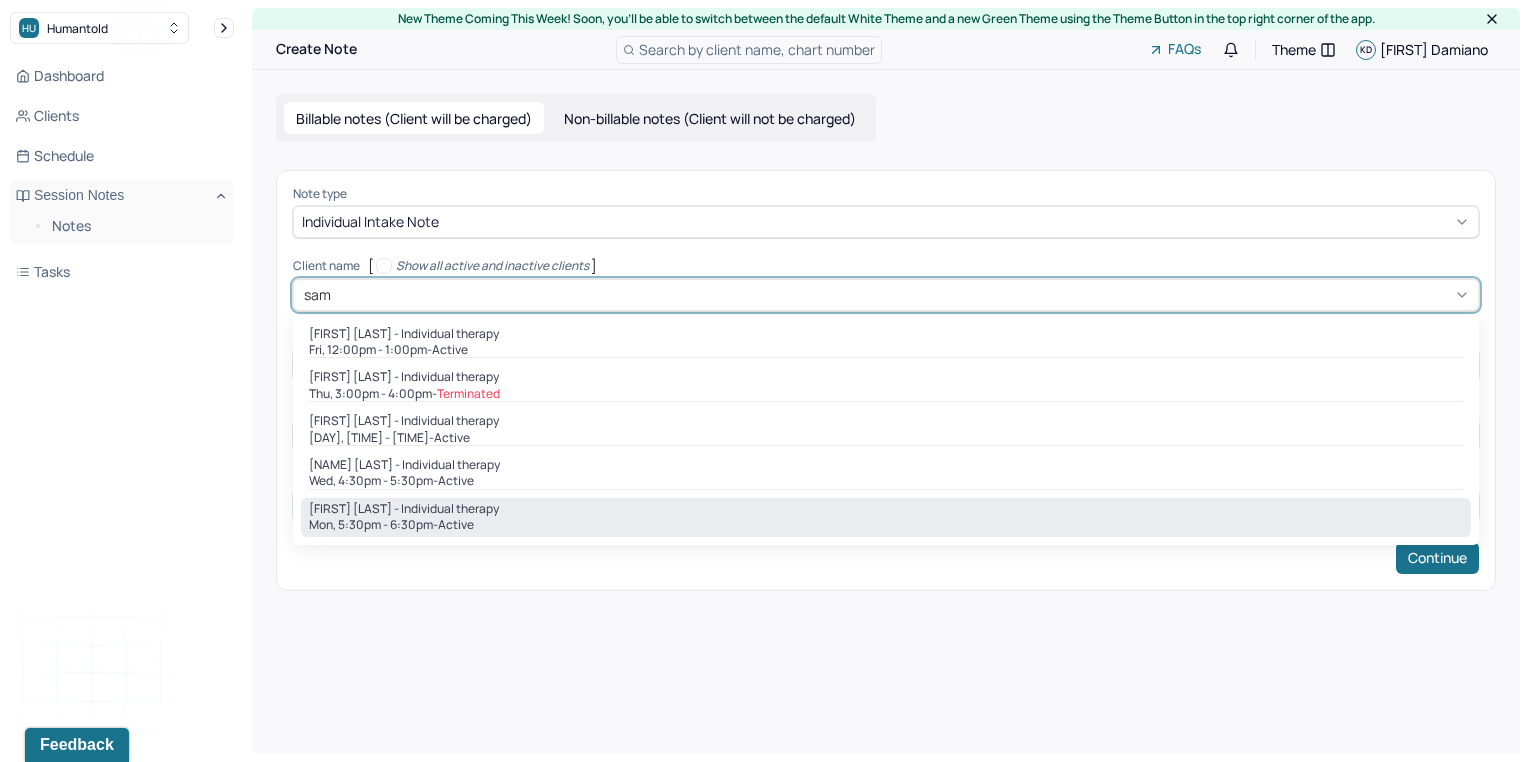 click on "Mon, 5:30pm - 6:30pm  -  active" at bounding box center [886, 525] 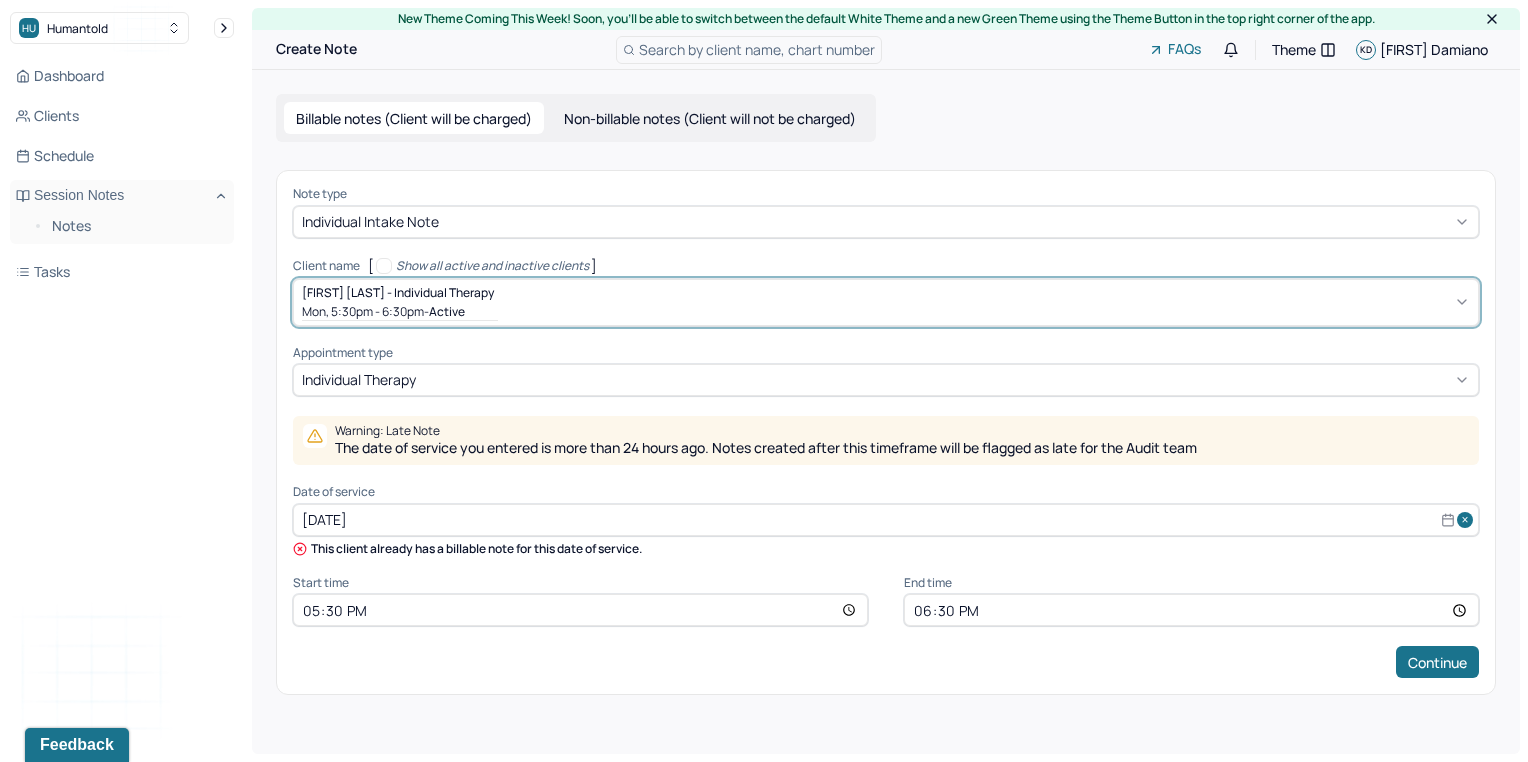 select on "6" 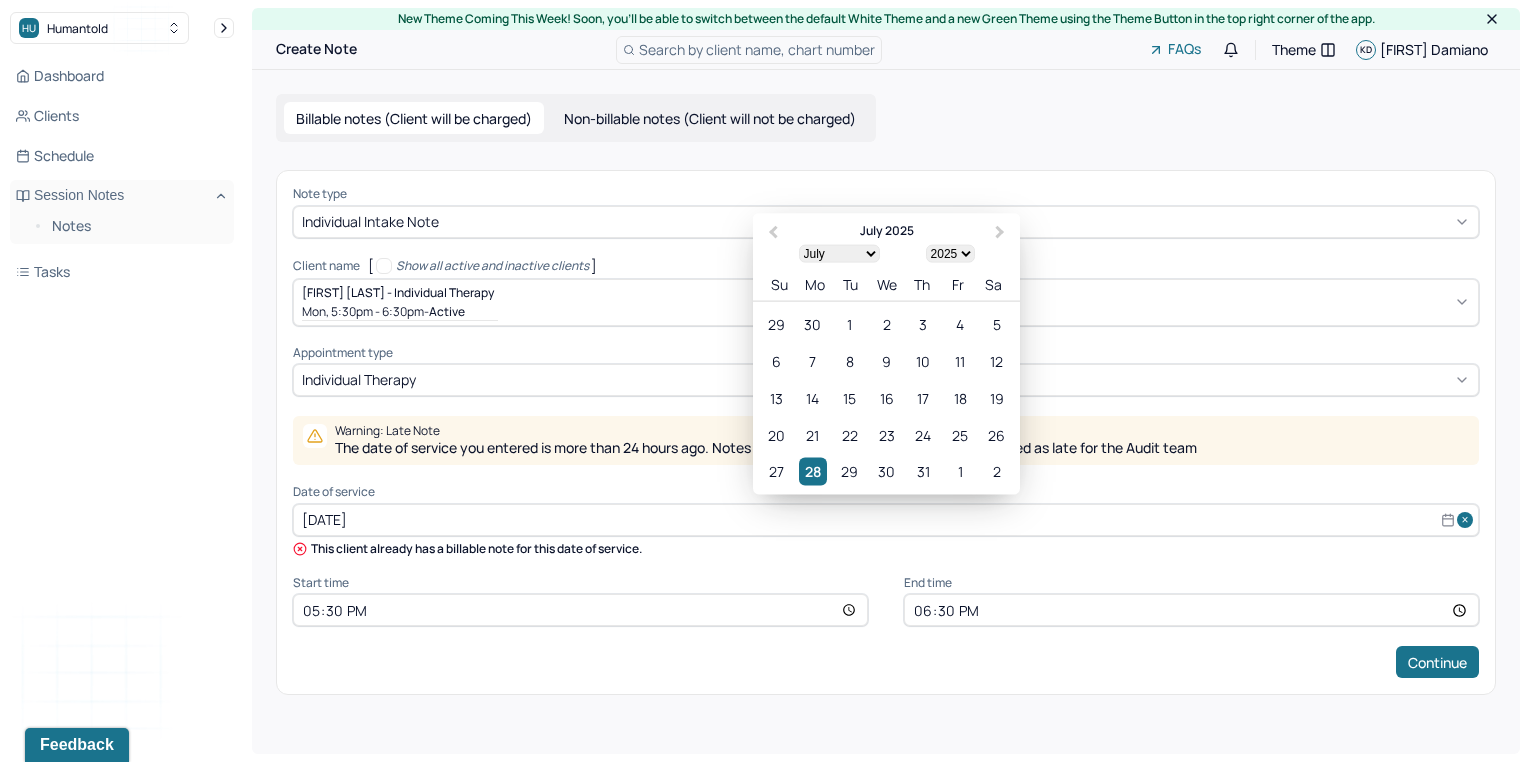 click on "[DATE]" at bounding box center [886, 520] 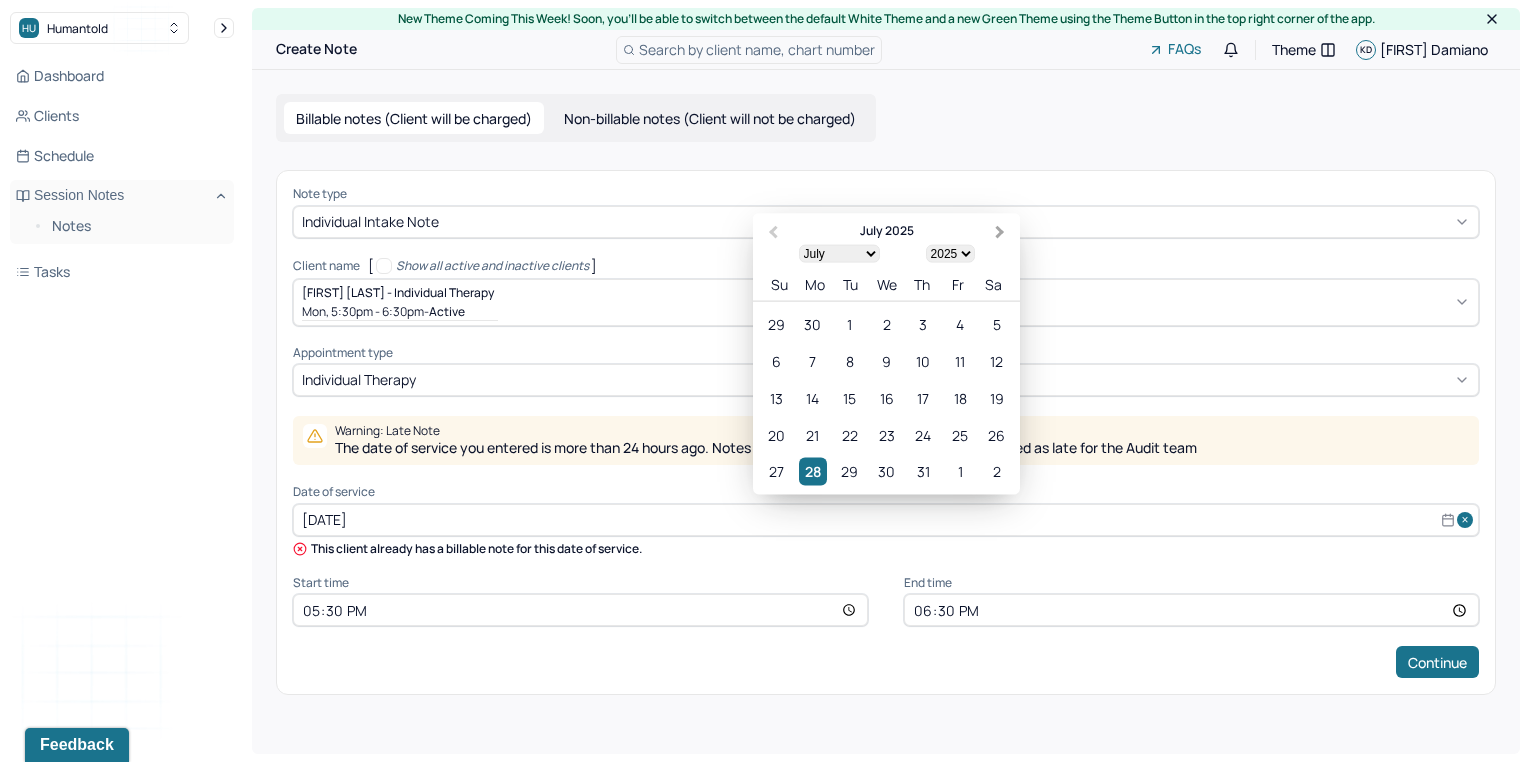 click on "Next Month" at bounding box center [1000, 233] 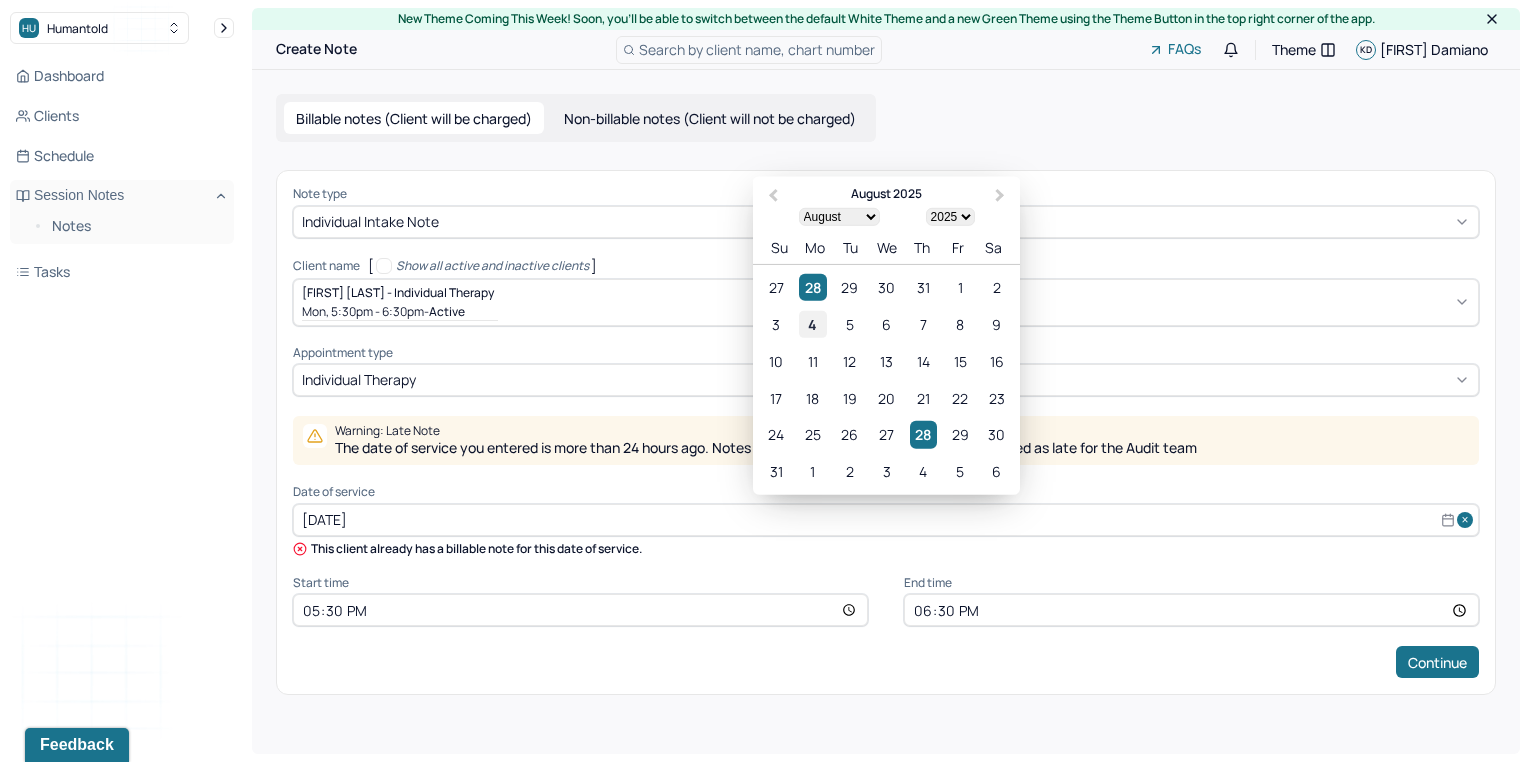 click on "4" at bounding box center [812, 324] 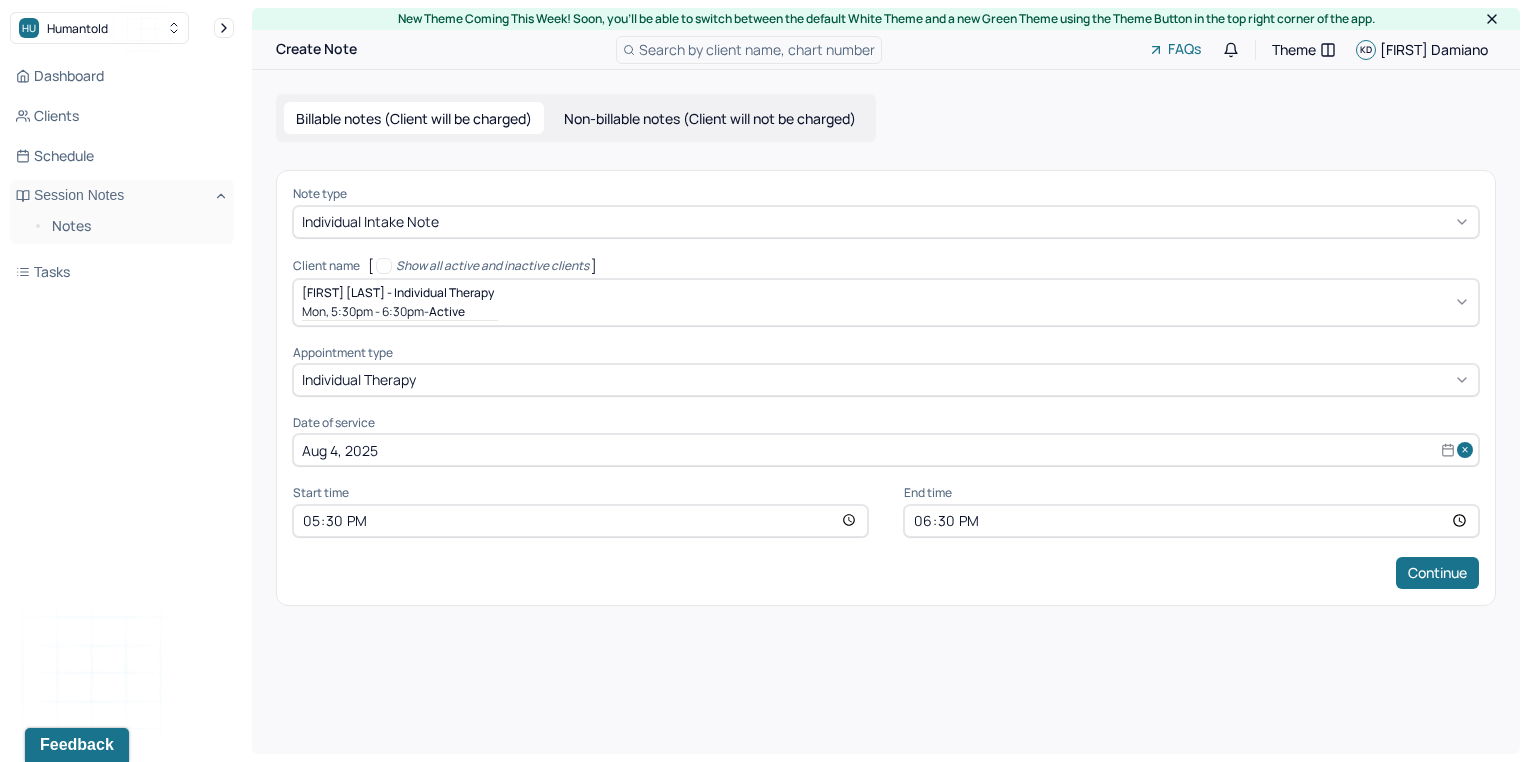 click on "Note type Individual intake note Client name [ Show all active and inactive clients ] [FIRST] [LAST] - Individual therapy Mon, [TIME] - [TIME]  -  active Supervisee name Kristina Damiano Appointment type individual therapy Date of service Aug 4, [YEAR] Start time 17:30 End time 18:30 Continue" at bounding box center [886, 387] 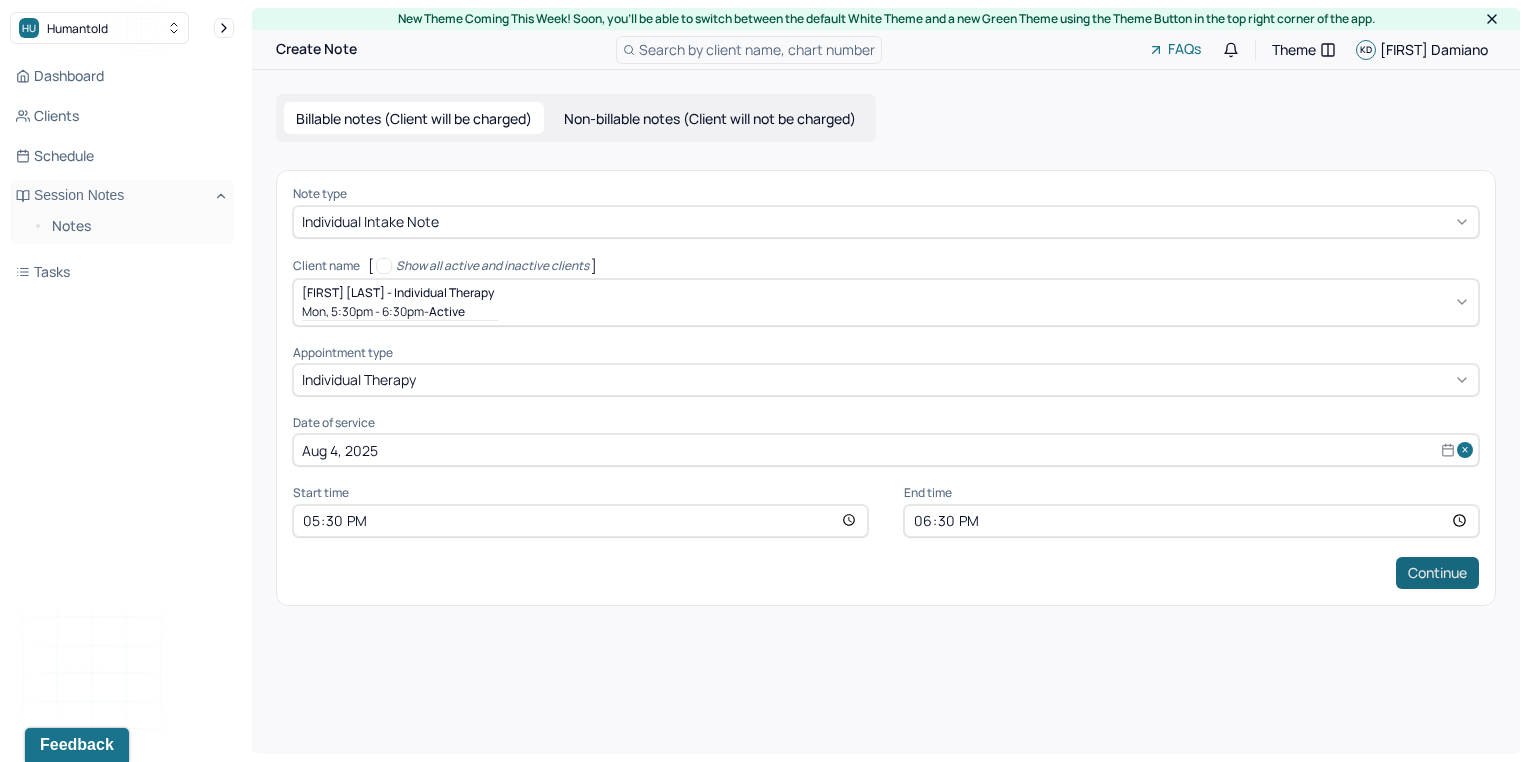 click on "Continue" at bounding box center (1437, 573) 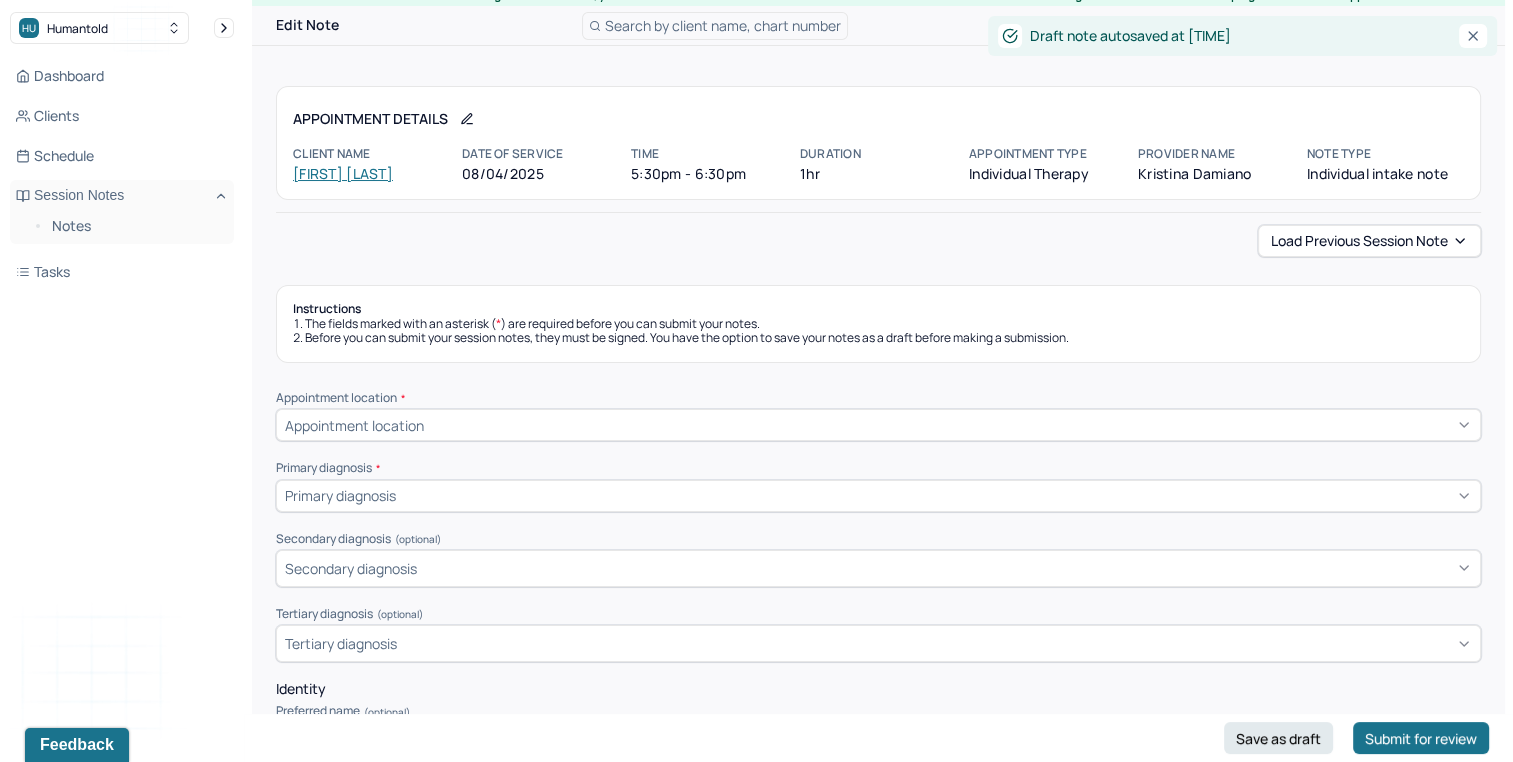 scroll, scrollTop: 4, scrollLeft: 0, axis: vertical 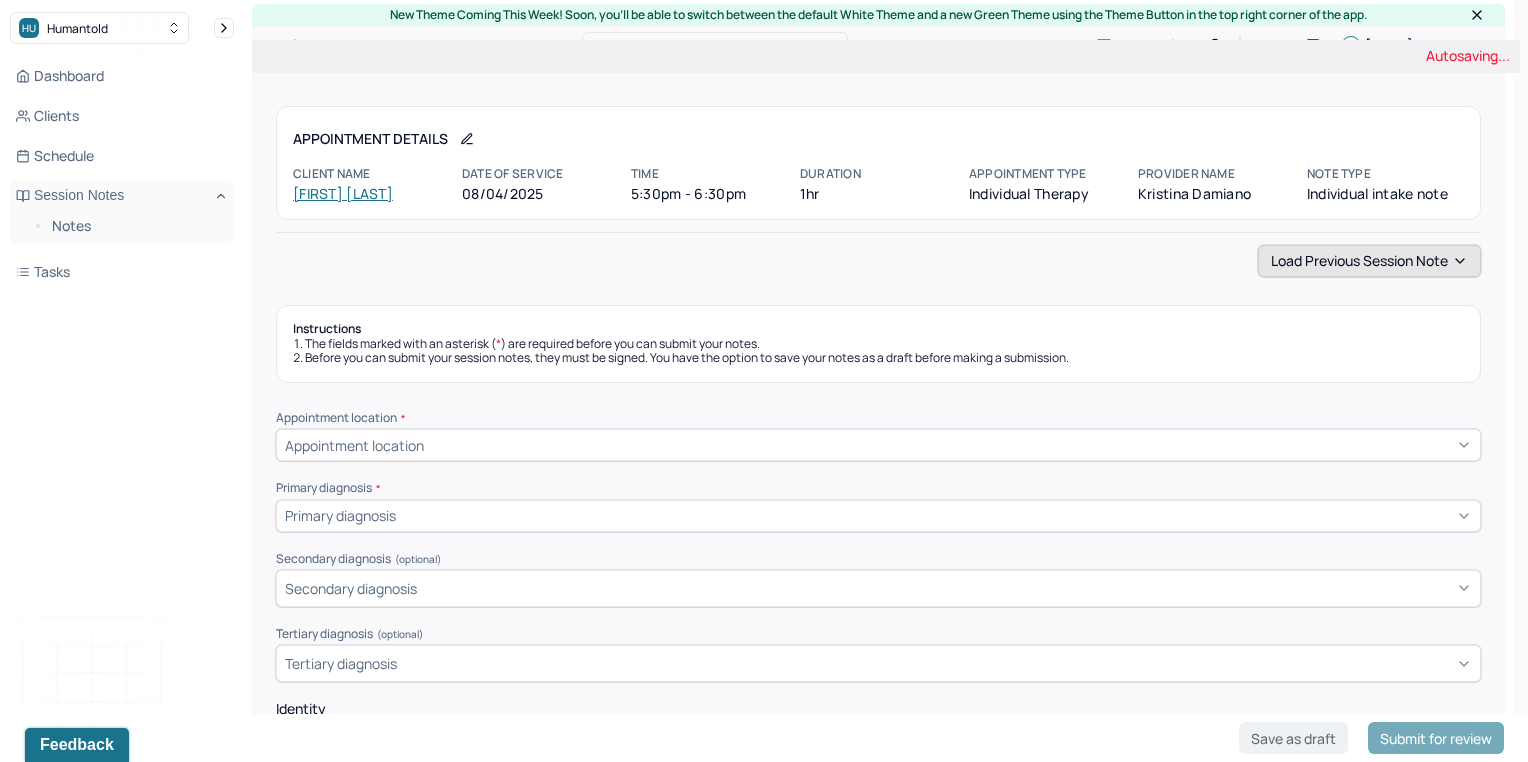 click on "Load previous session note" at bounding box center (1369, 261) 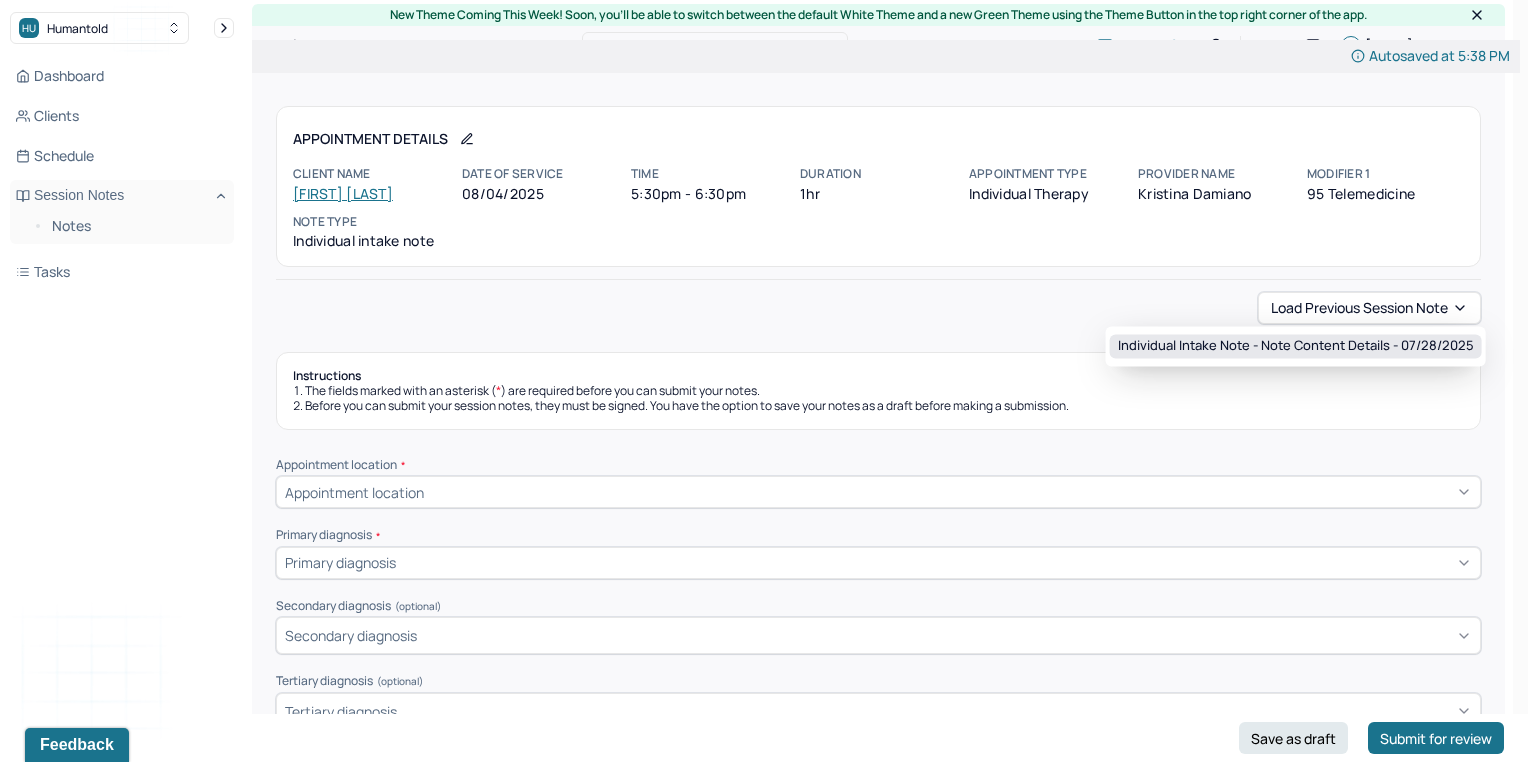 click on "Individual intake note - Note content Details - [DATE]" at bounding box center [1296, 346] 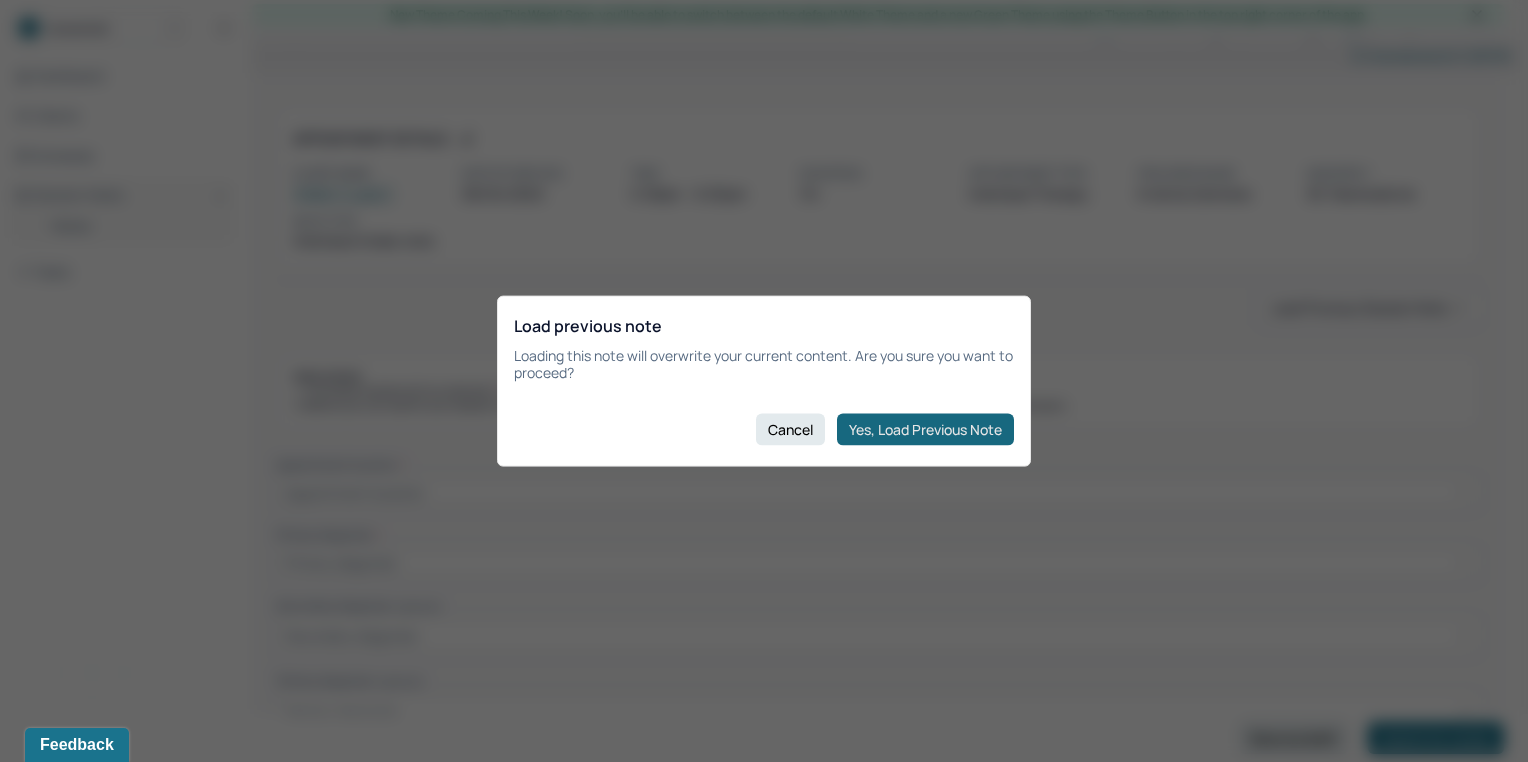 click on "Yes, Load Previous Note" at bounding box center [925, 429] 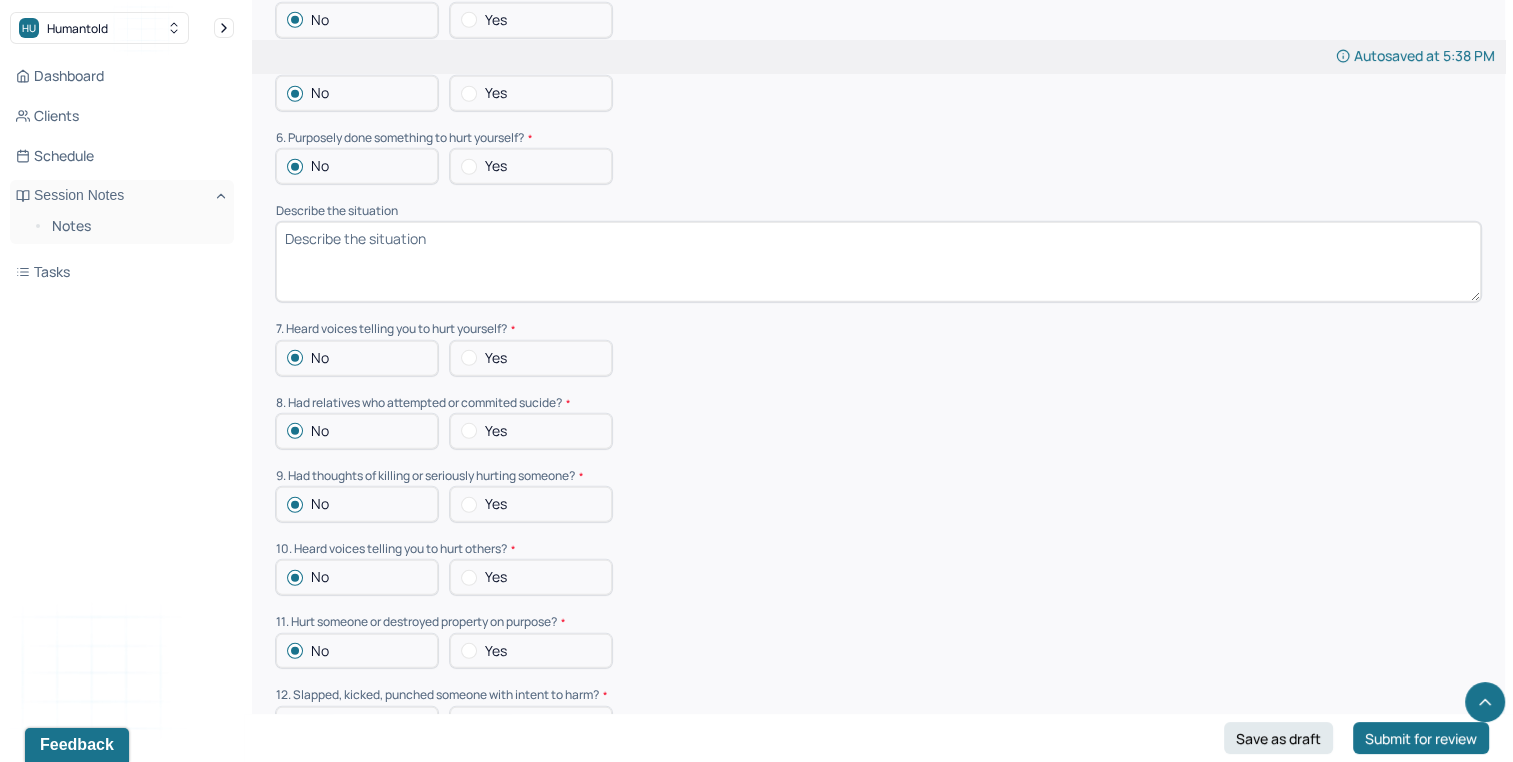 scroll, scrollTop: 5760, scrollLeft: 0, axis: vertical 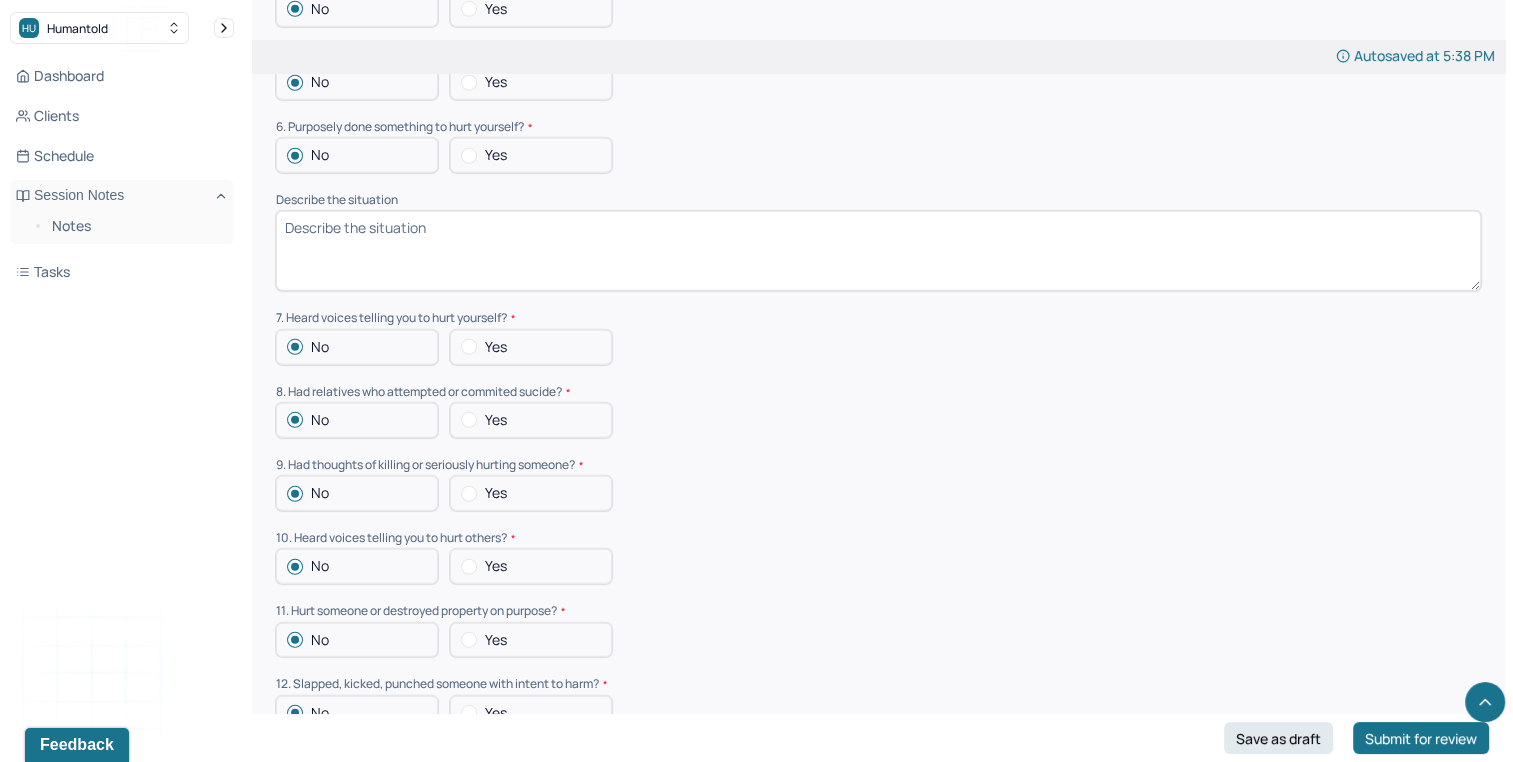 drag, startPoint x: 1512, startPoint y: 506, endPoint x: 1520, endPoint y: 514, distance: 11.313708 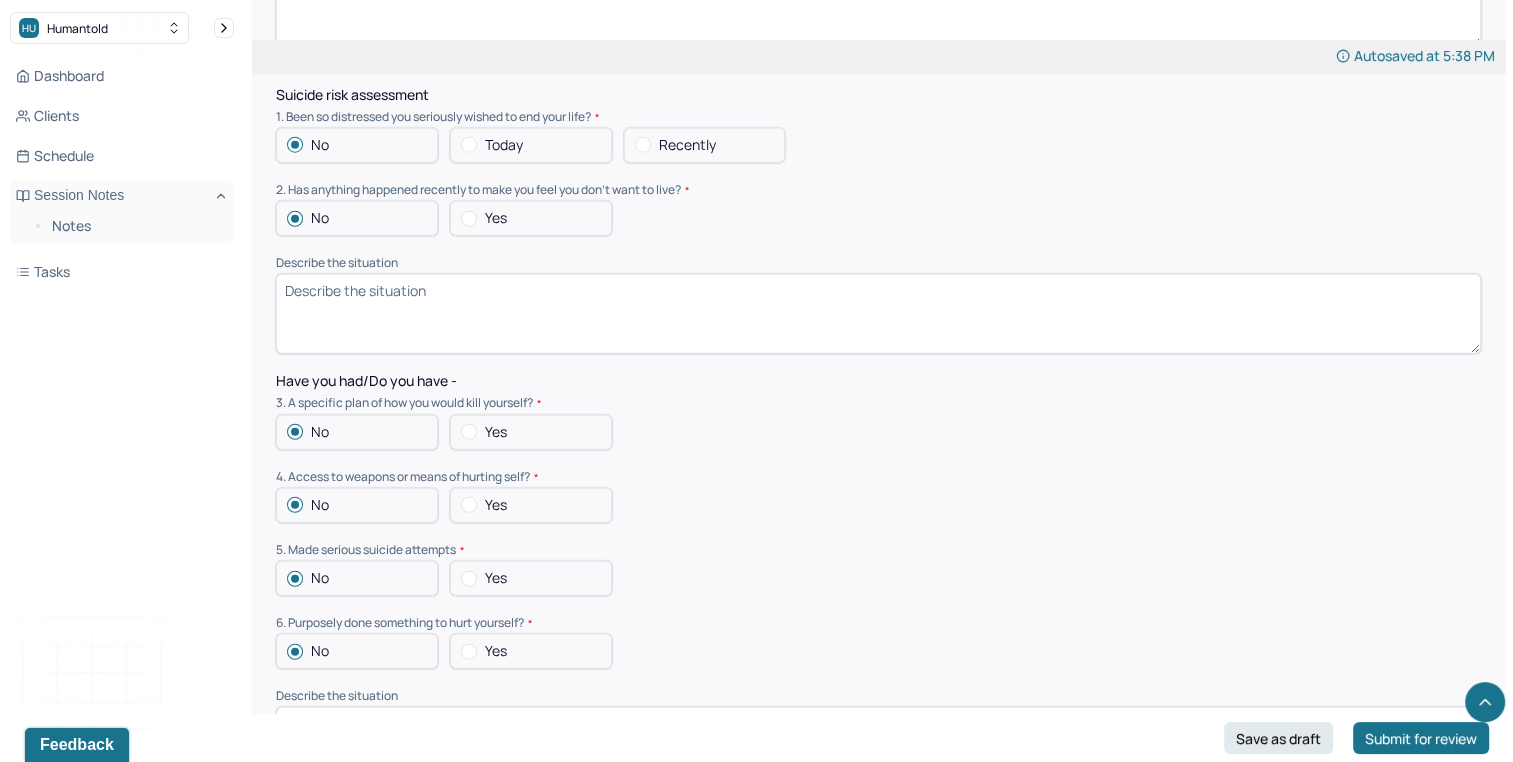 scroll, scrollTop: 5274, scrollLeft: 0, axis: vertical 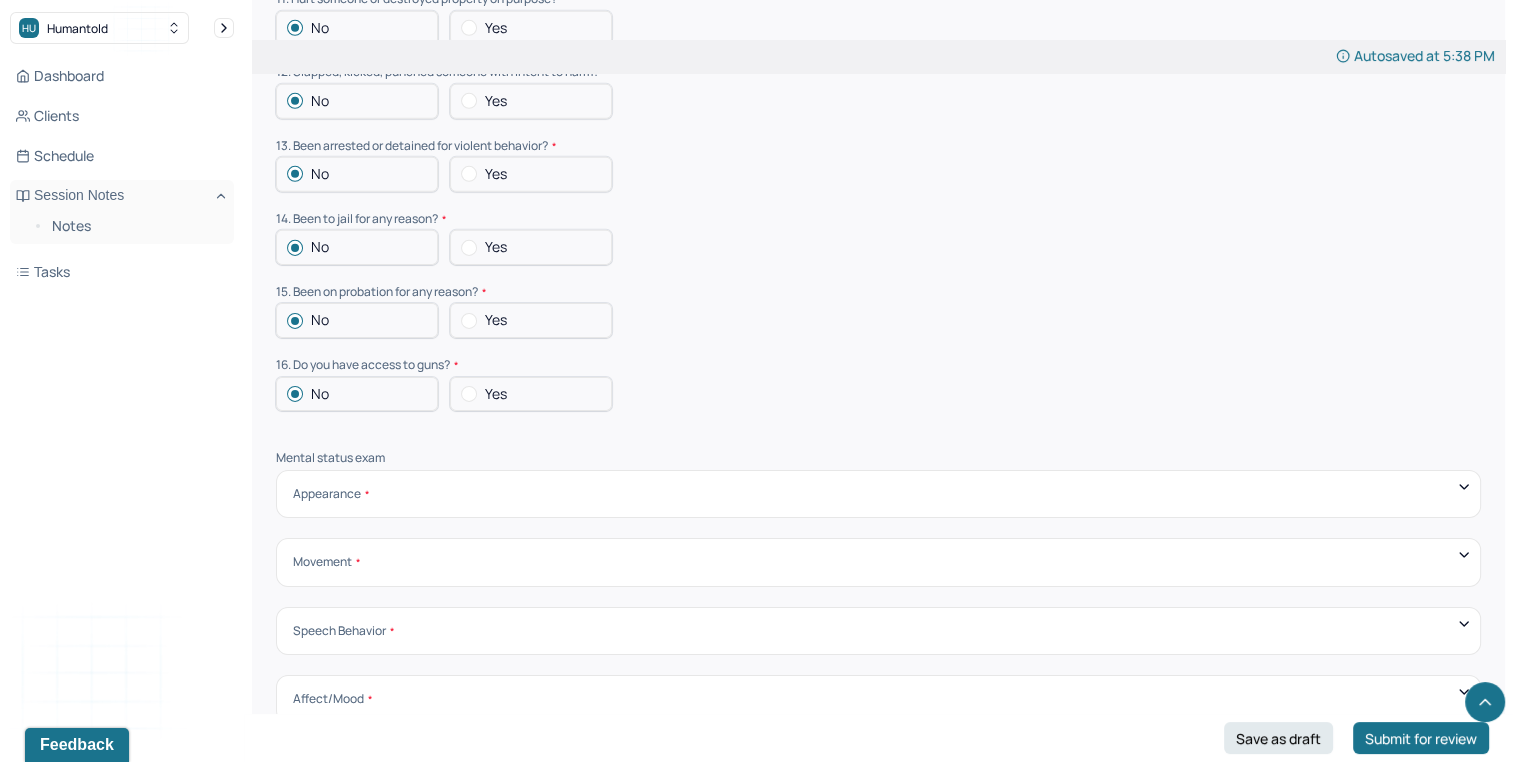 click on "Movement Coordinated Uncoordinated Mannerisms/oddities Good eye contact Kept eyes downcast Stared into space" at bounding box center (878, 562) 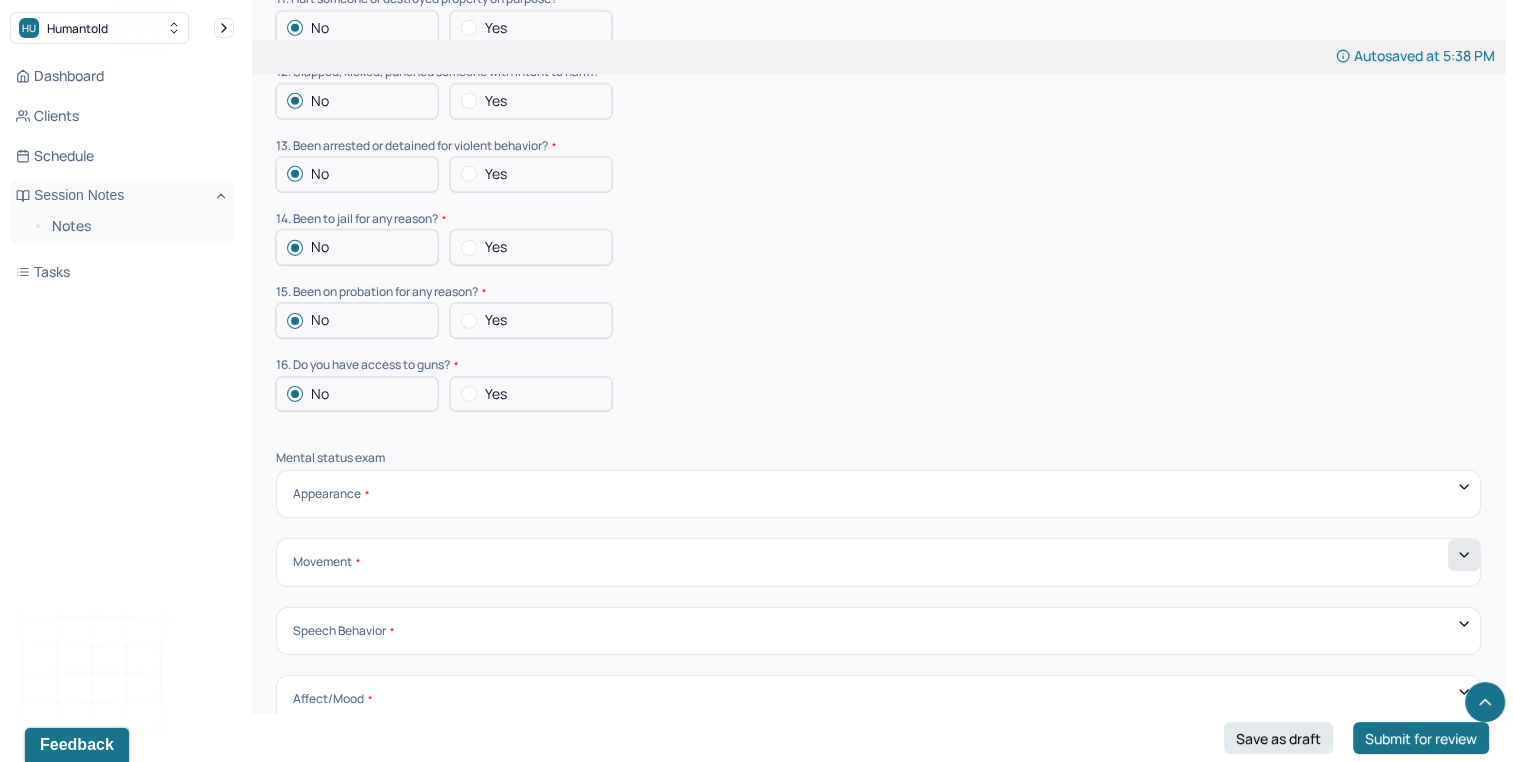click 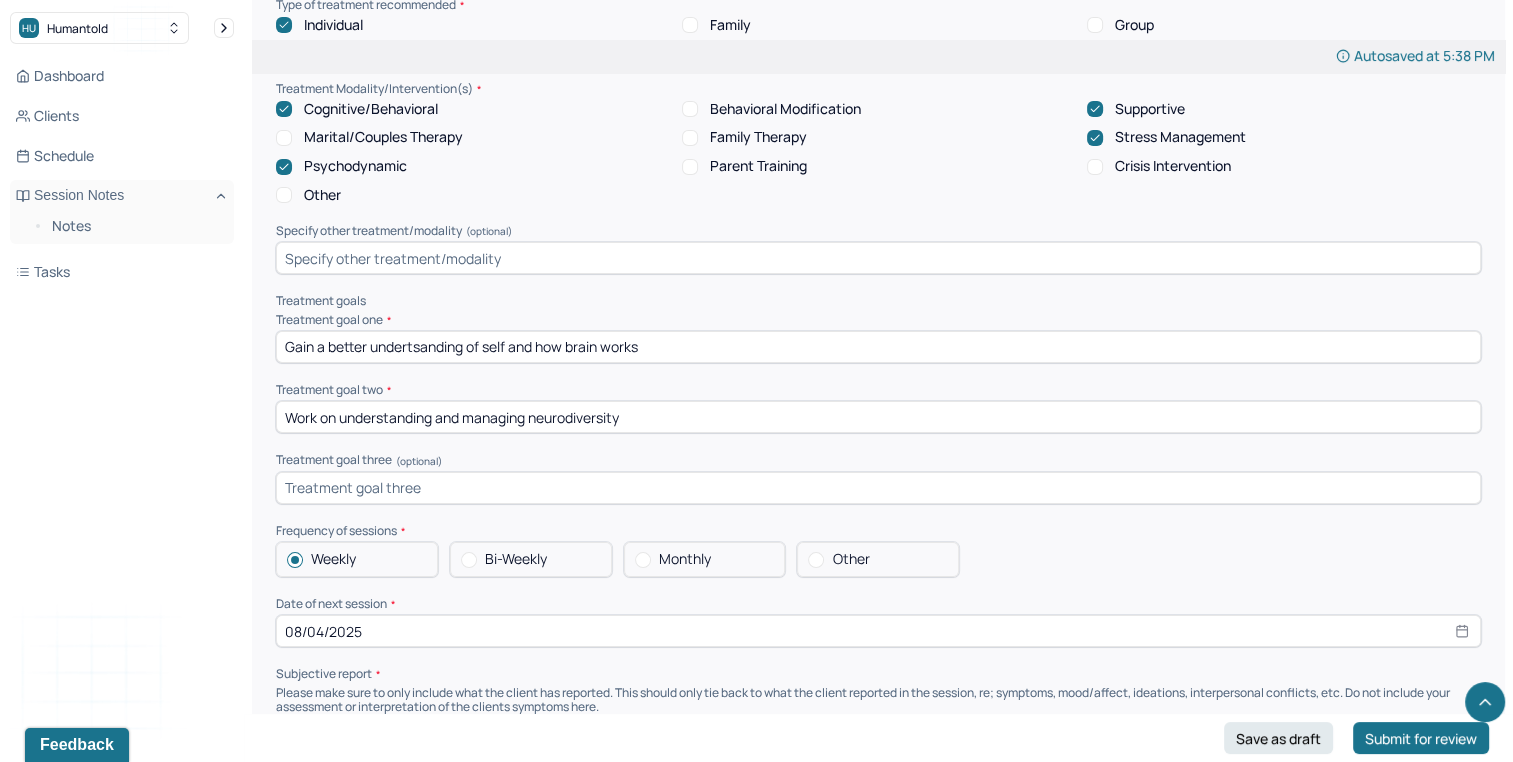 scroll, scrollTop: 7624, scrollLeft: 0, axis: vertical 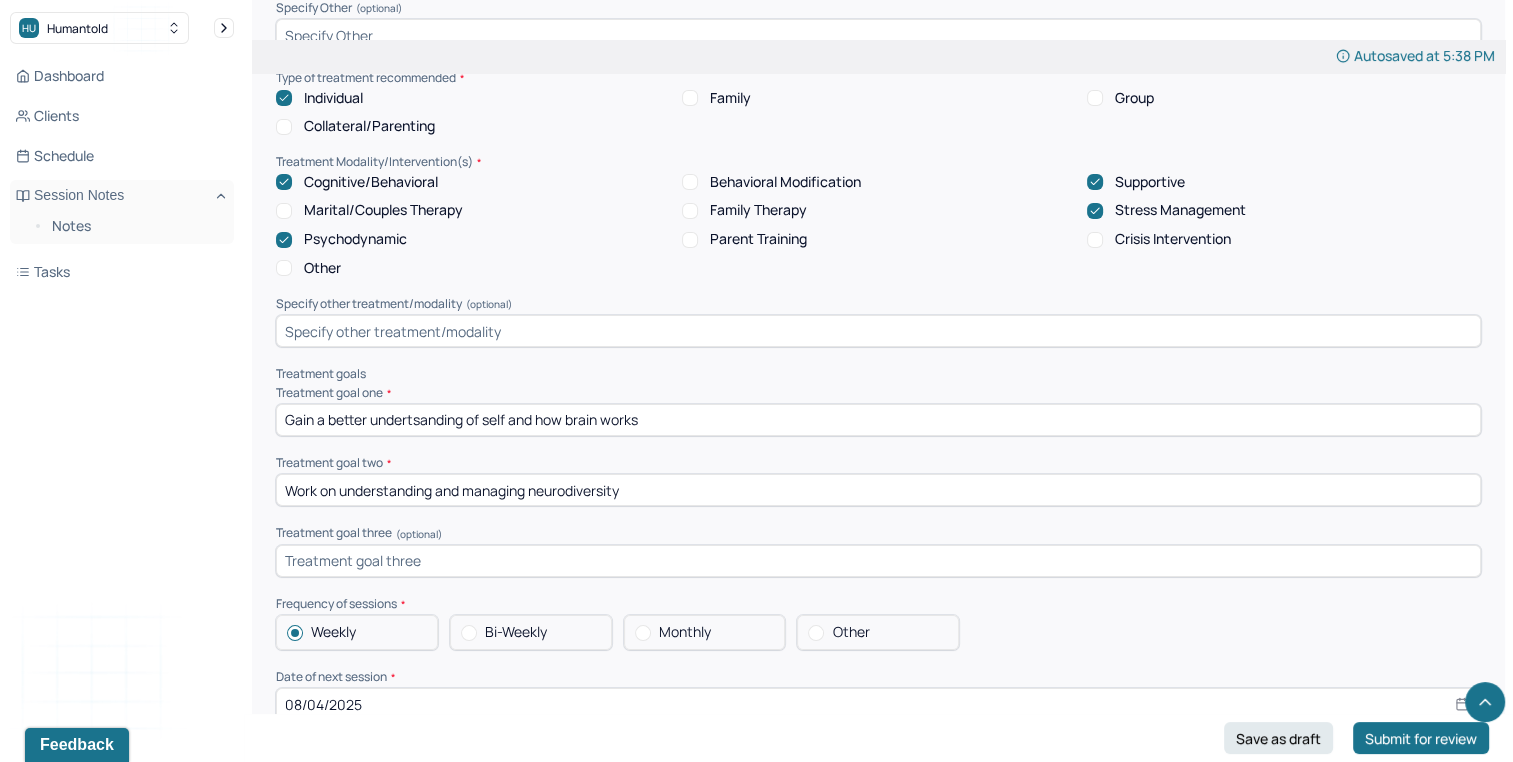 click on "Work on understanding and managing neurodiversity" at bounding box center [878, 490] 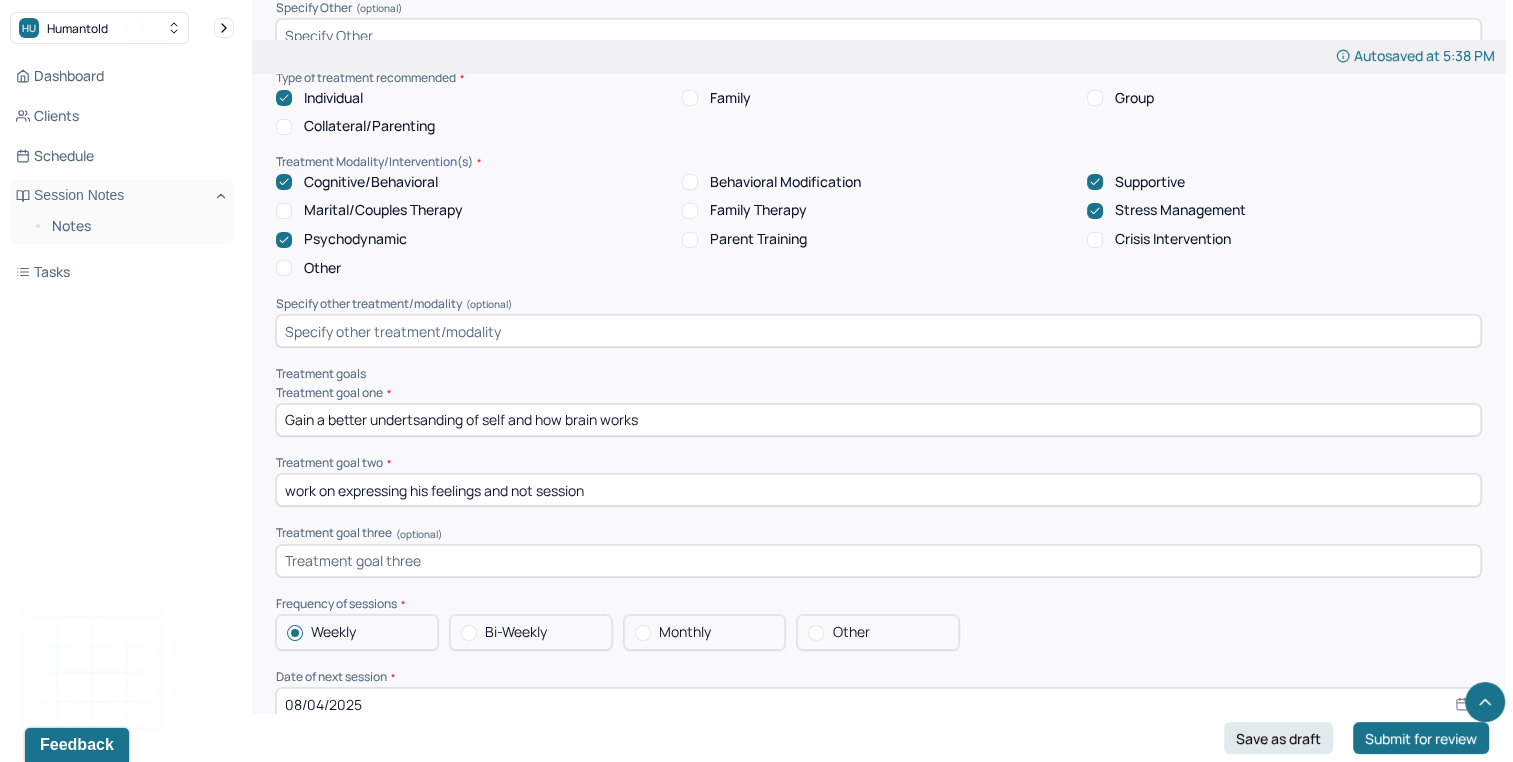 click on "work on expressing his feelings and not session" at bounding box center (878, 490) 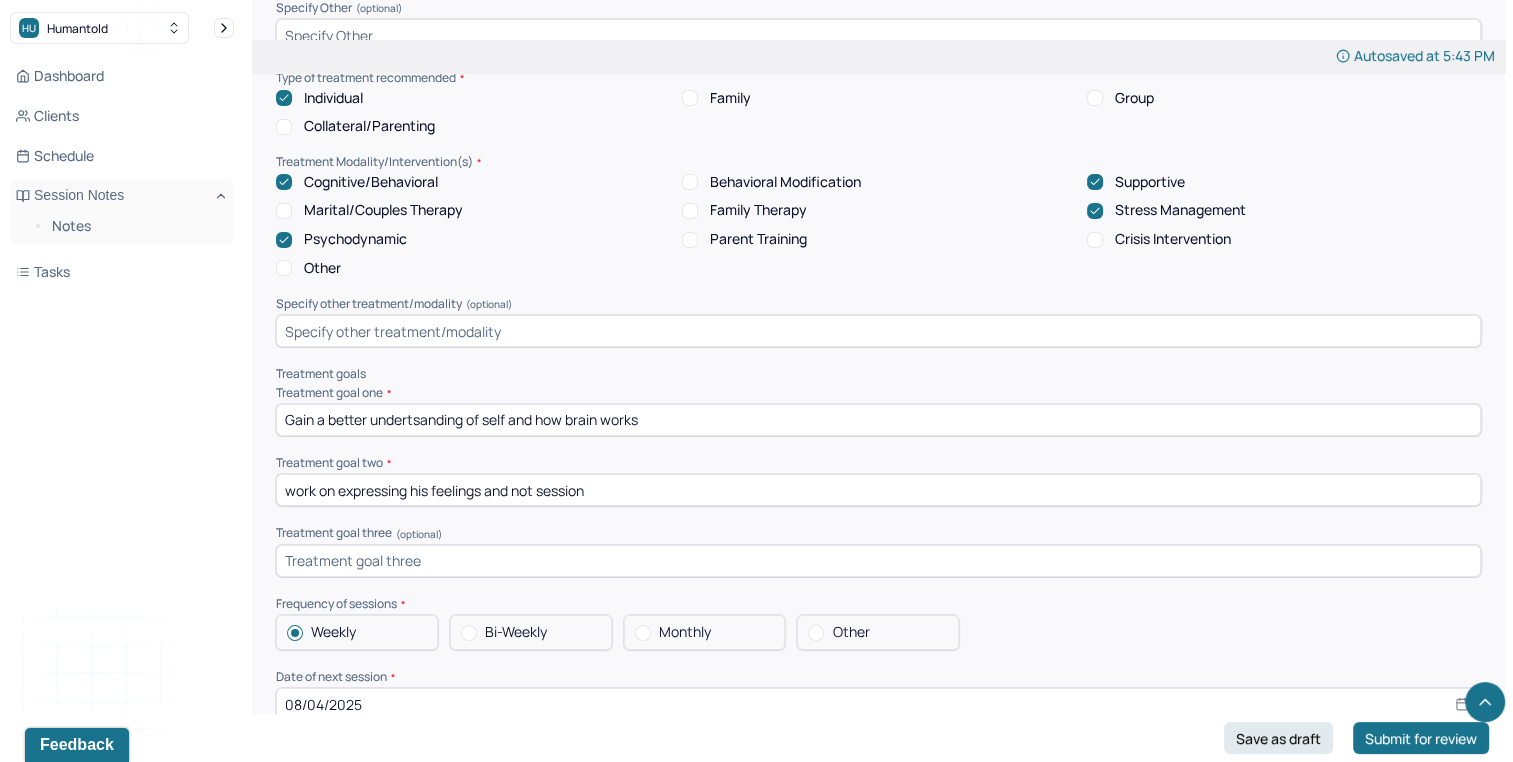 click on "work on expressing his feelings and not session" at bounding box center [878, 490] 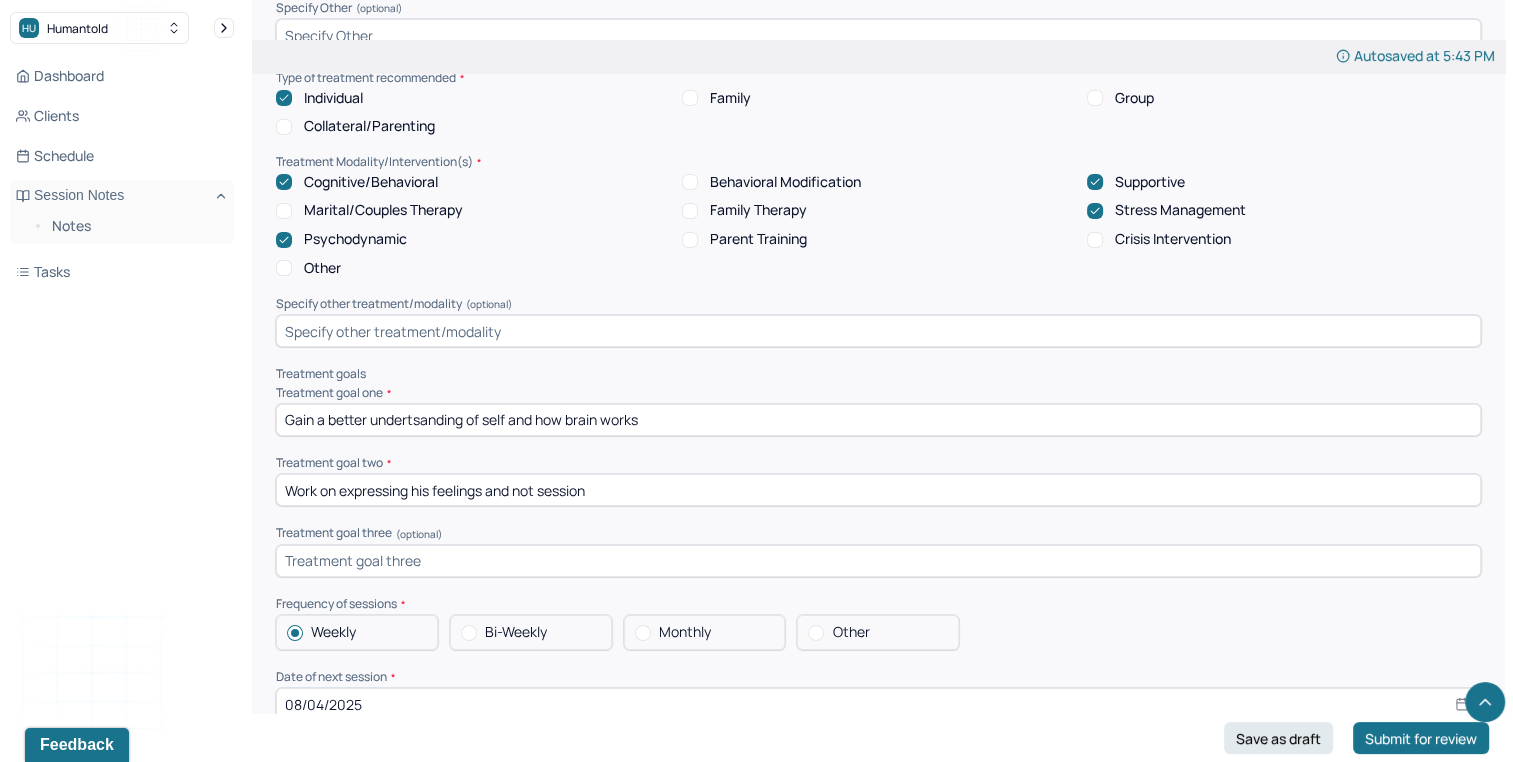 click on "Work on expressing his feelings and not session" at bounding box center [878, 490] 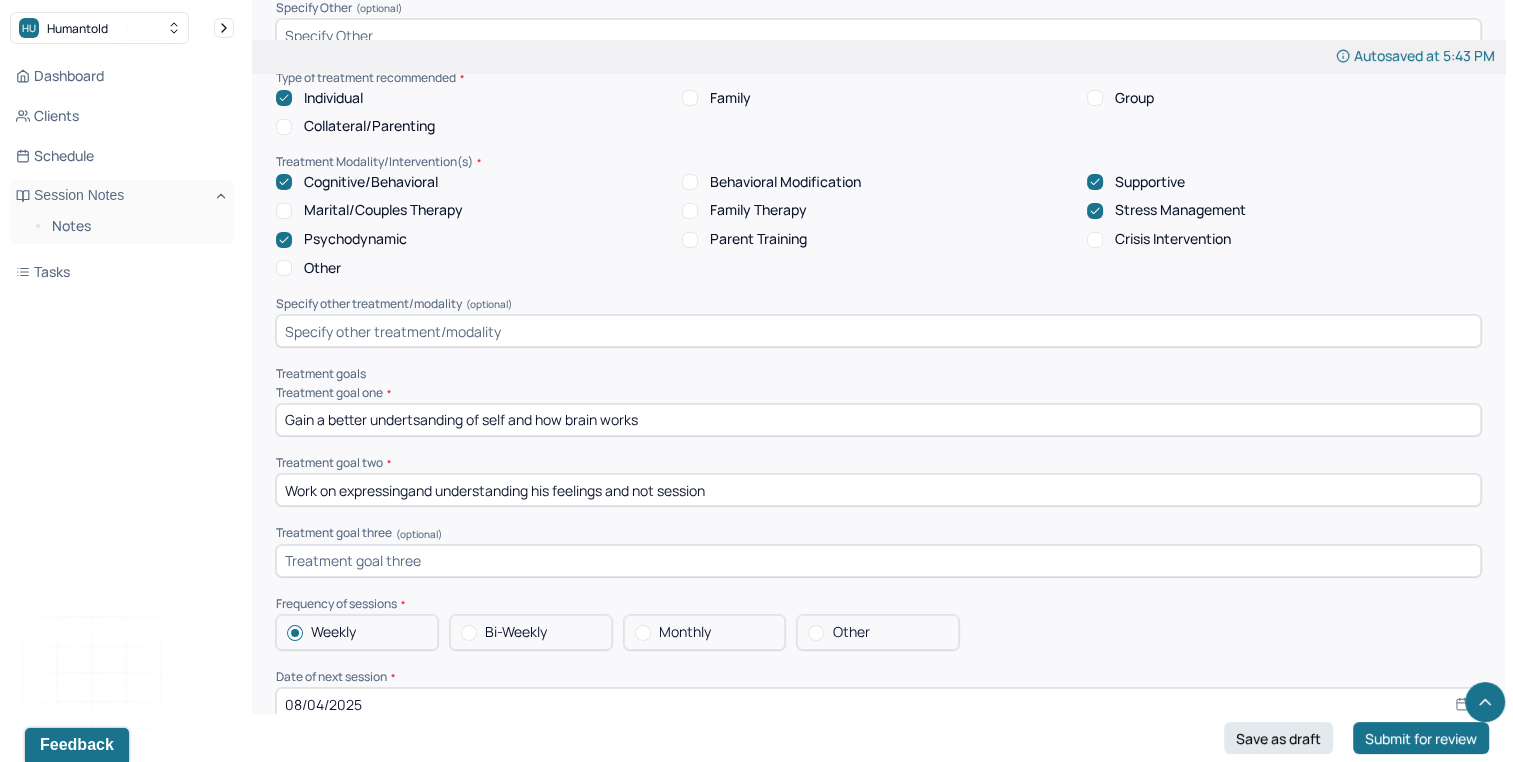 click at bounding box center [878, 561] 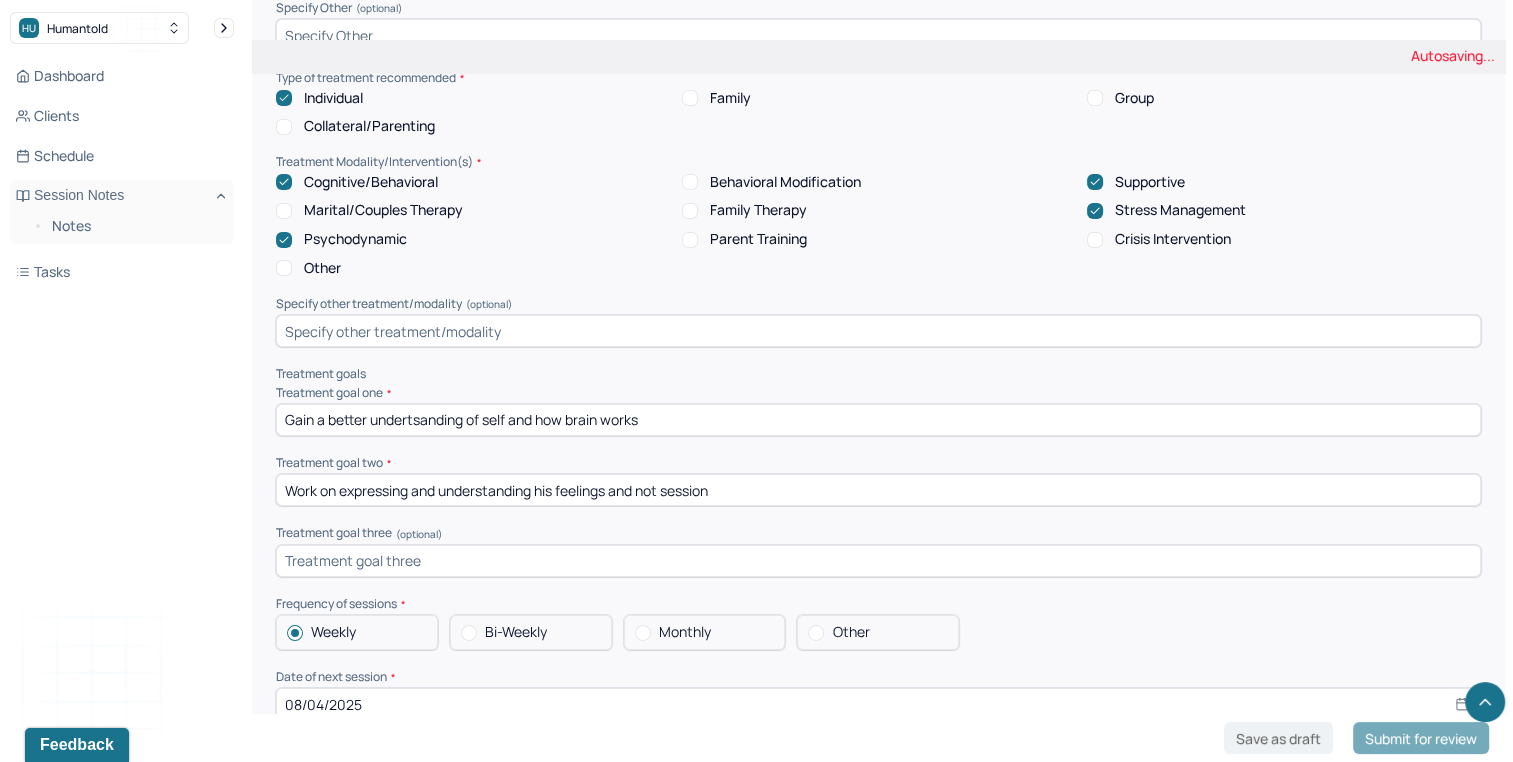click at bounding box center [878, 561] 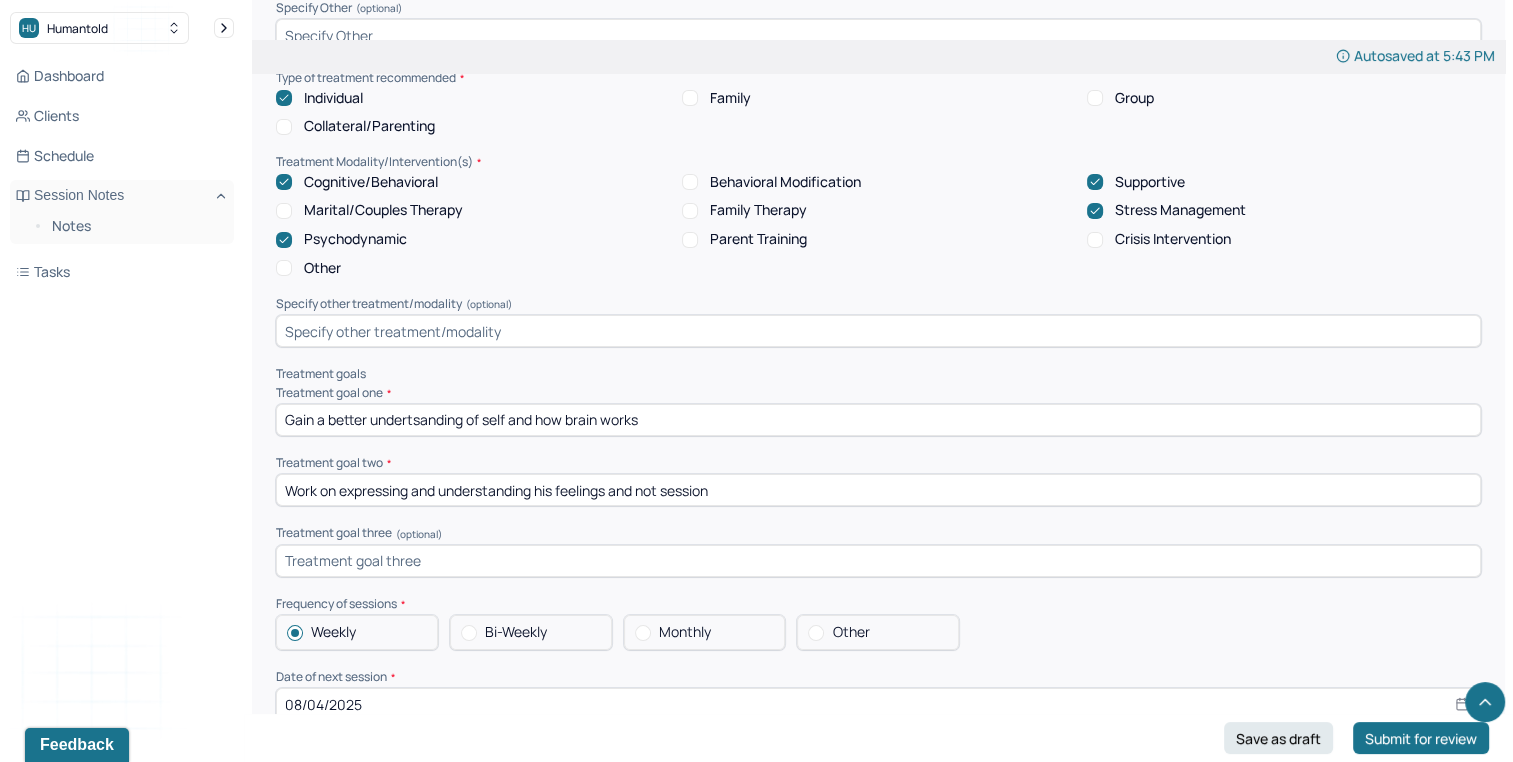 drag, startPoint x: 679, startPoint y: 486, endPoint x: 1072, endPoint y: 423, distance: 398.01758 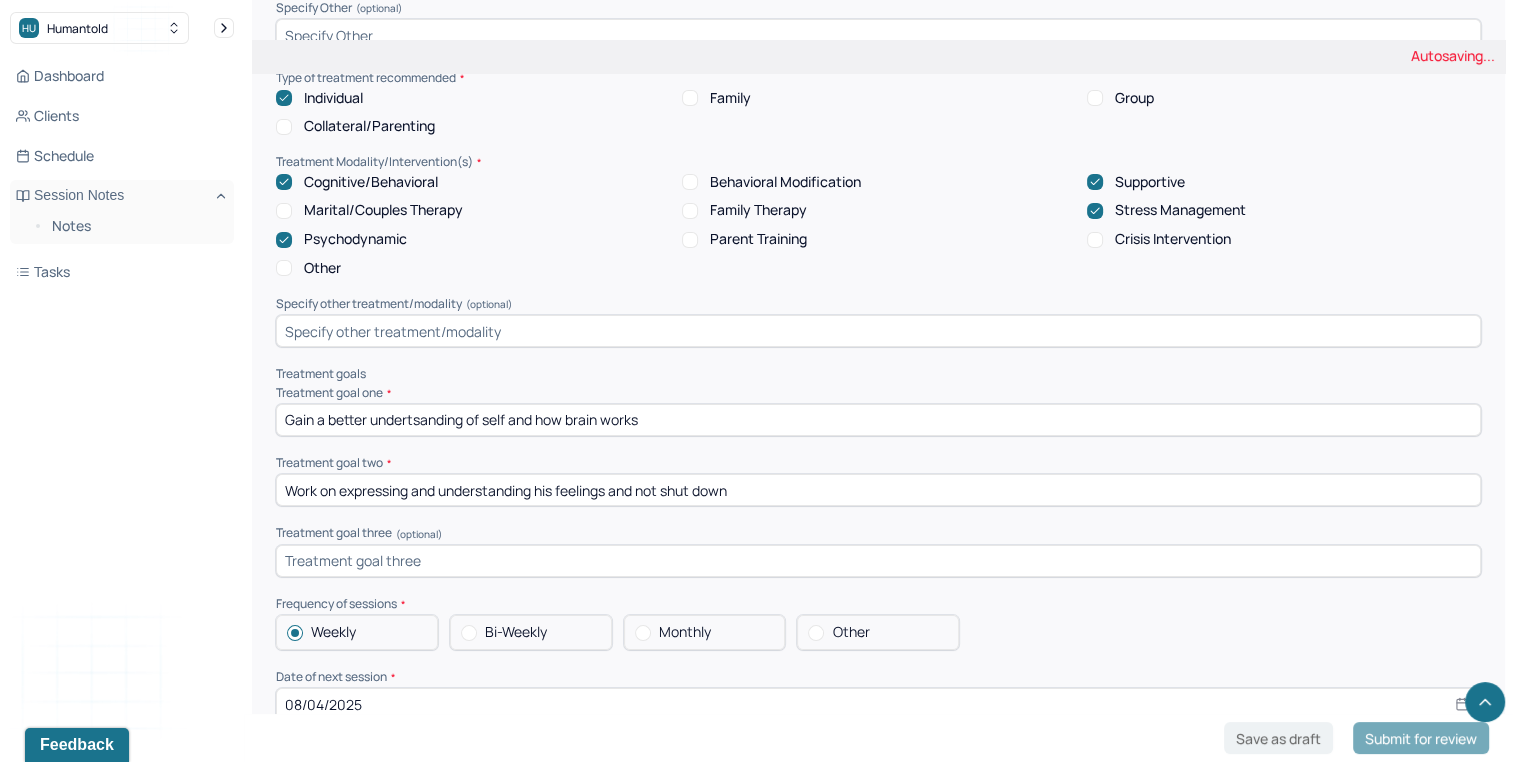 type on "Work on expressing and understanding his feelings and not shut down" 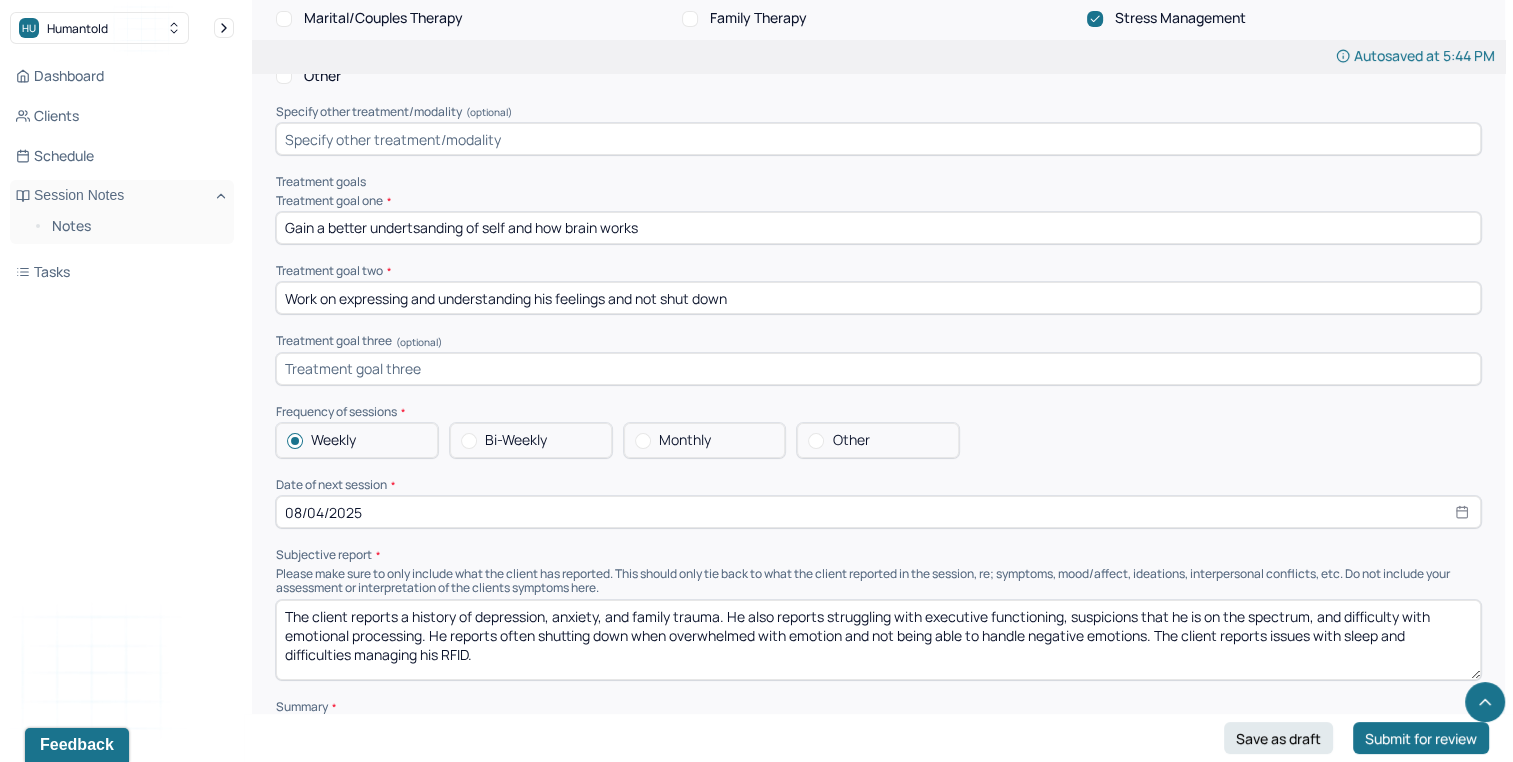 scroll, scrollTop: 7930, scrollLeft: 0, axis: vertical 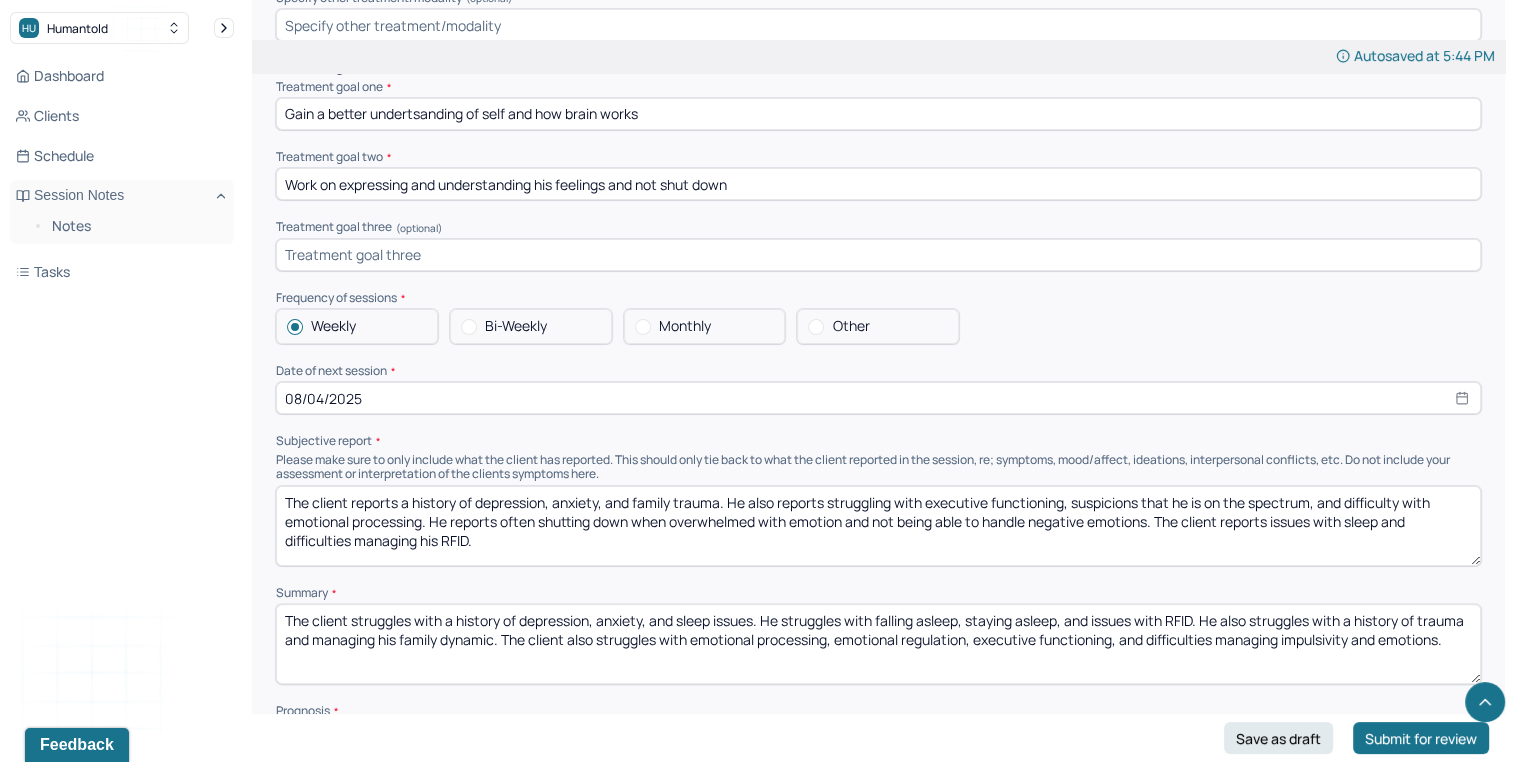 select on "7" 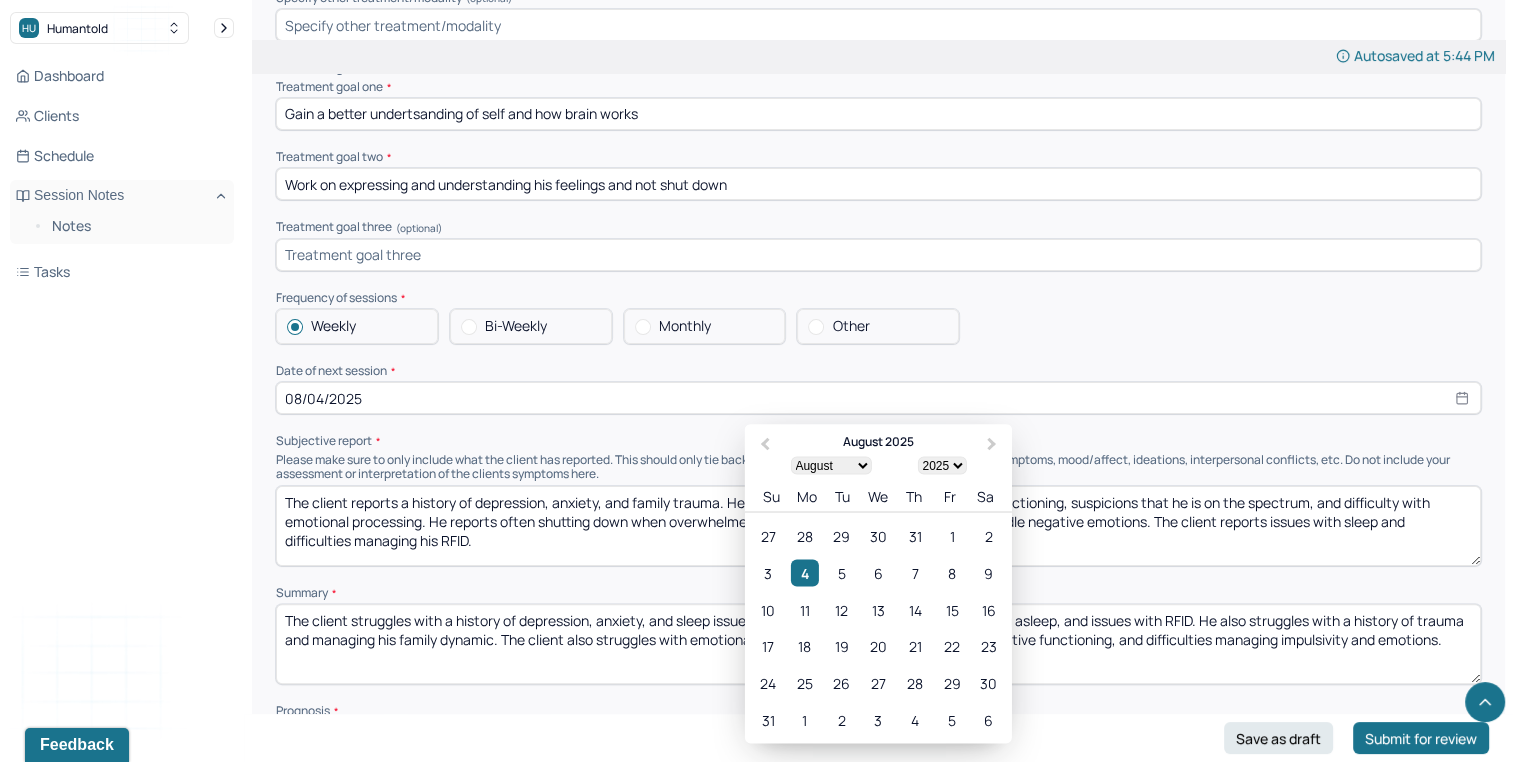 click on "08/04/2025" at bounding box center (878, 398) 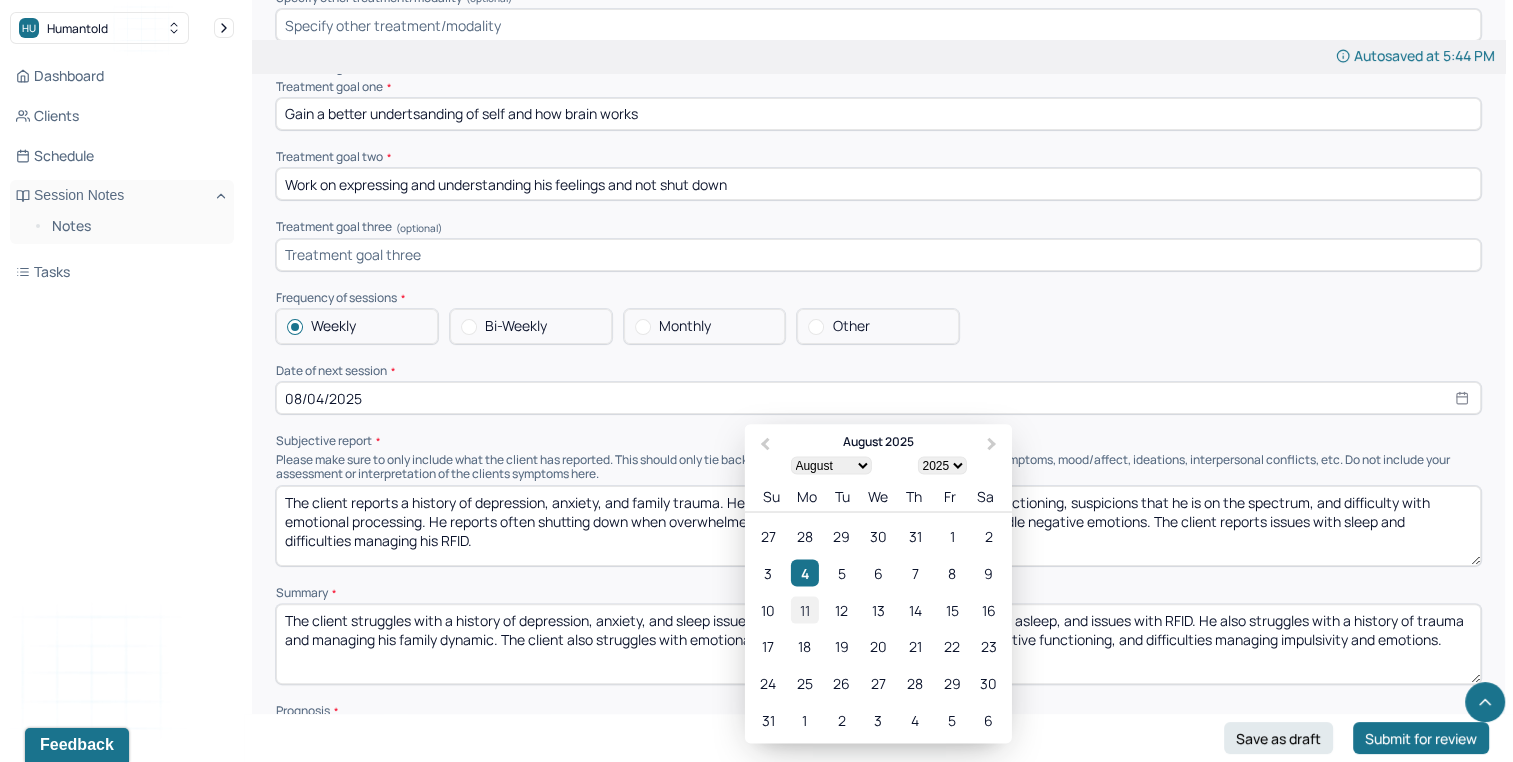 click on "11" at bounding box center [804, 609] 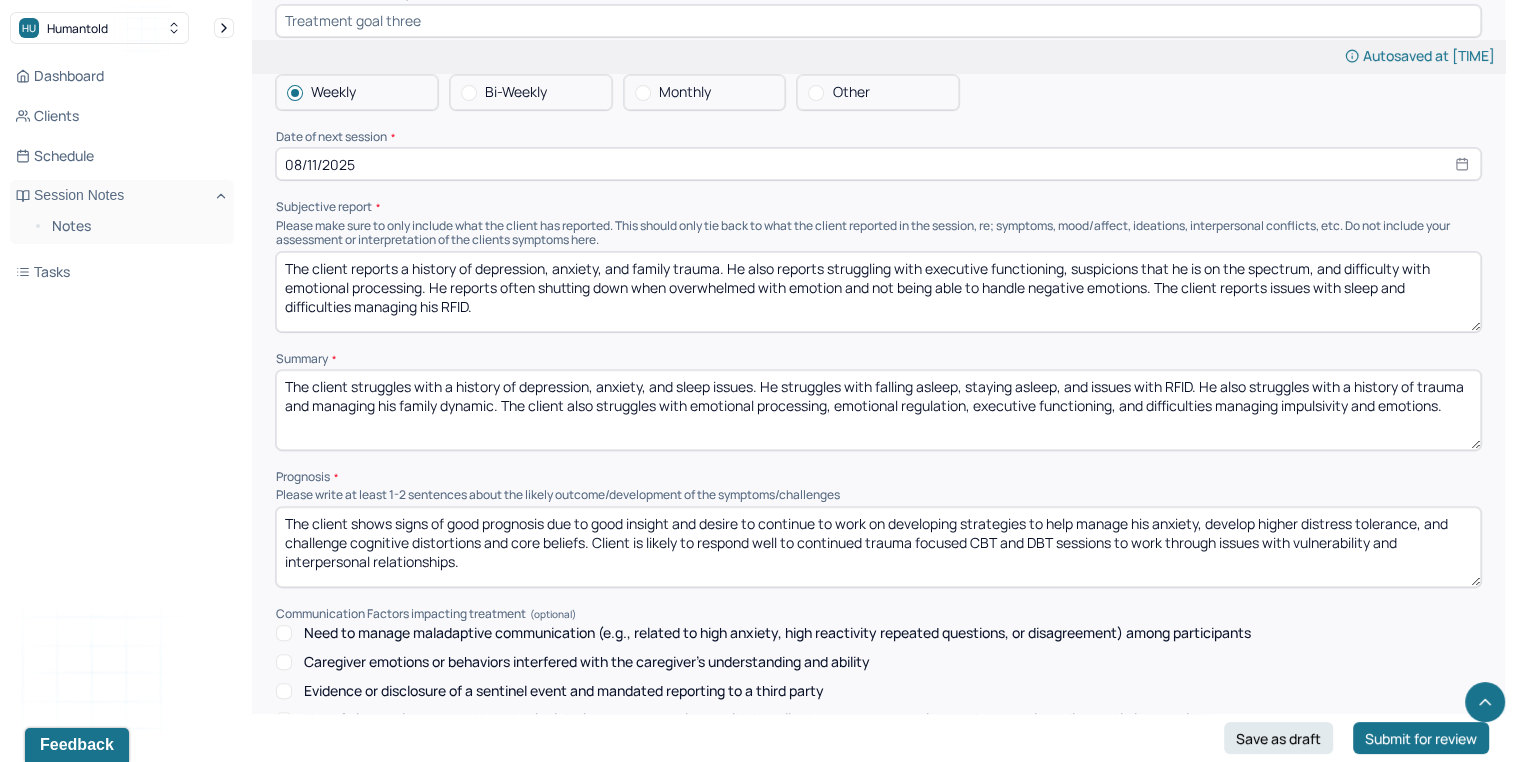 scroll, scrollTop: 8203, scrollLeft: 0, axis: vertical 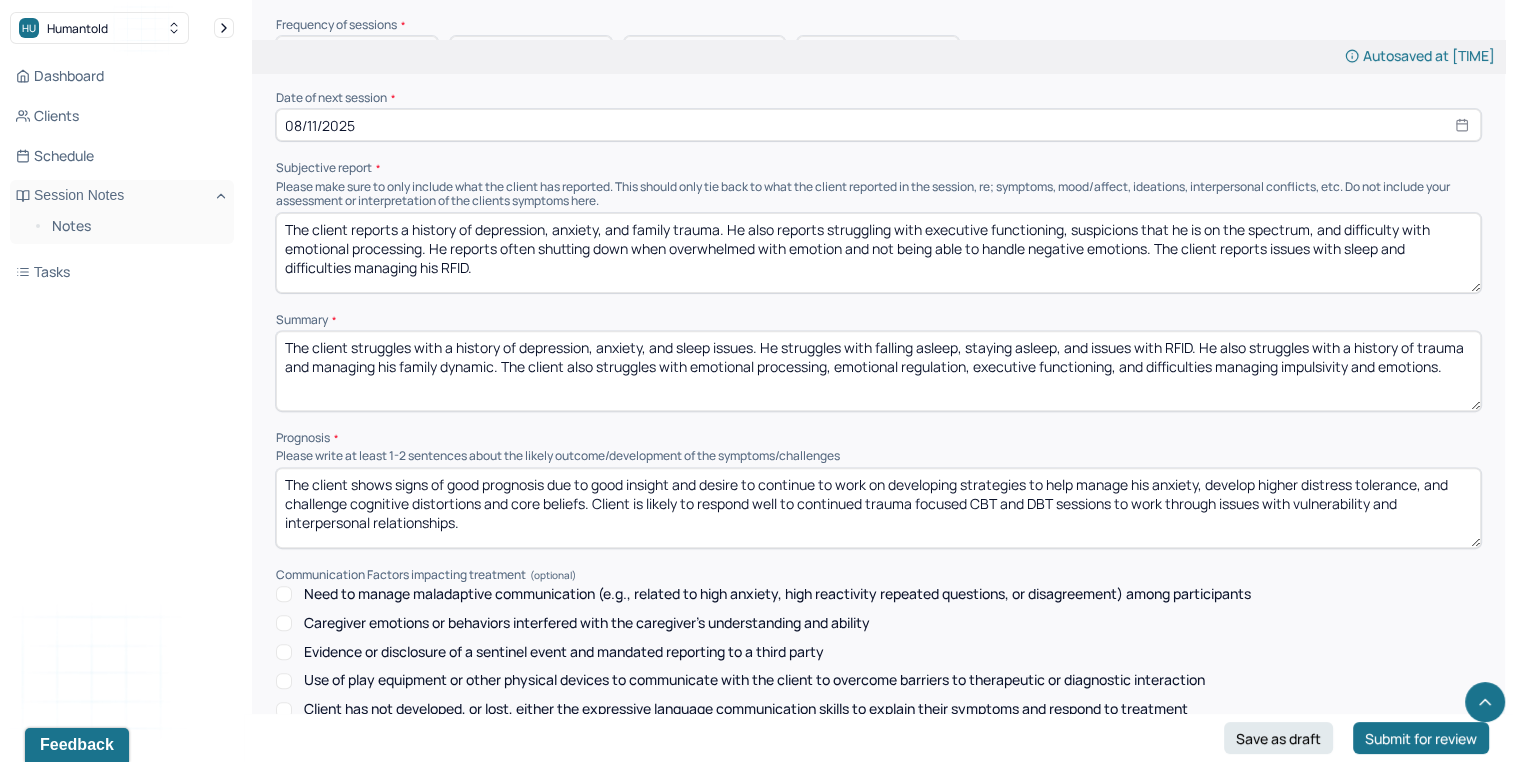 click on "The client shows signs of good prognosis due to good insight and desire to continue to work on developing strategies to help manage his anxiety, develop higher distress tolerance, and challenge cognitive distortions and core beliefs. Client is likely to respond well to continued trauma focused CBT and DBT sessions to work through issues with vulnerability and interpersonal relationships." at bounding box center (878, 508) 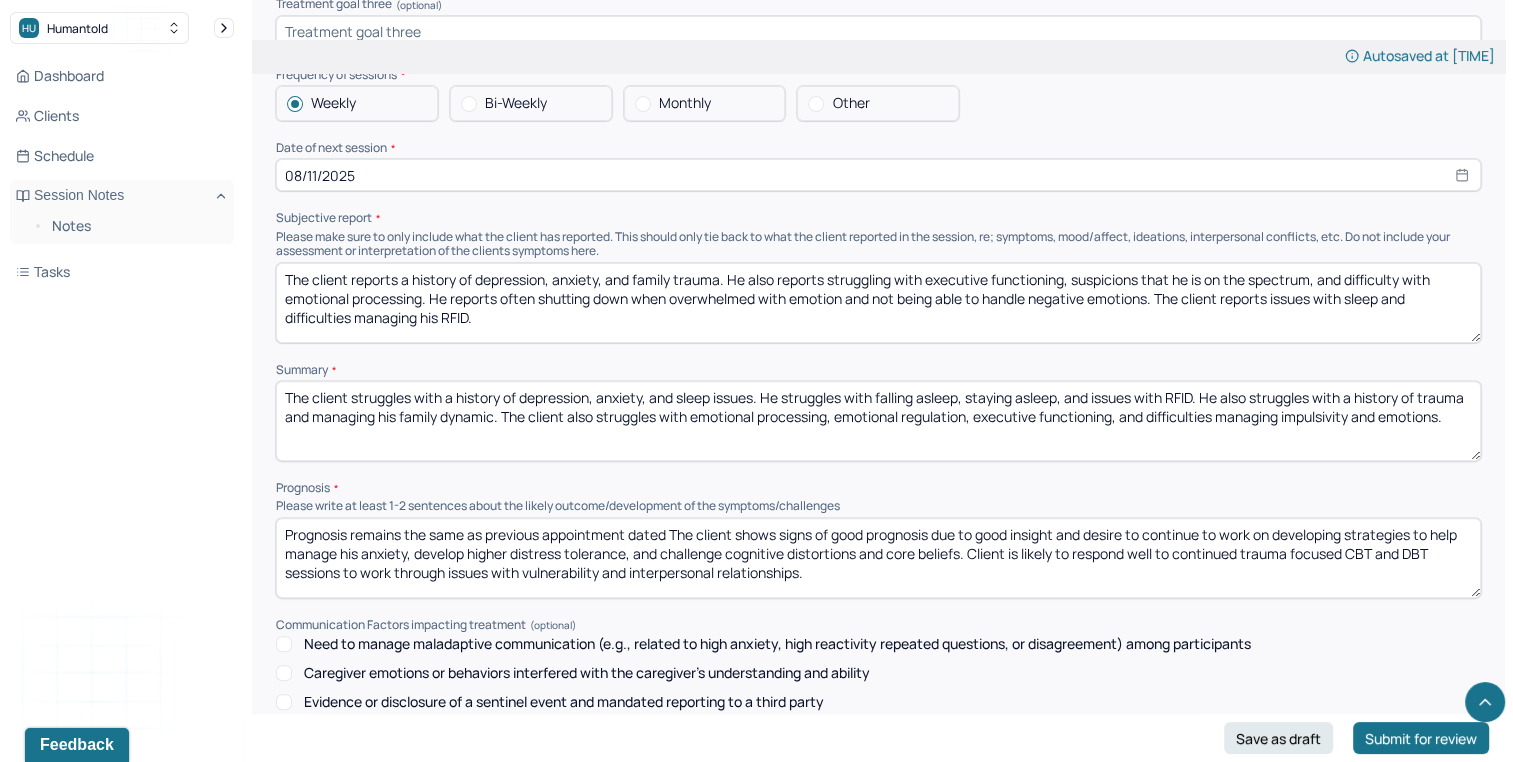 scroll, scrollTop: 8132, scrollLeft: 0, axis: vertical 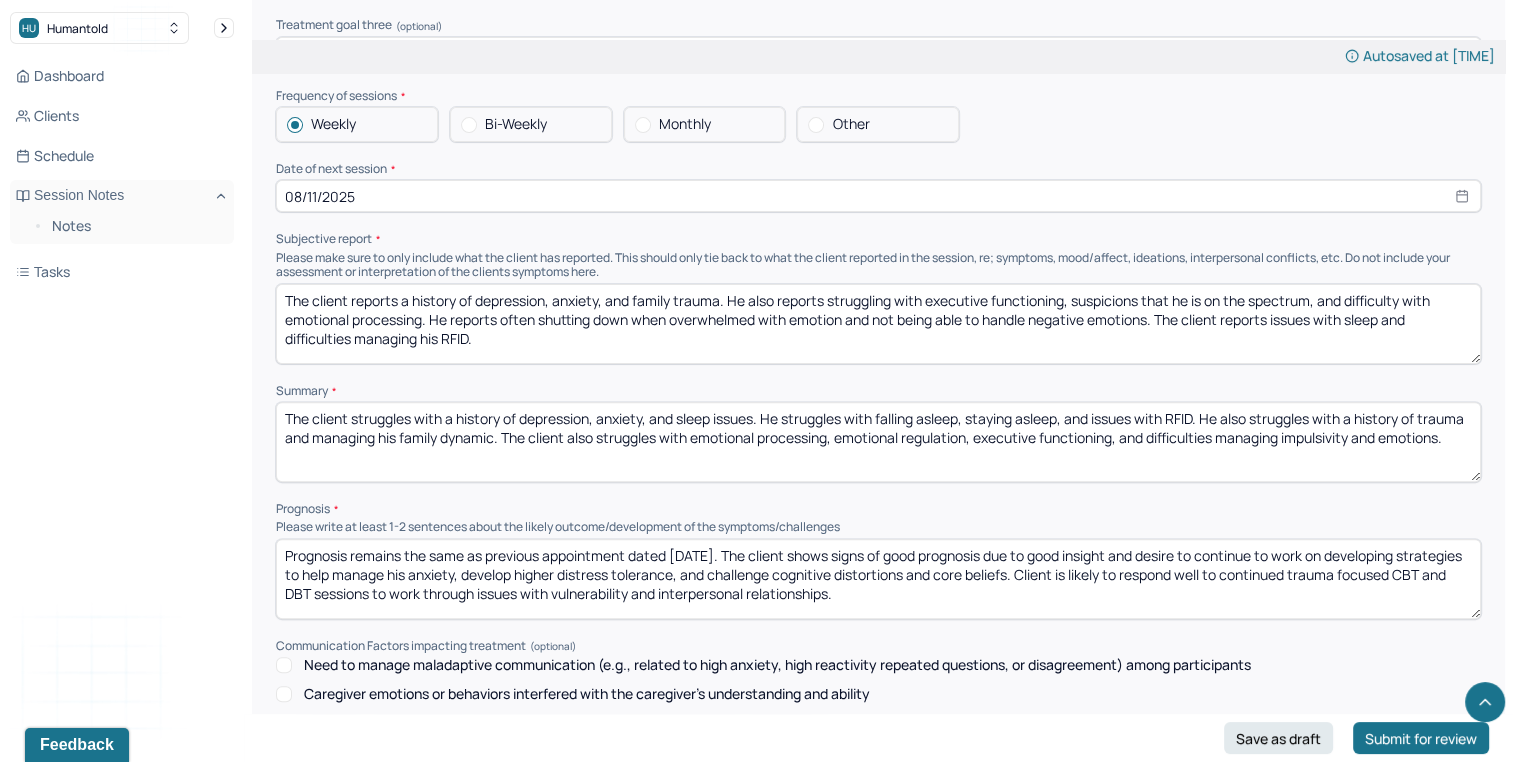 type on "Prognosis remains the same as previous appointment dated [DATE]. The client shows signs of good prognosis due to good insight and desire to continue to work on developing strategies to help manage his anxiety, develop higher distress tolerance, and challenge cognitive distortions and core beliefs. Client is likely to respond well to continued trauma focused CBT and DBT sessions to work through issues with vulnerability and interpersonal relationships." 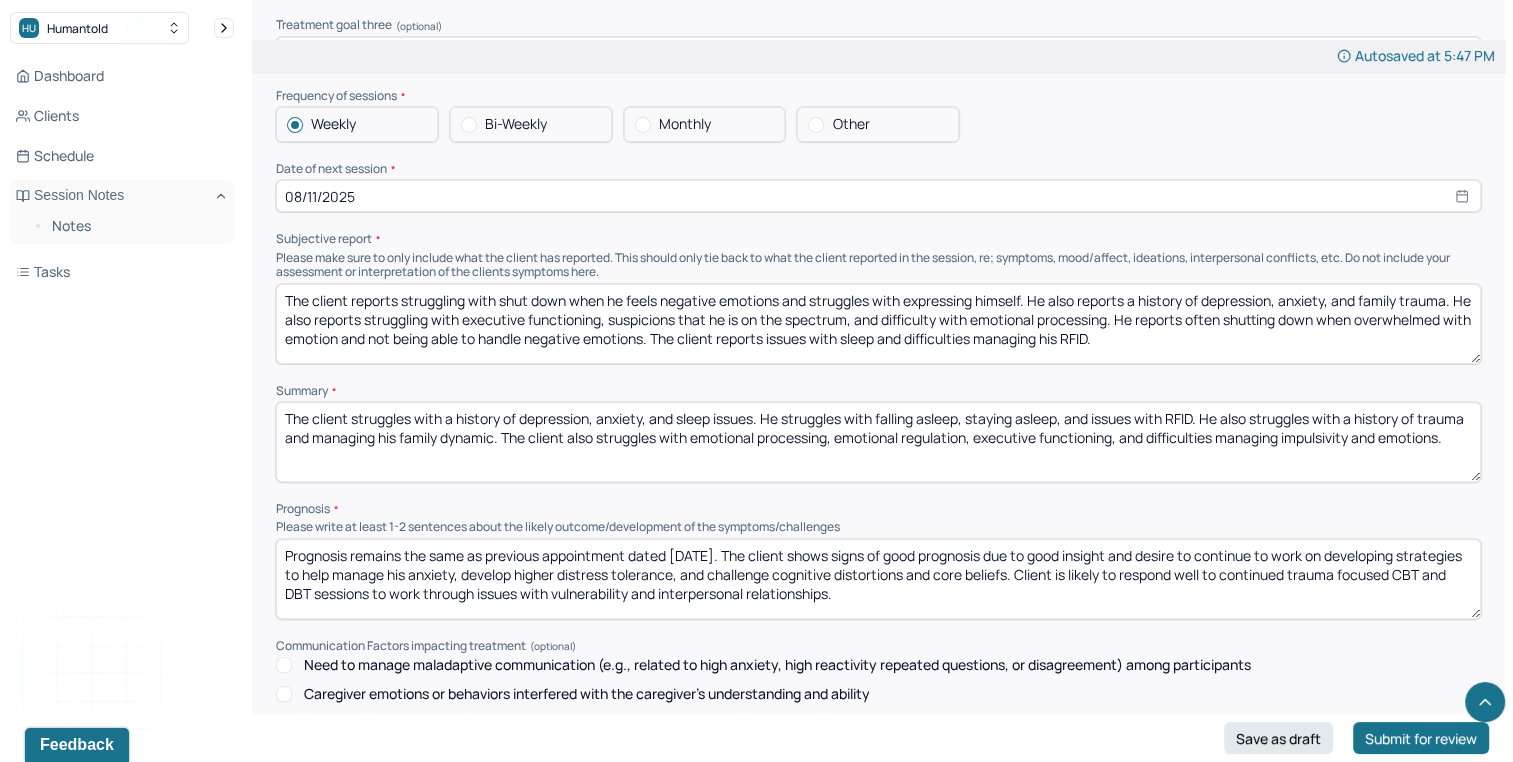 type on "The client reports struggling with shut down when he feels negative emotions and struggles with expressing himself. He also reports a history of depression, anxiety, and family trauma. He also reports struggling with executive functioning, suspicions that he is on the spectrum, and difficulty with emotional processing. He reports often shutting down when overwhelmed with emotion and not being able to handle negative emotions. The client reports issues with sleep and difficulties managing his RFID." 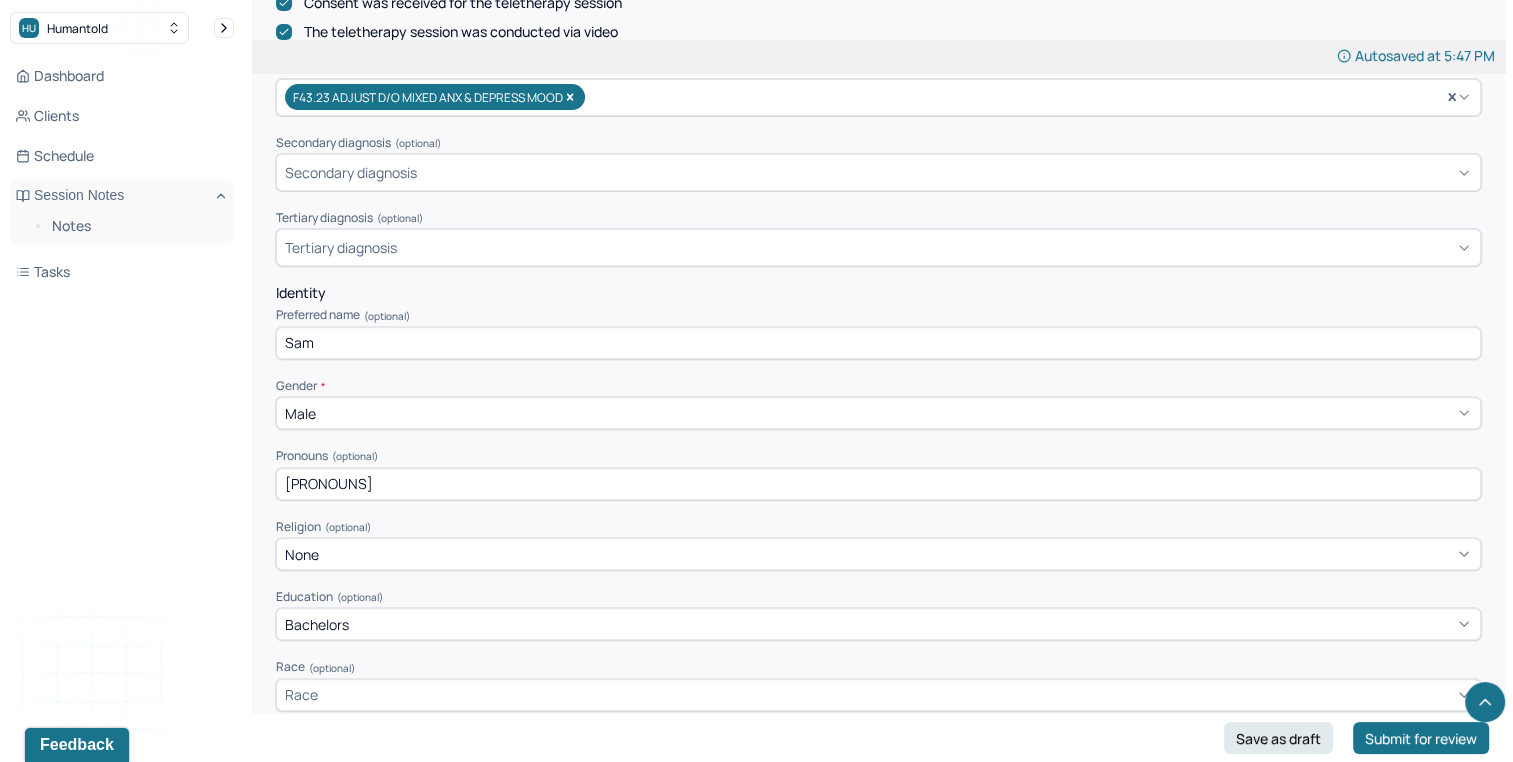 scroll, scrollTop: 664, scrollLeft: 0, axis: vertical 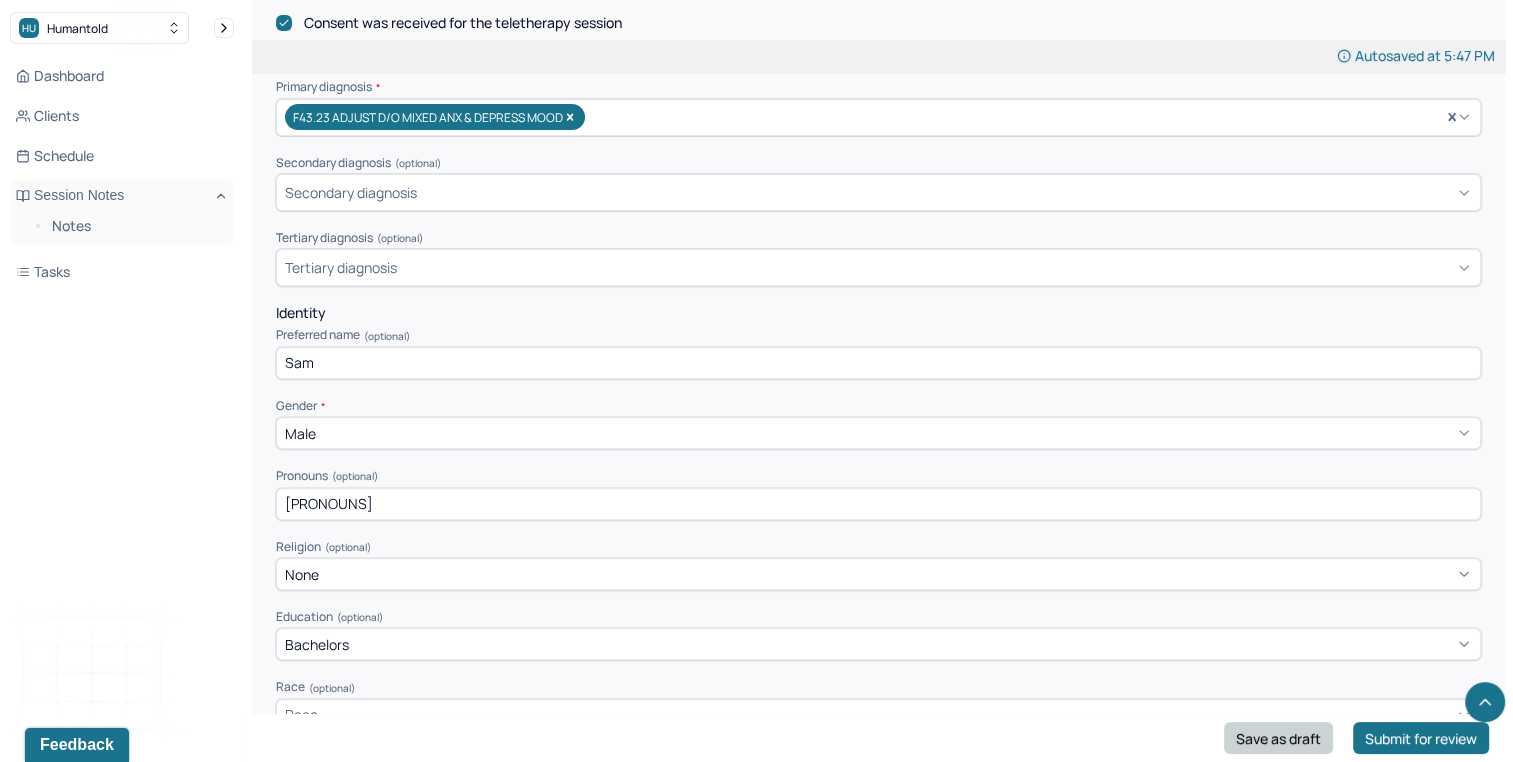 click on "Save as draft" at bounding box center [1278, 738] 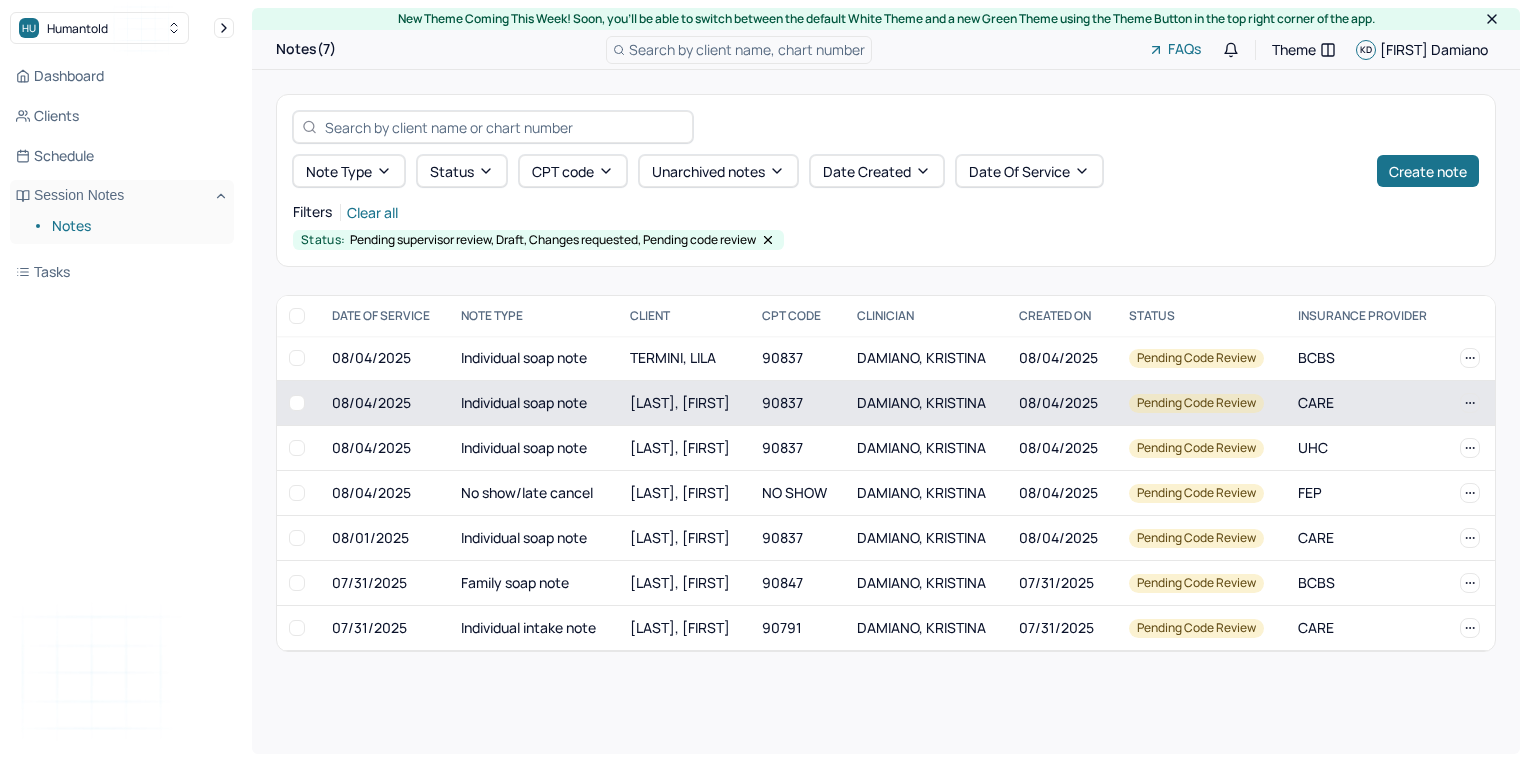 scroll, scrollTop: 0, scrollLeft: 0, axis: both 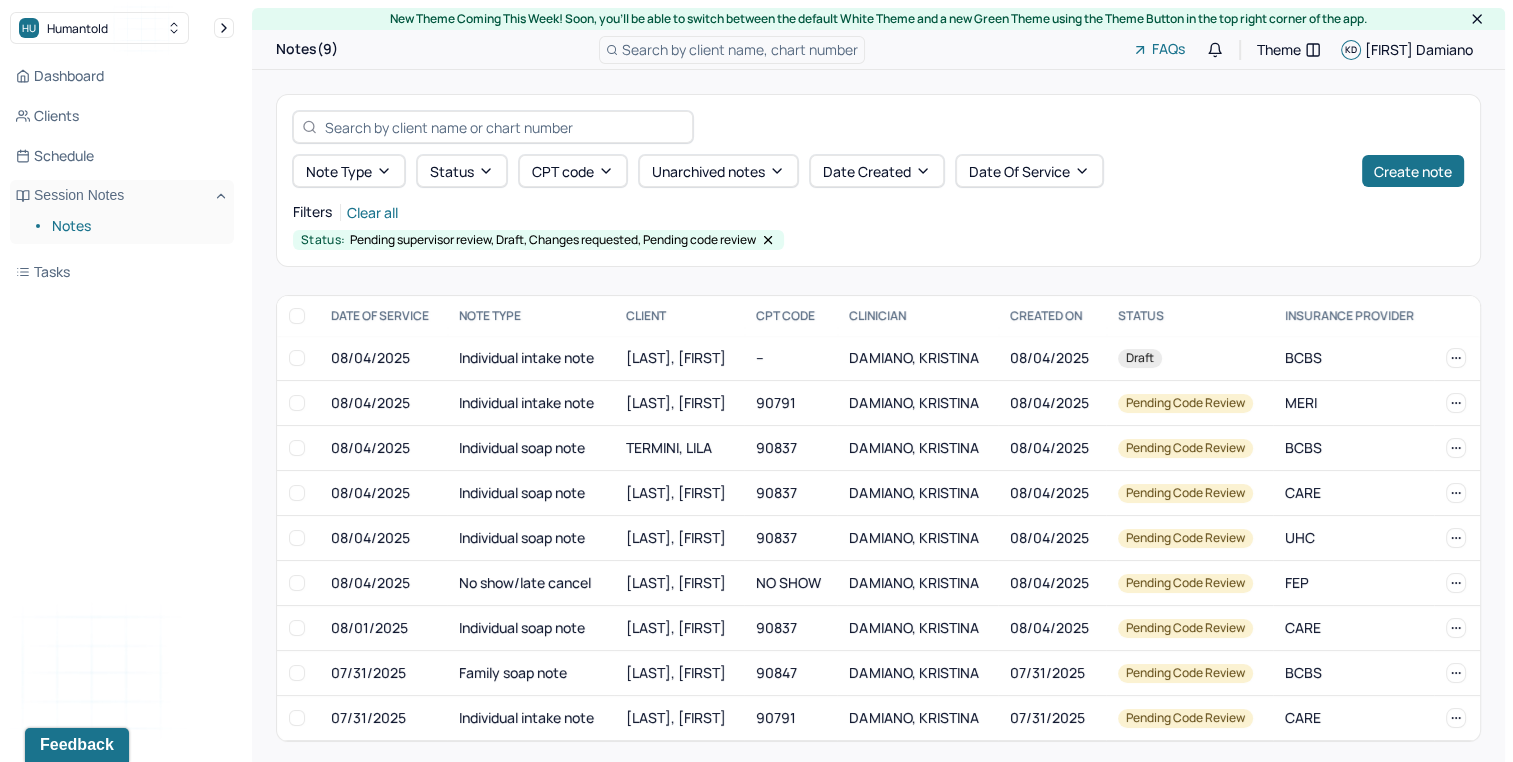click on "Search by client name, chart number" at bounding box center (740, 49) 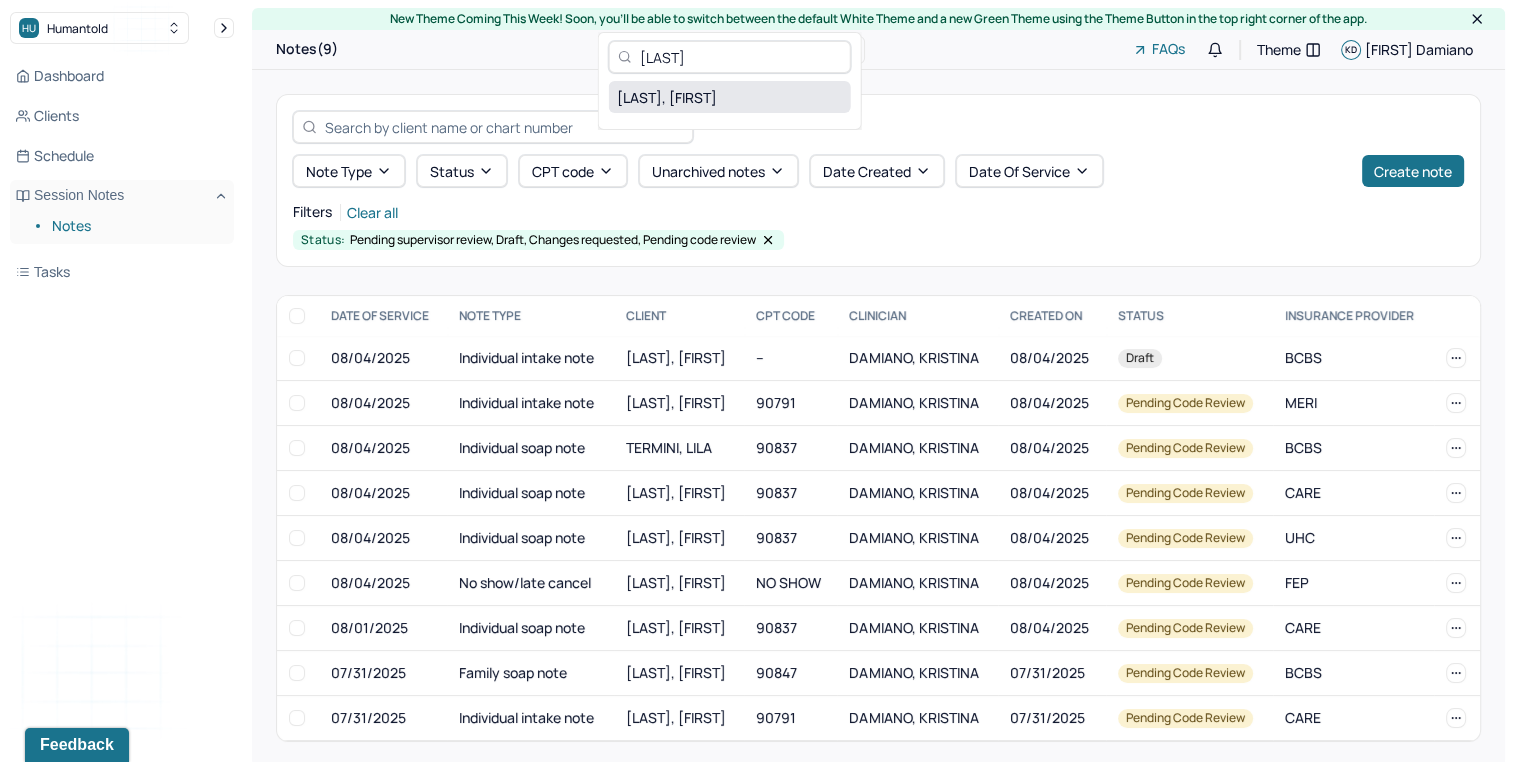 type on "[LAST]" 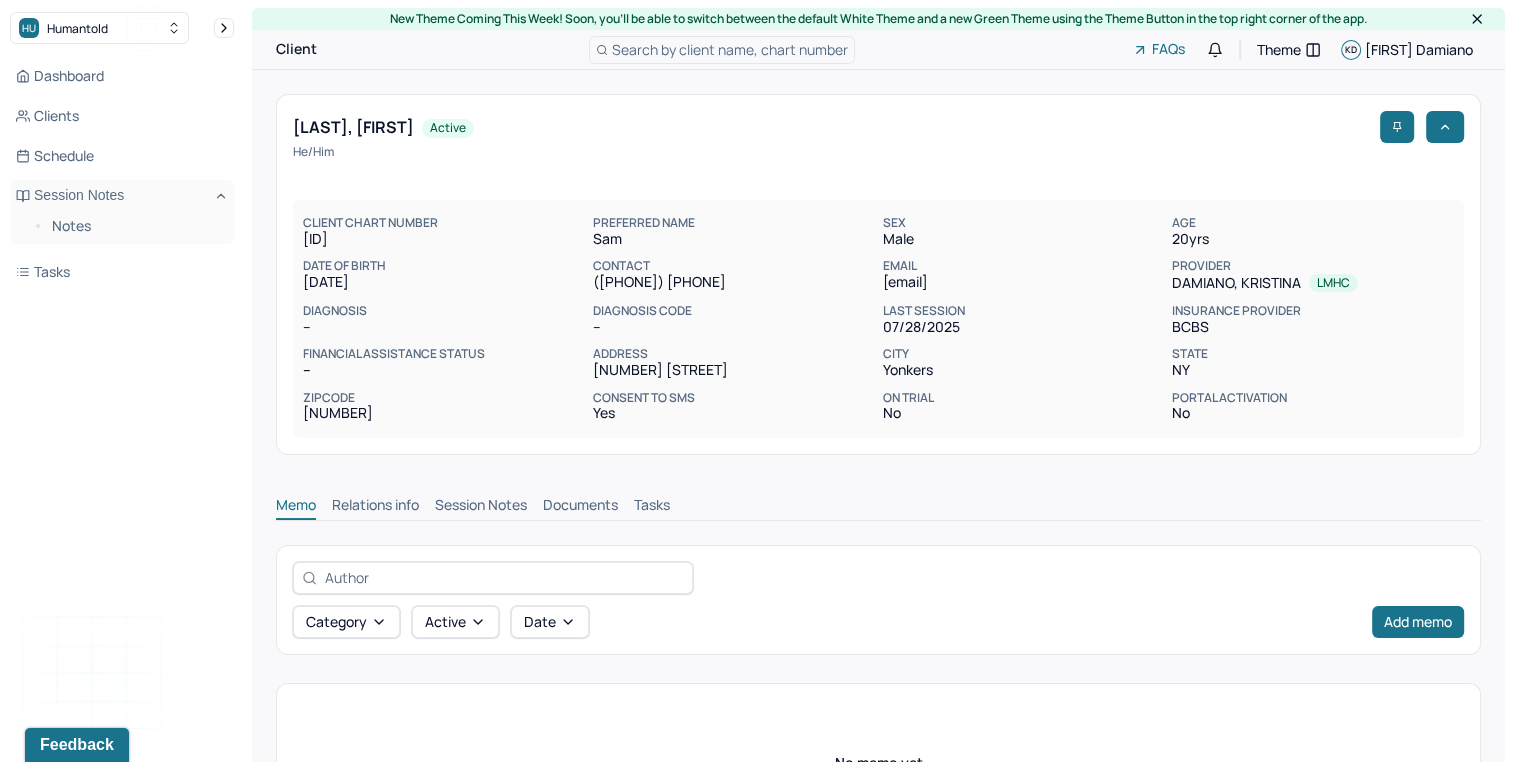 click on "Session Notes" at bounding box center [481, 507] 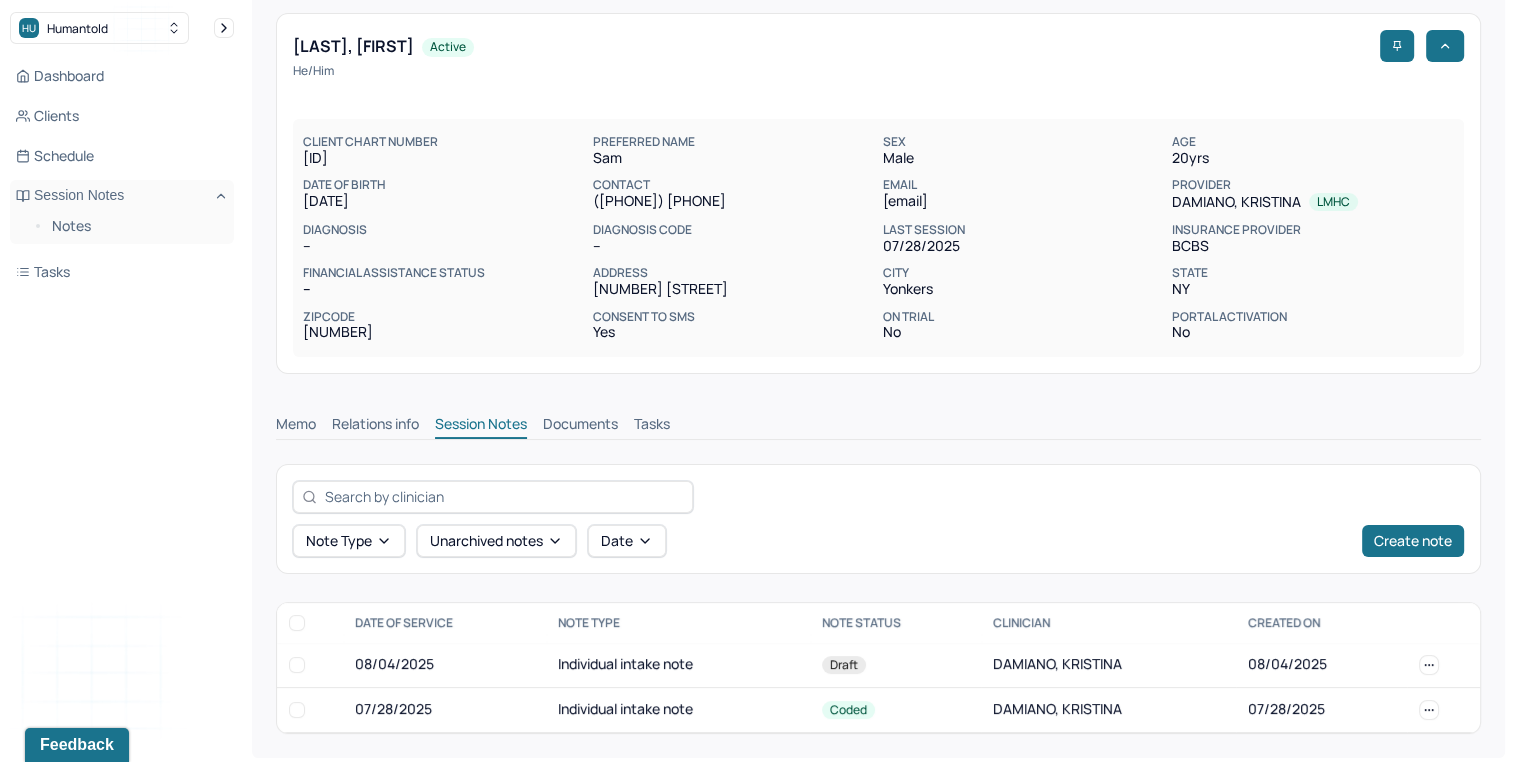 scroll, scrollTop: 83, scrollLeft: 0, axis: vertical 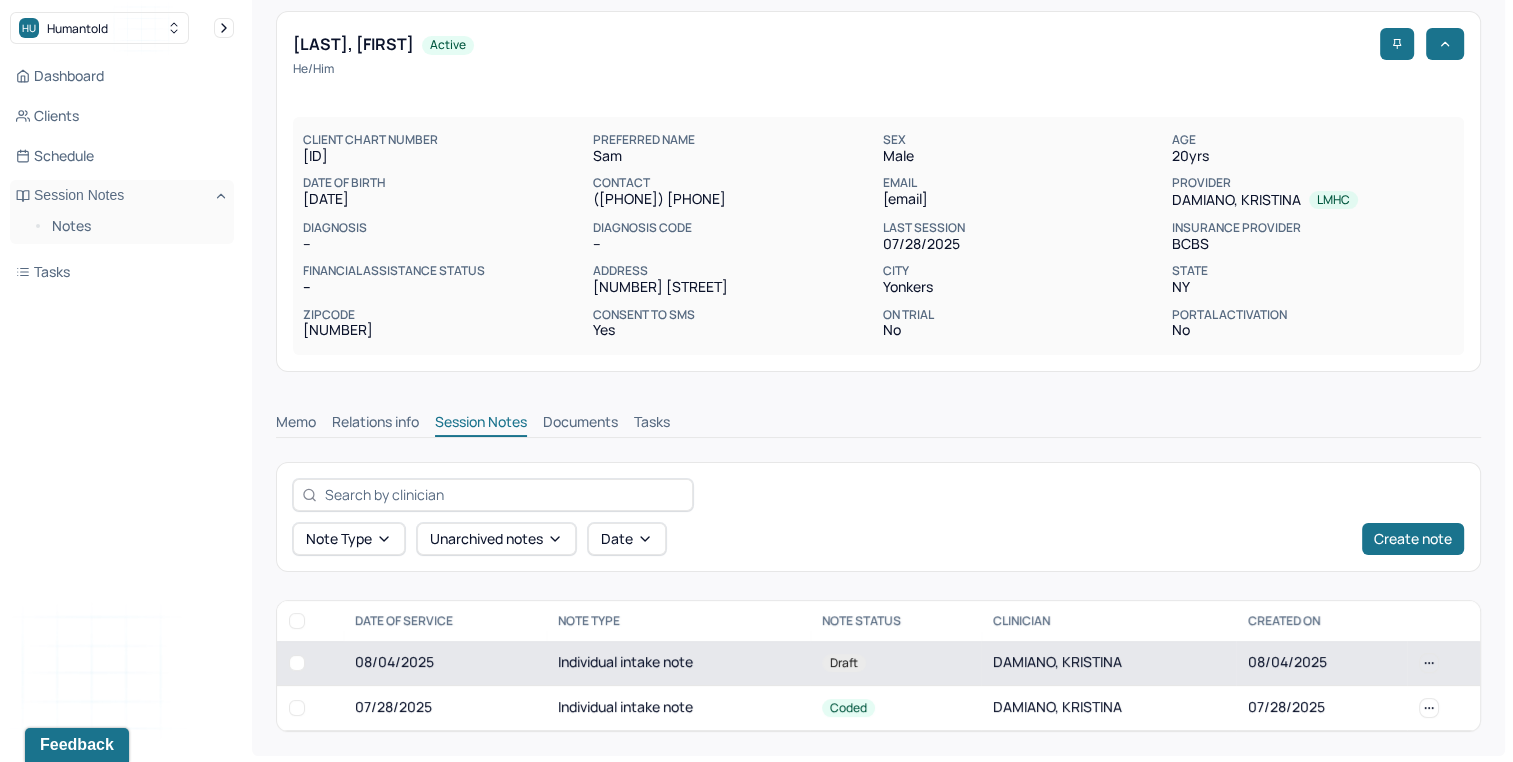 click on "08/04/2025" at bounding box center [444, 663] 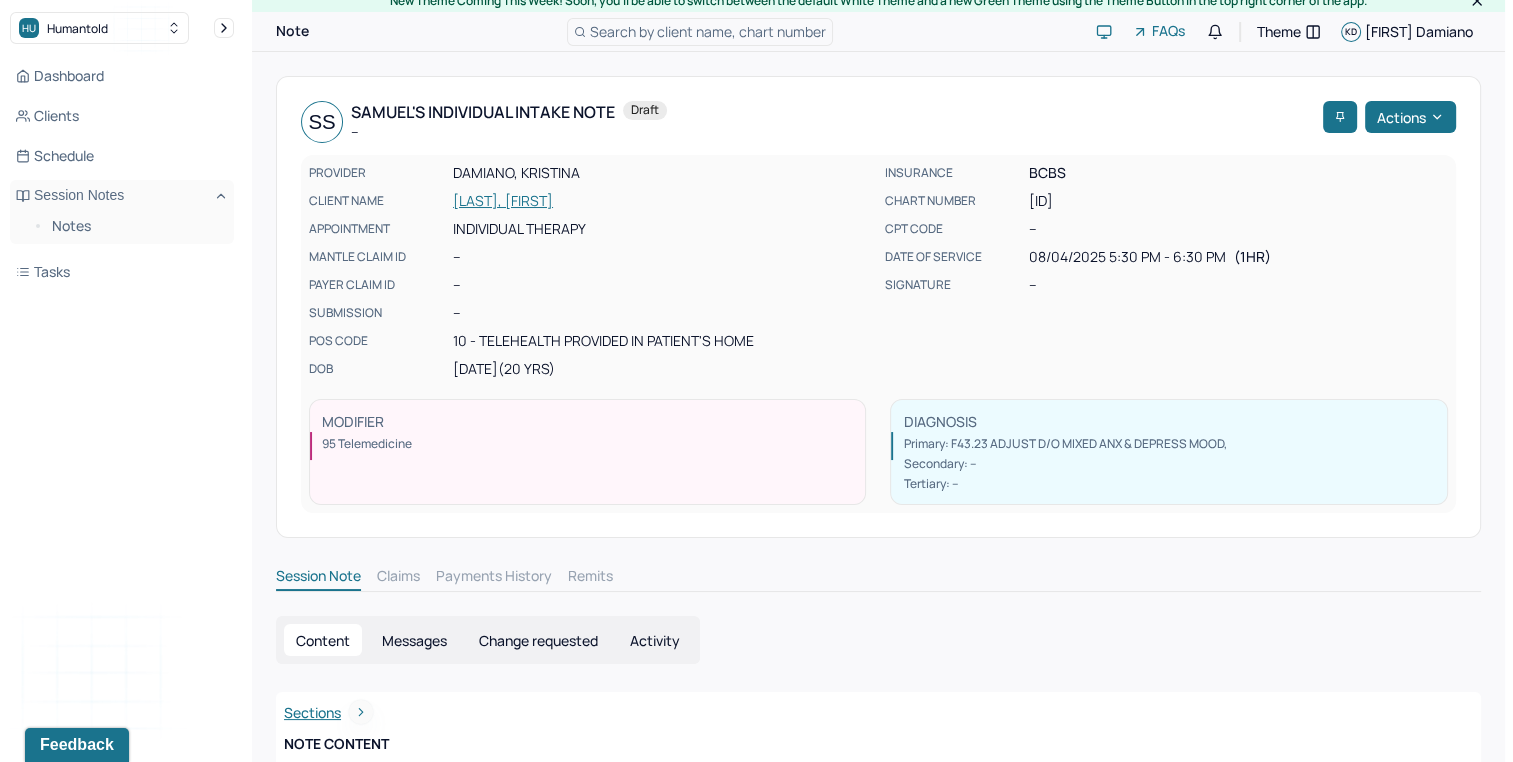 scroll, scrollTop: 83, scrollLeft: 0, axis: vertical 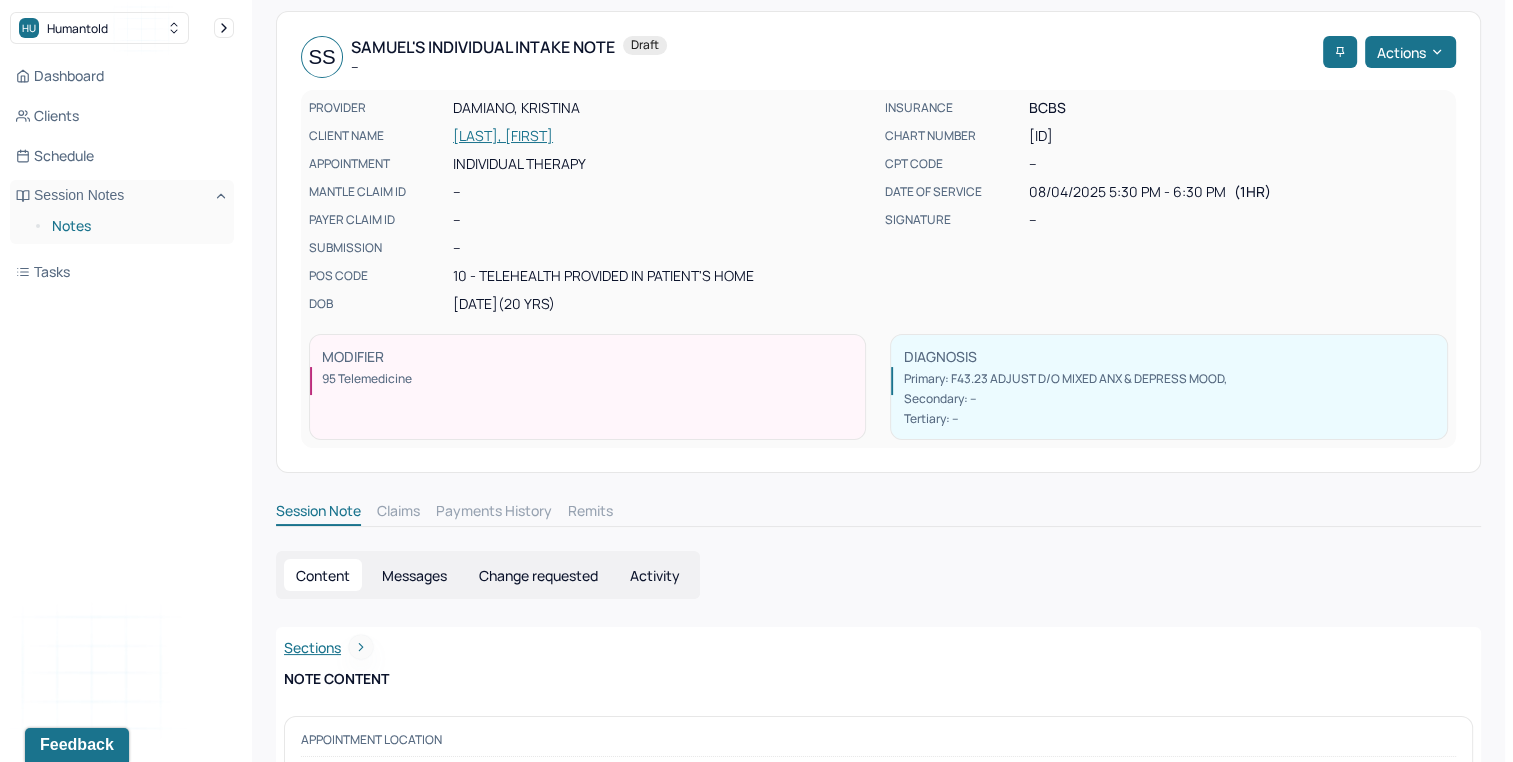 click on "Notes" at bounding box center (135, 226) 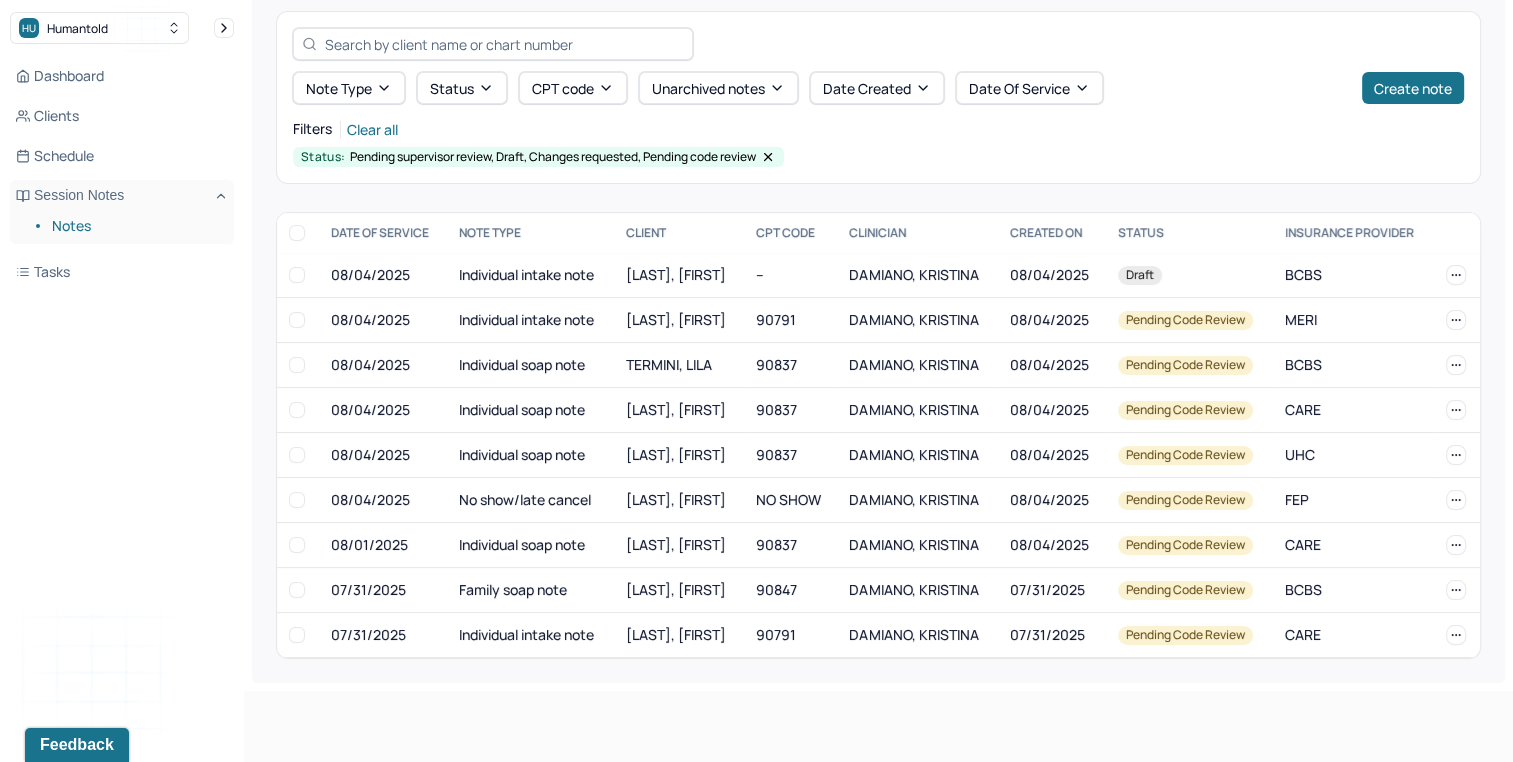 scroll, scrollTop: 24, scrollLeft: 0, axis: vertical 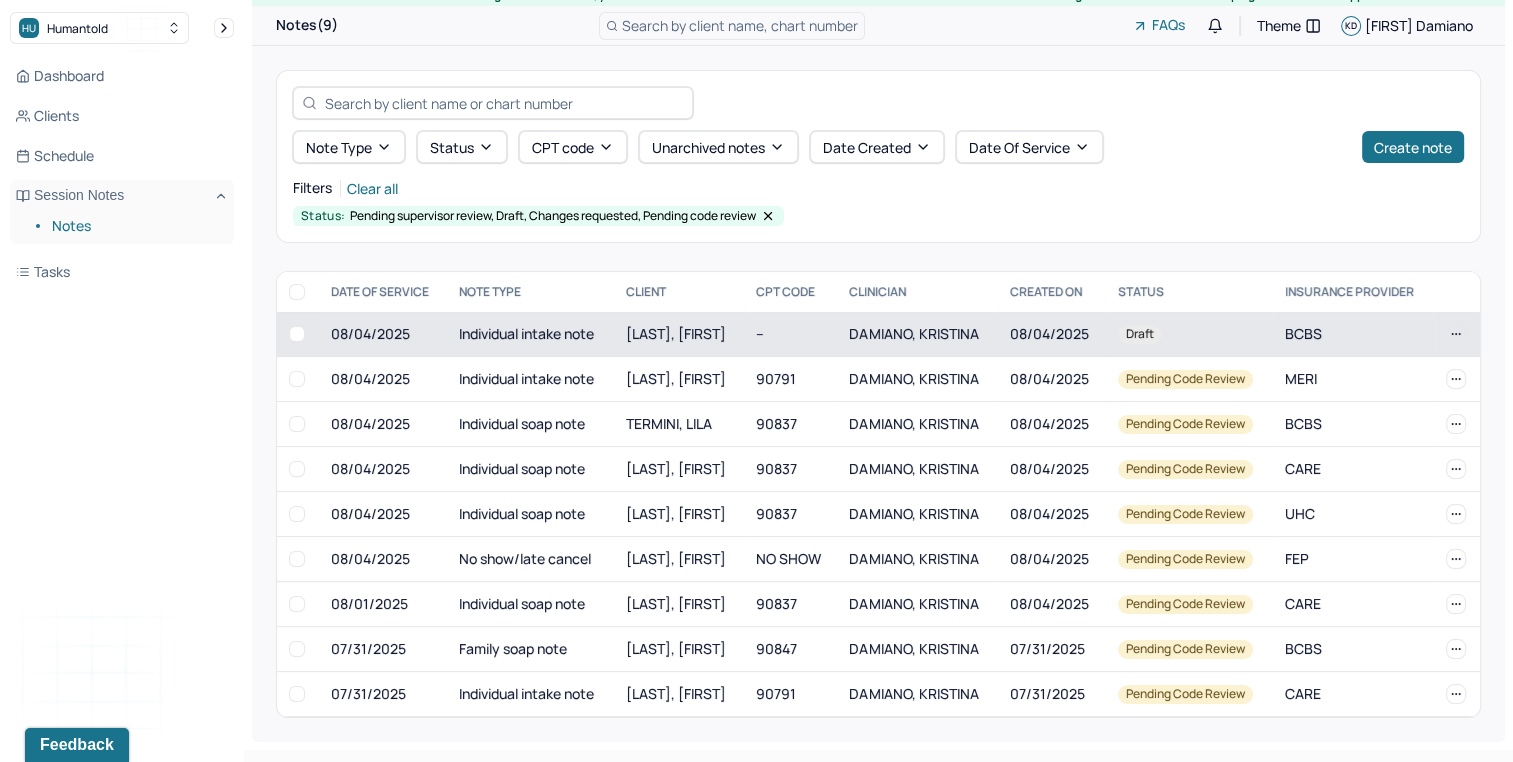 click on "[LAST], [FIRST]" at bounding box center (676, 333) 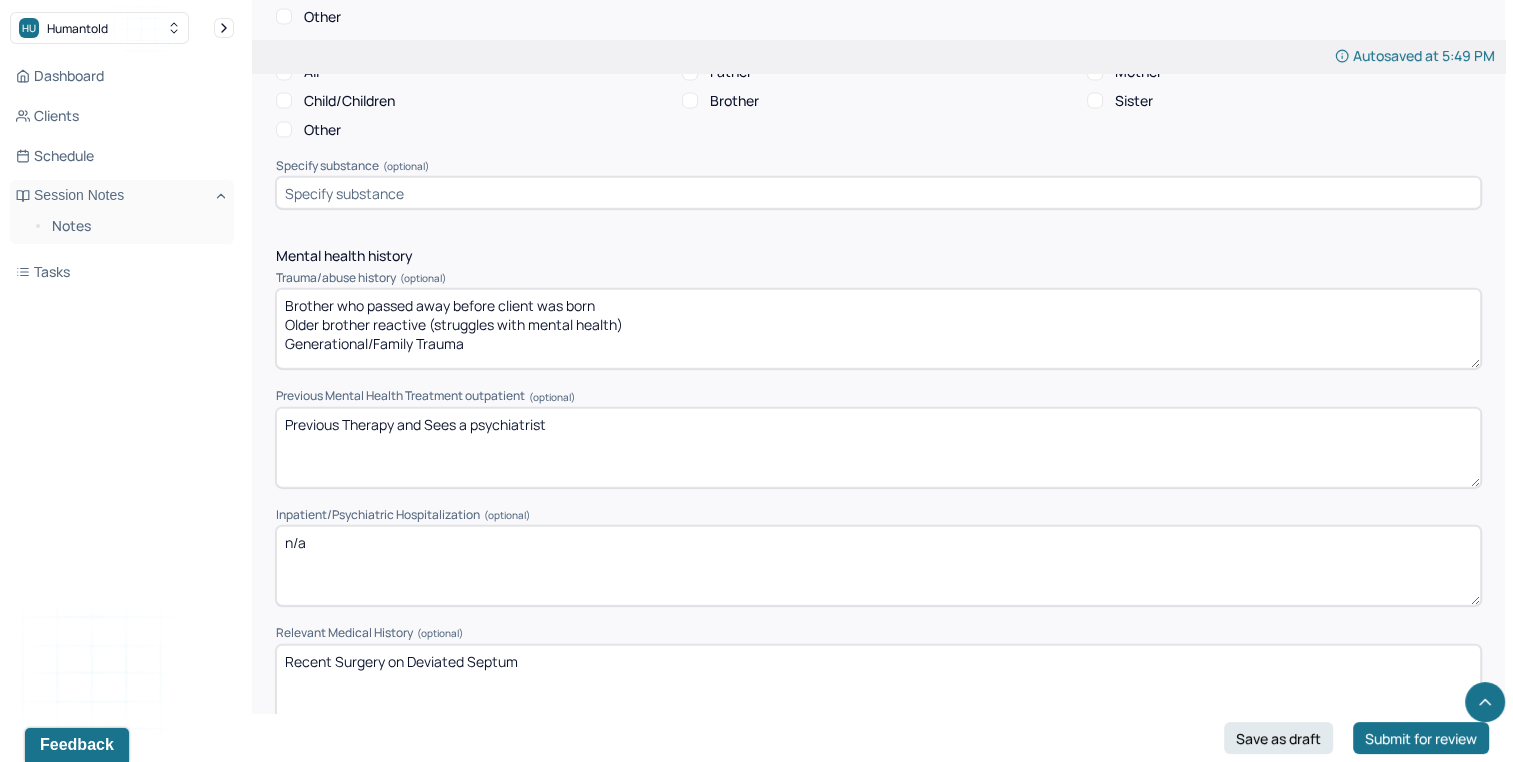 scroll, scrollTop: 4566, scrollLeft: 0, axis: vertical 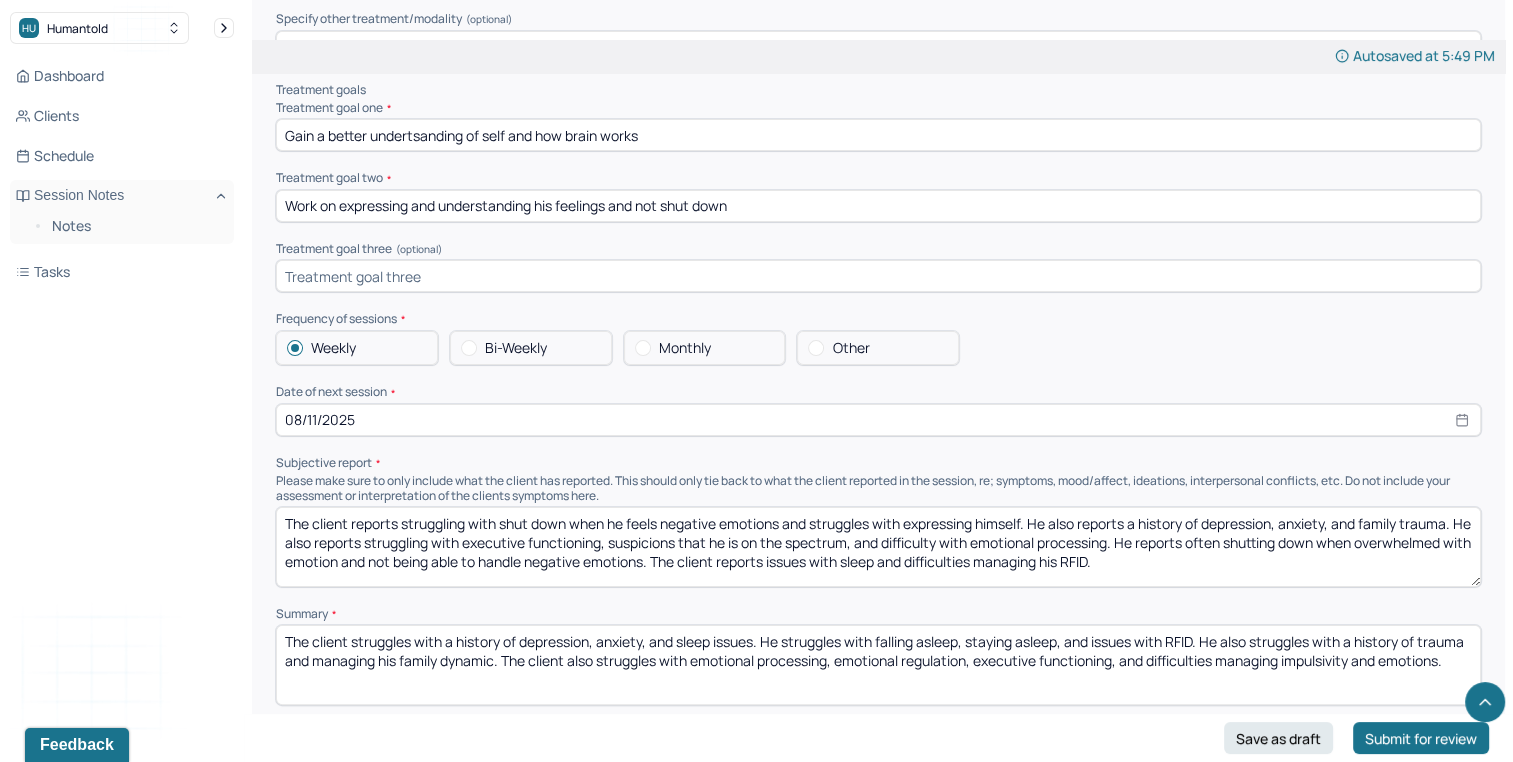 click on "The client reports struggling with shut down when he feels negative emotions and struggles with expressing himself. He also reports a history of depression, anxiety, and family trauma. He also reports struggling with executive functioning, suspicions that he is on the spectrum, and difficulty with emotional processing. He reports often shutting down when overwhelmed with emotion and not being able to handle negative emotions. The client reports issues with sleep and difficulties managing his RFID." at bounding box center [878, 547] 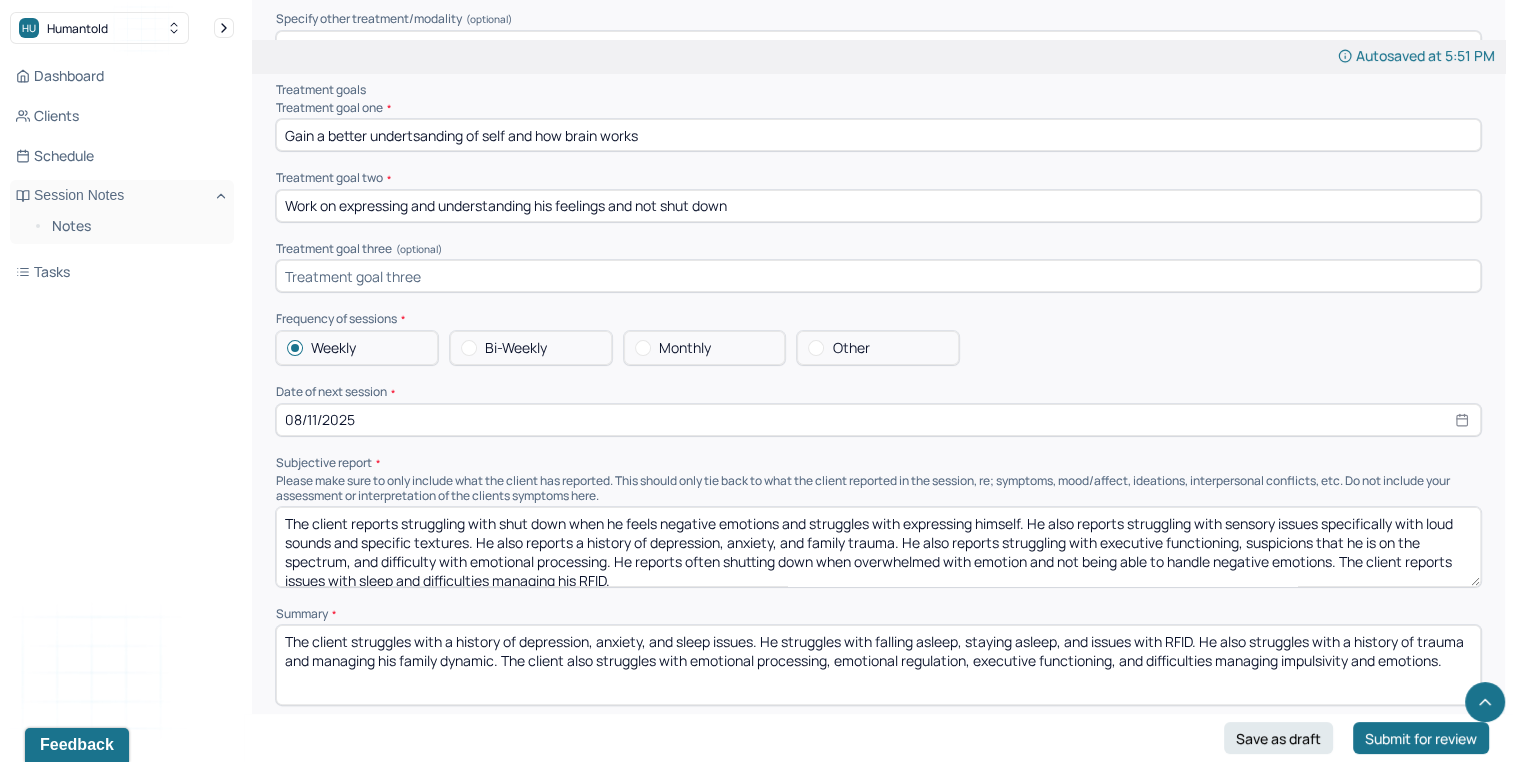 type on "The client reports struggling with shut down when he feels negative emotions and struggles with expressing himself. He also reports struggling with sensory issues specifically with loud sounds and specific textures. He also reports a history of depression, anxiety, and family trauma. He also reports struggling with executive functioning, suspicions that he is on the spectrum, and difficulty with emotional processing. He reports often shutting down when overwhelmed with emotion and not being able to handle negative emotions. The client reports issues with sleep and difficulties managing his RFID." 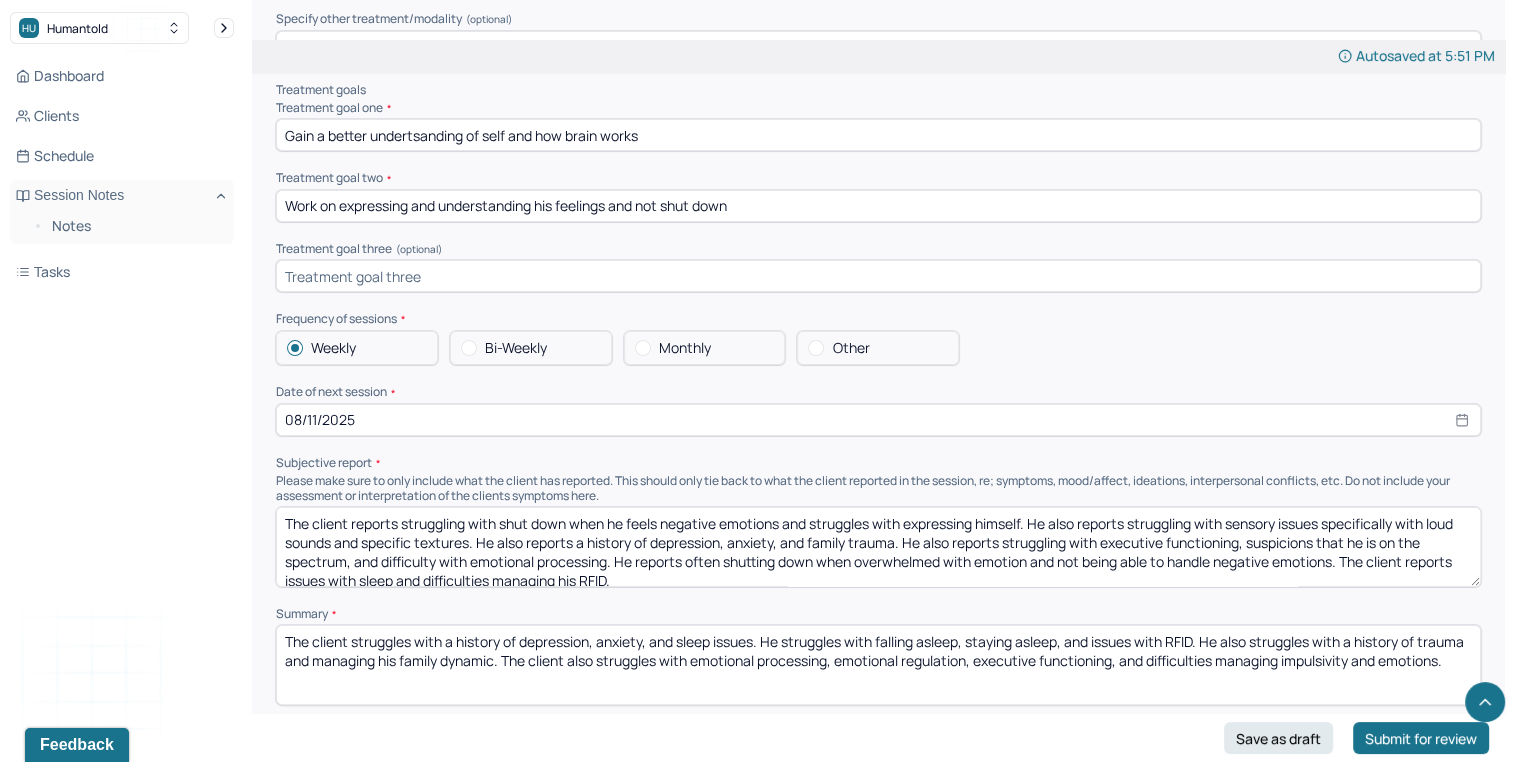 click on "Summary Present at session Patient Mother Stepfather Spouse Father Stepmother Partner Guardian Other Specify Other (optional) Type of treatment recommended Individual Family Group Collateral/Parenting Treatment Modality/Intervention(s) Cognitive/Behavioral Behavioral Modification Supportive Marital/Couples Therapy  Family Therapy Stress Management Psychodynamic Parent Training Crisis Intervention Other Specify other treatment/modality (optional) Treatment goals Treatment goal one * Gain a better undertsanding of self and how brain works Treatment goal two * Work on expressing and understanding his feelings and not shut down Treatment goal three (optional) Frequency of sessions Weekly Bi-Weekly Monthly Other Date of next session * 08/11/2025 Subjective report Summary Prognosis Please write at least 1-2 sentences about the likely outcome/development of the symptoms/challenges Communication Factors impacting treatment Caregiver emotions or behaviors interfered with the caregiver's understanding and ability" at bounding box center [878, 370] 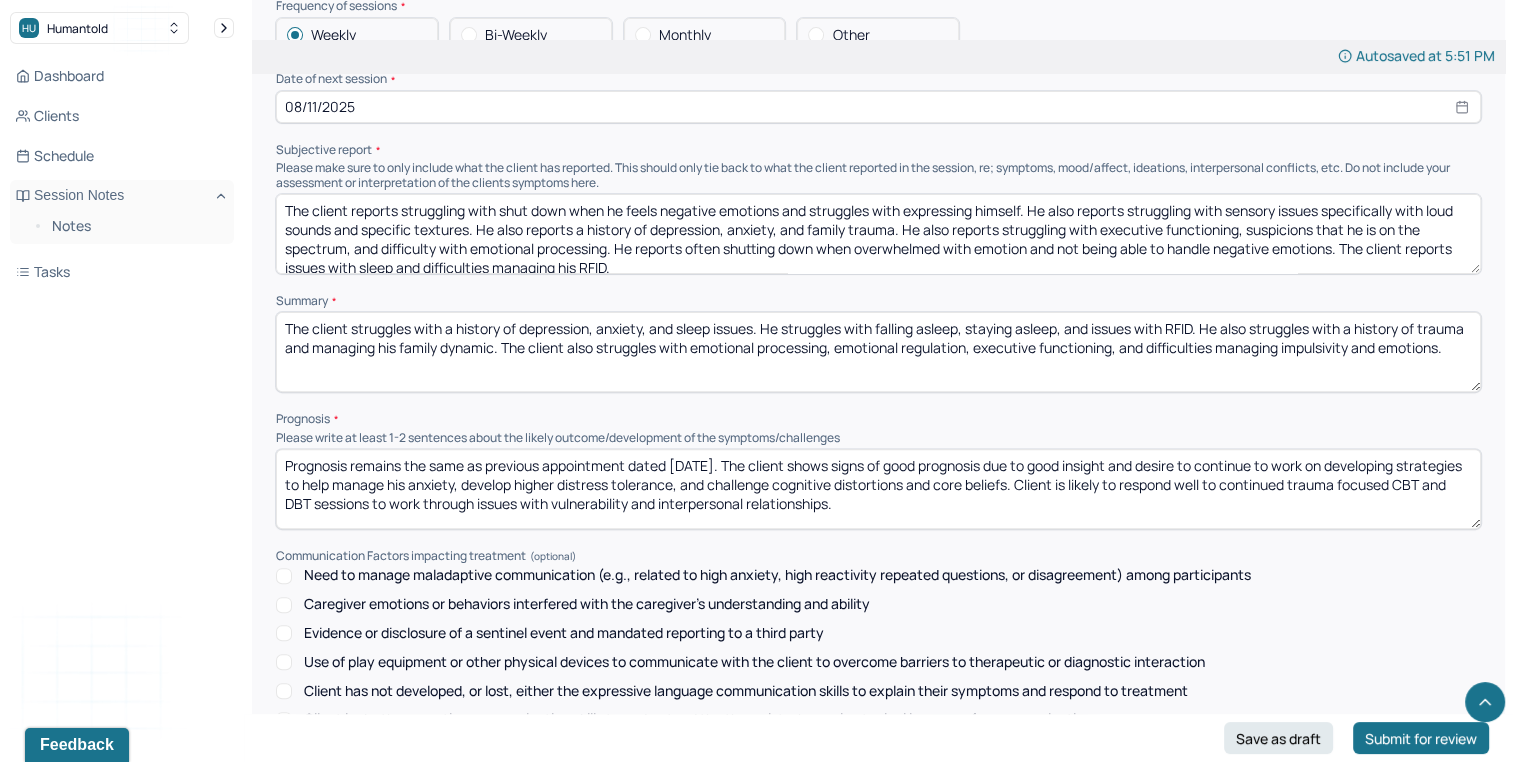scroll, scrollTop: 8115, scrollLeft: 0, axis: vertical 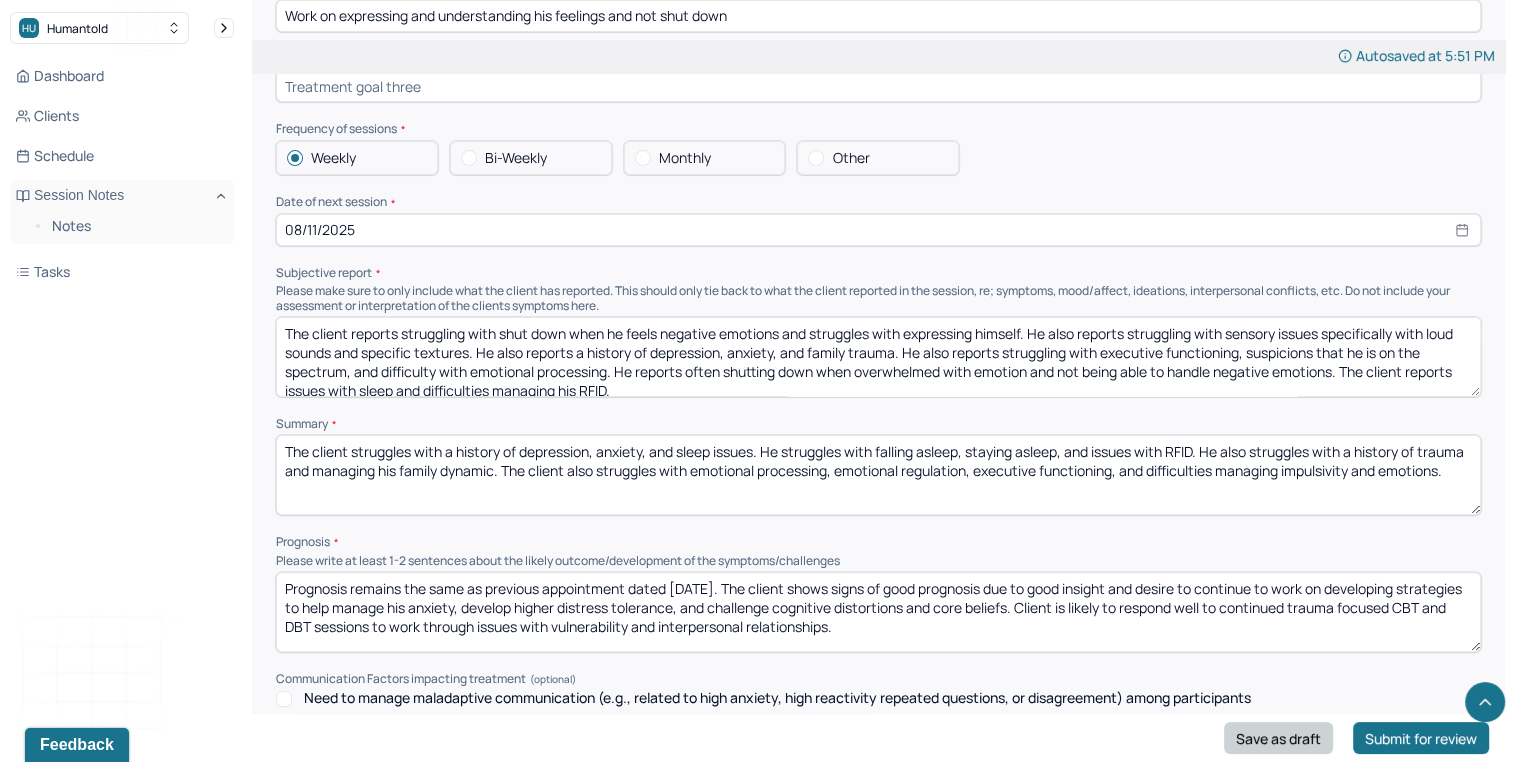 click on "Save as draft" at bounding box center (1278, 738) 